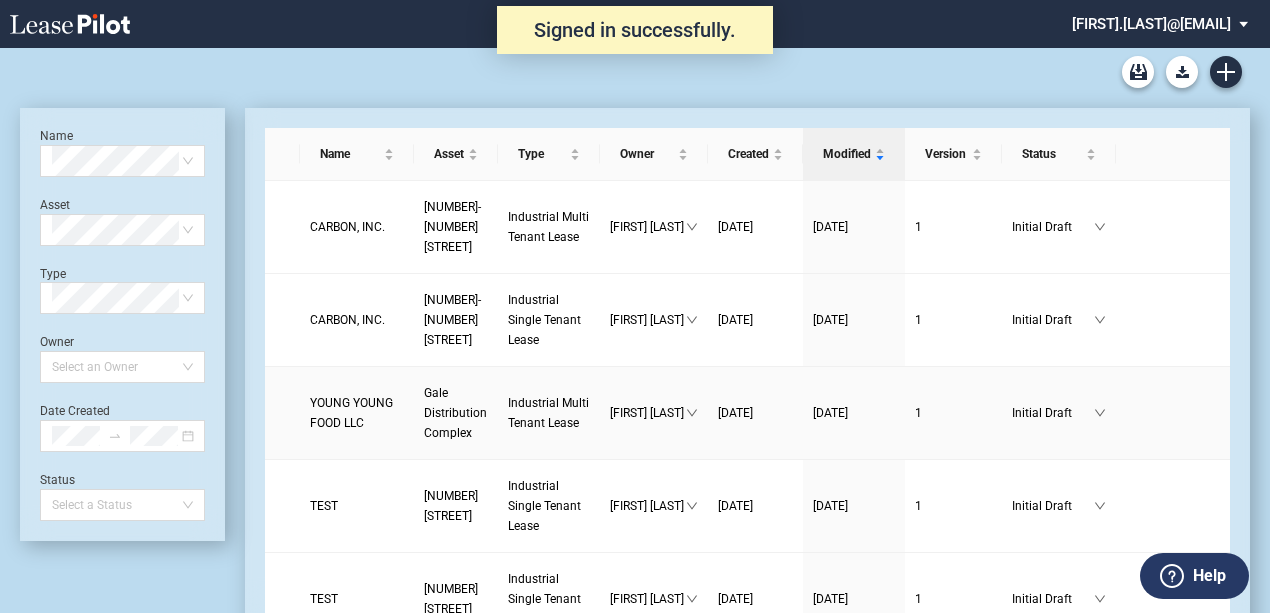 scroll, scrollTop: 0, scrollLeft: 0, axis: both 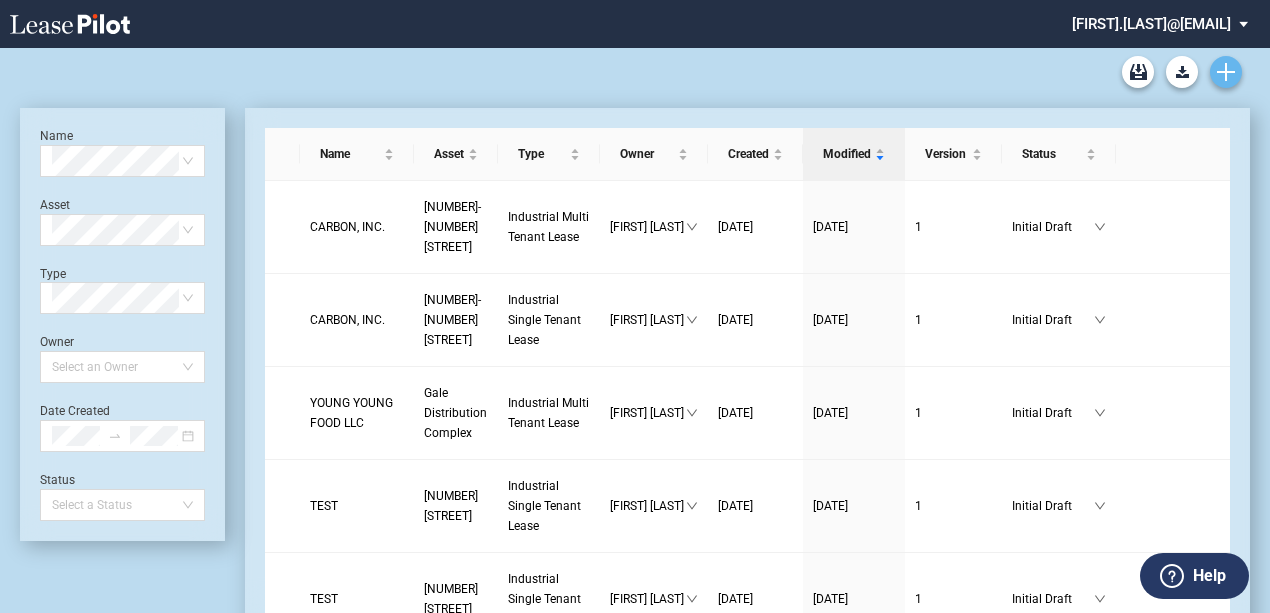 click at bounding box center [1226, 72] 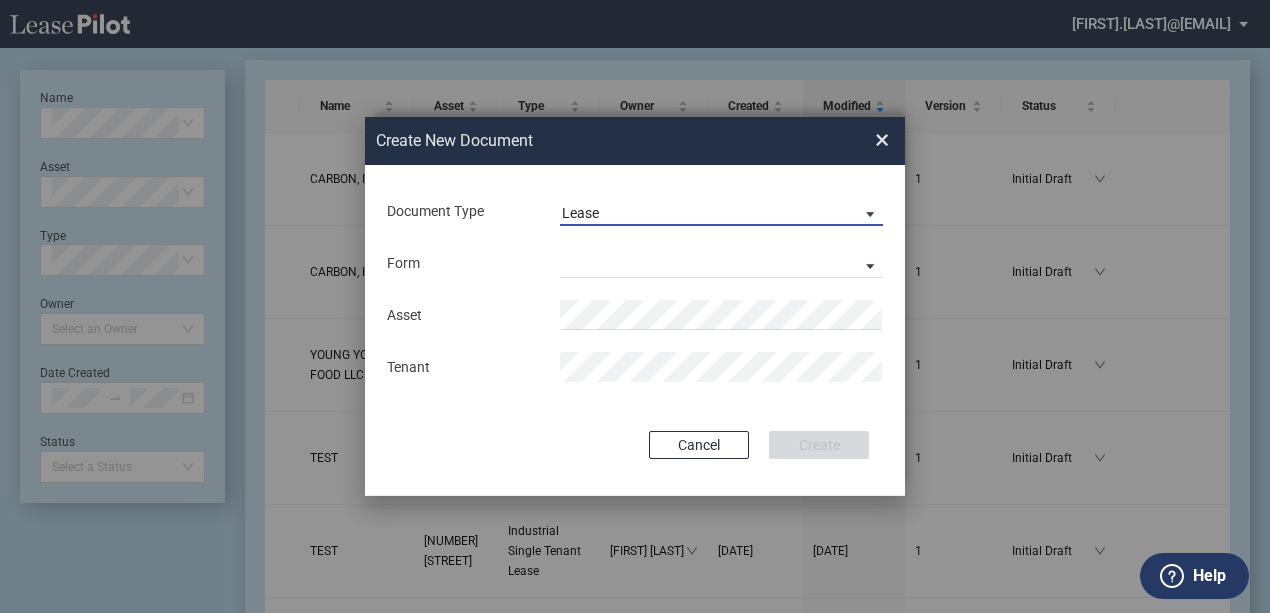 click on "Lease" at bounding box center (705, 214) 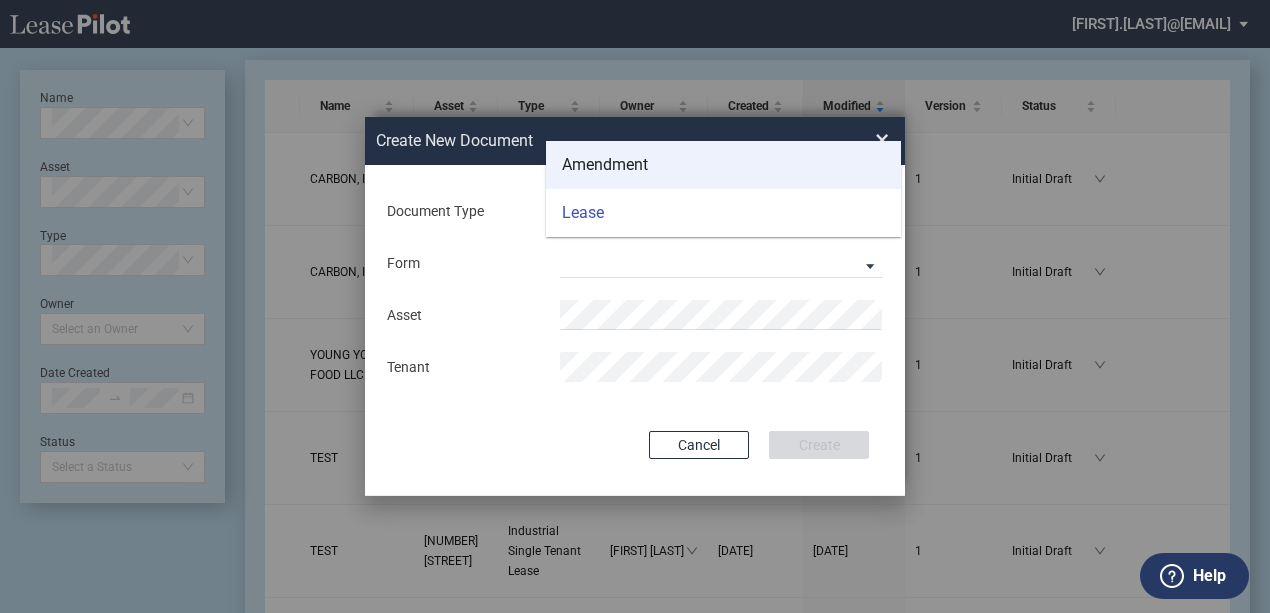 click on "Amendment" at bounding box center [723, 165] 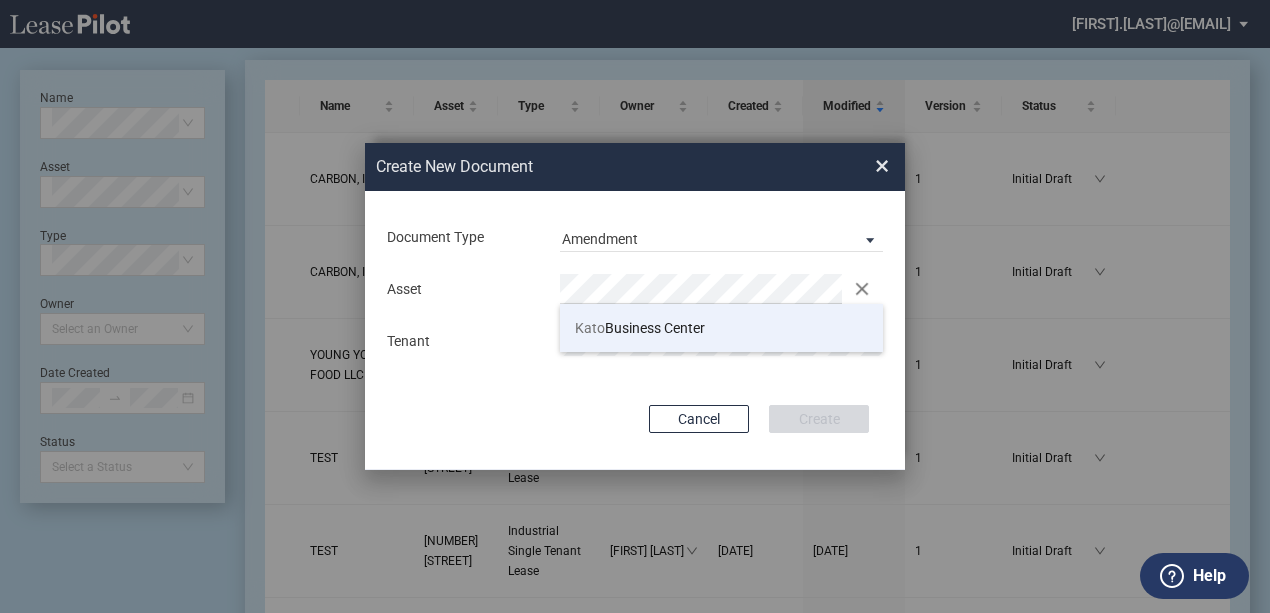 click on "Kato  Business Center" at bounding box center [640, 328] 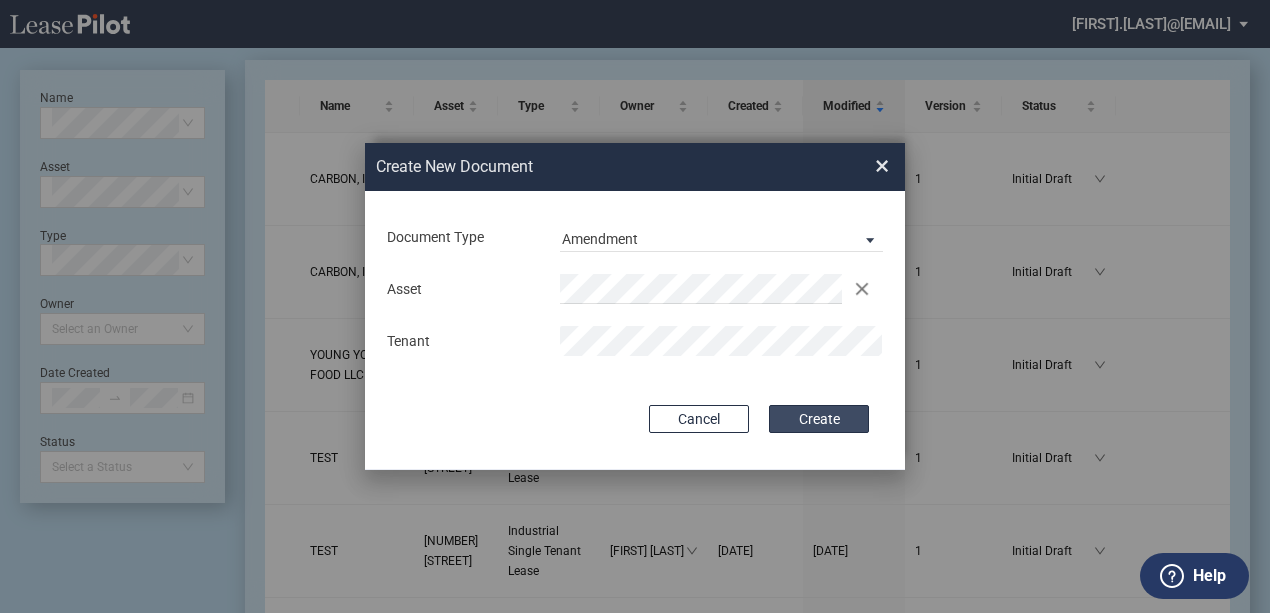 click on "Create" at bounding box center [819, 419] 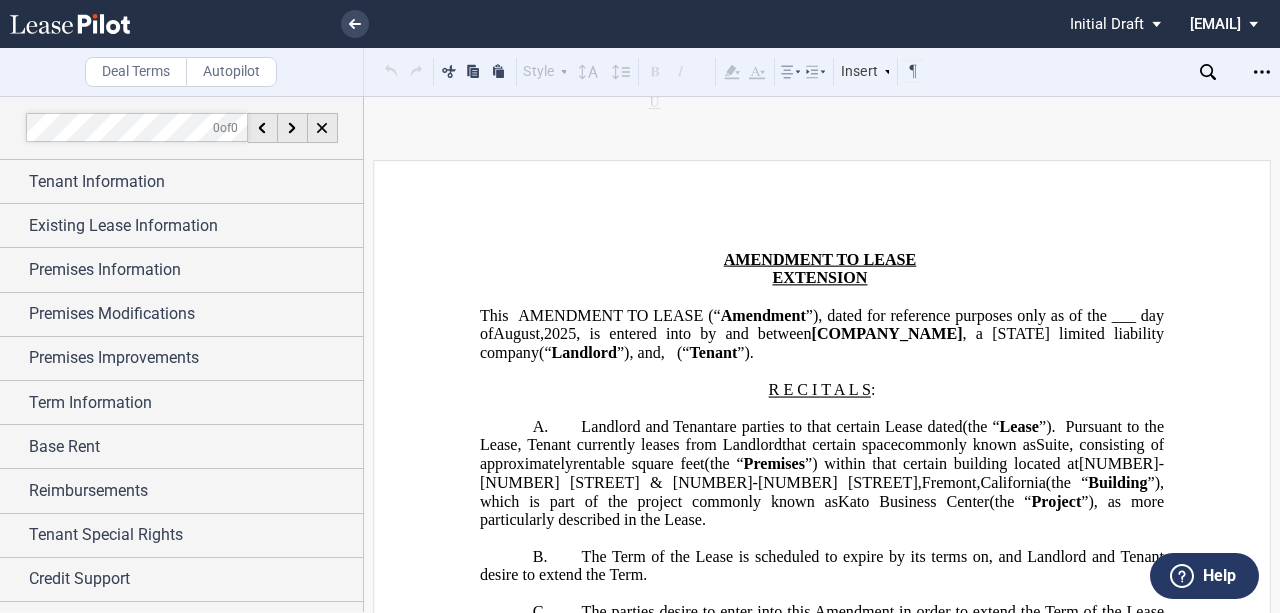 scroll, scrollTop: 0, scrollLeft: 0, axis: both 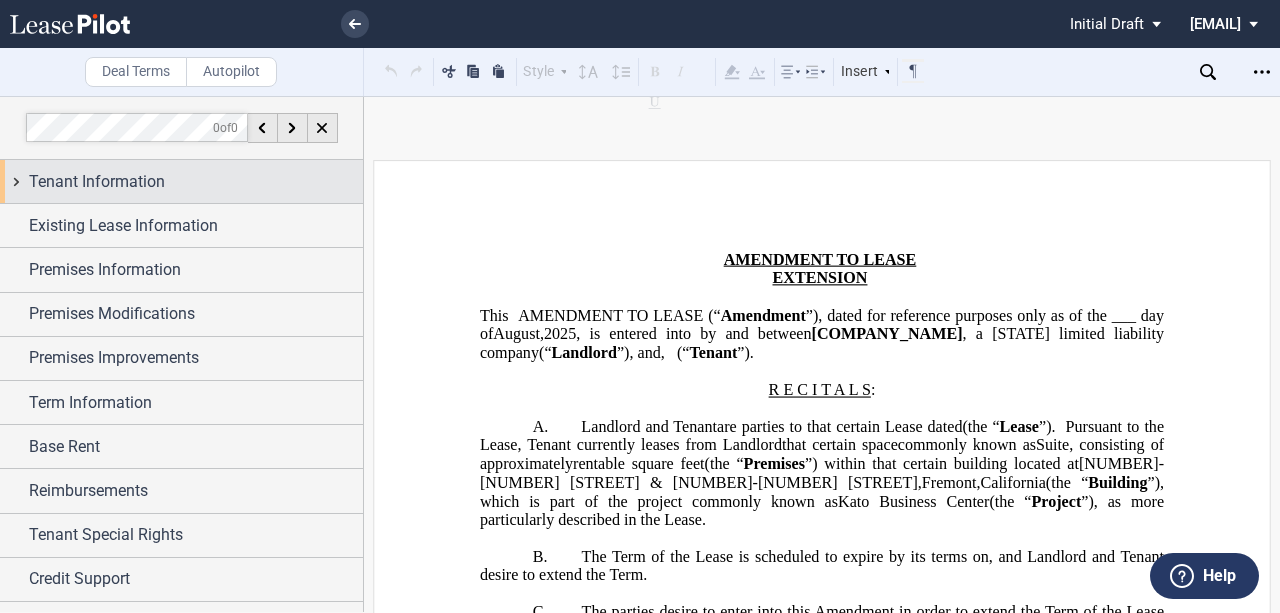 click on "Tenant Information" at bounding box center [97, 182] 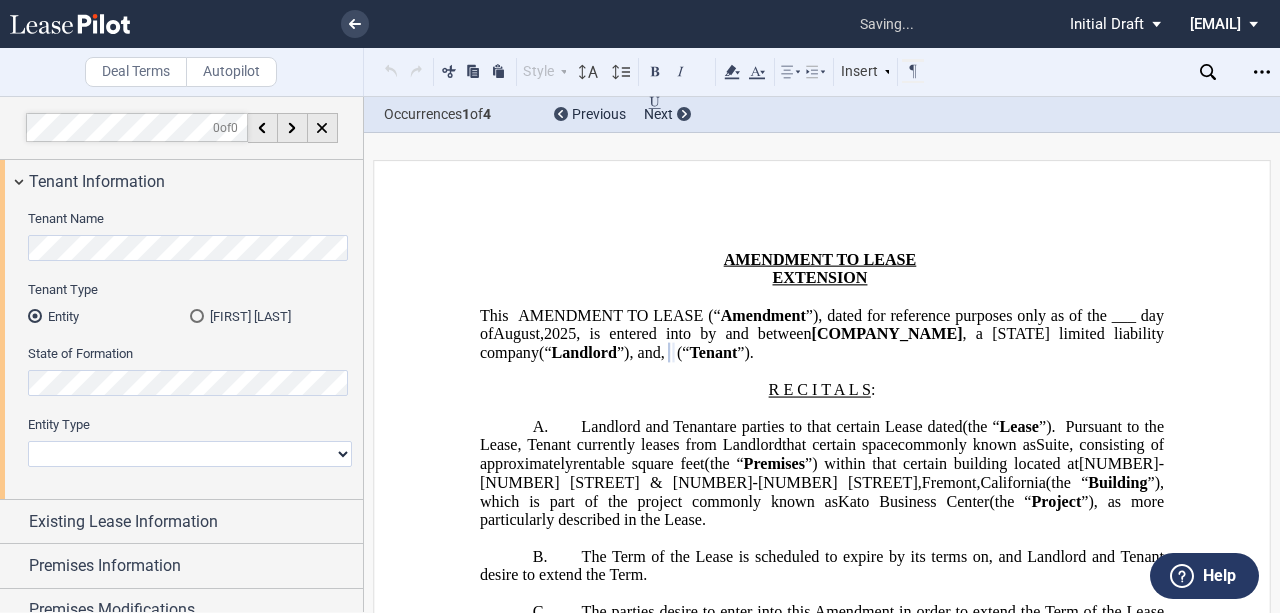 click on "Corporation
Limited Liability Company
General Partnership
Limited Partnership
Other" at bounding box center [190, 454] 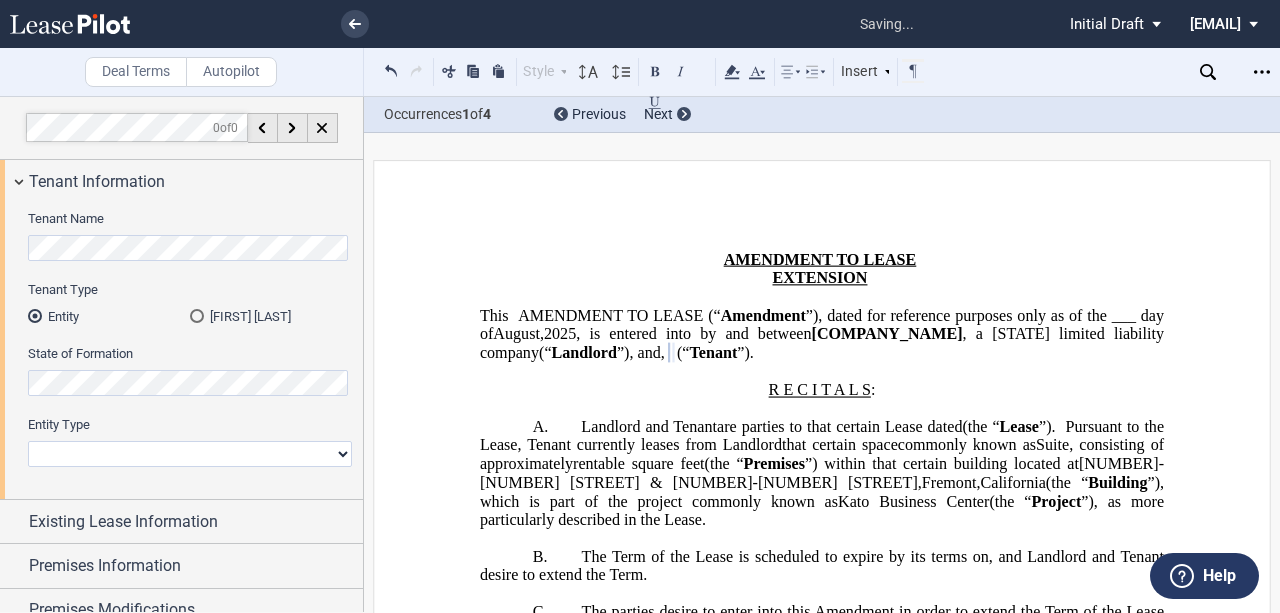 select on "corporation" 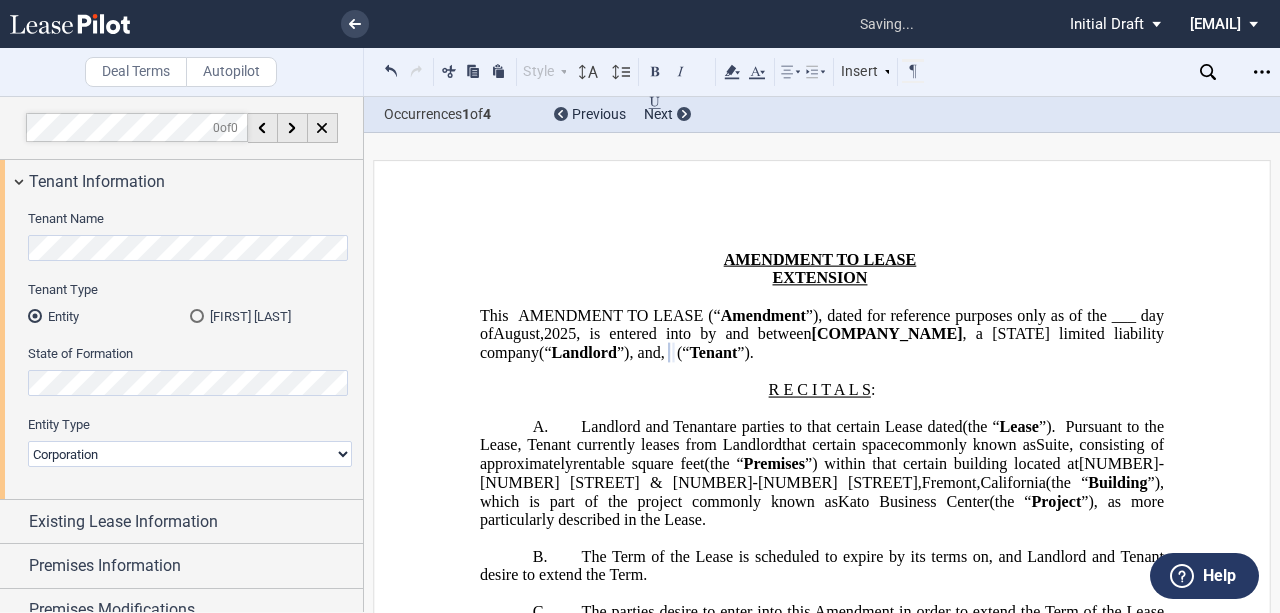 click on "Corporation
Limited Liability Company
General Partnership
Limited Partnership
Other" at bounding box center (190, 454) 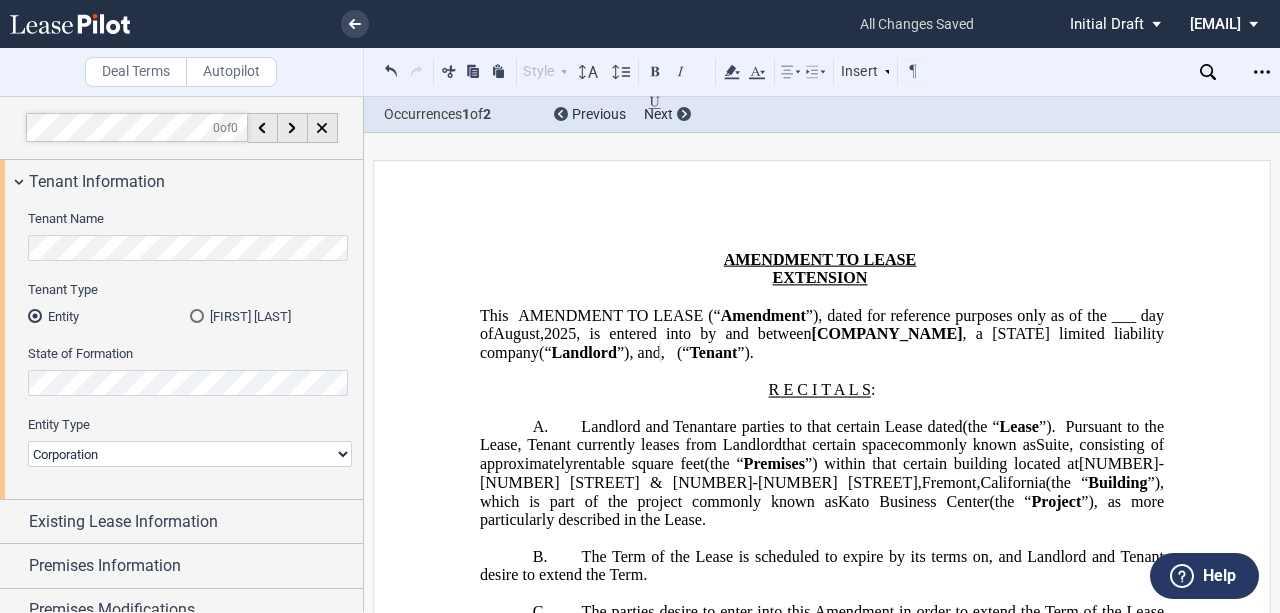click on "This   ﻿ ﻿   ﻿ ﻿   AMENDMENT TO LEASE (“ Amendment ”)   LEASE TERMINATION AGREEMENT (“ Agreement ”) , dated for reference purposes only as of the ___   day of  [MONTH] ,  [YEAR] , is entered into by and between  [COMPANY] ,   a   [STATE]   limited liability company  (“ Landlord ”), and  ﻿ ﻿ ,   ﻿ ﻿   ﻿ ﻿   ﻿ ﻿  an individual  (“ Tenant ”)." at bounding box center [822, 334] 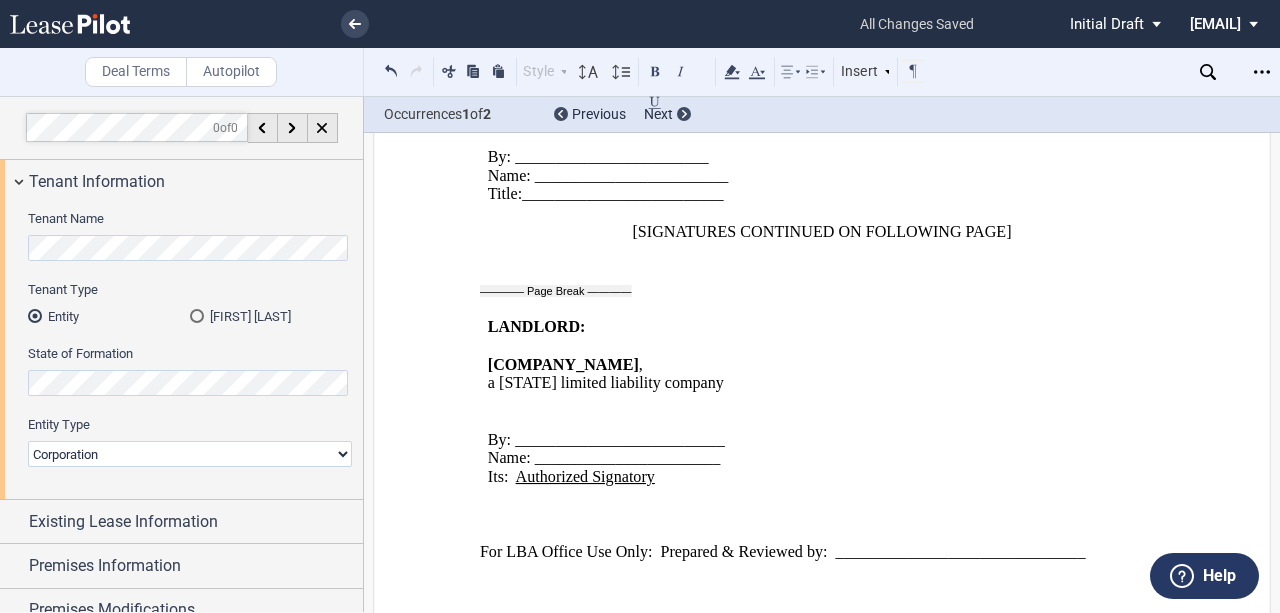 scroll, scrollTop: 2925, scrollLeft: 0, axis: vertical 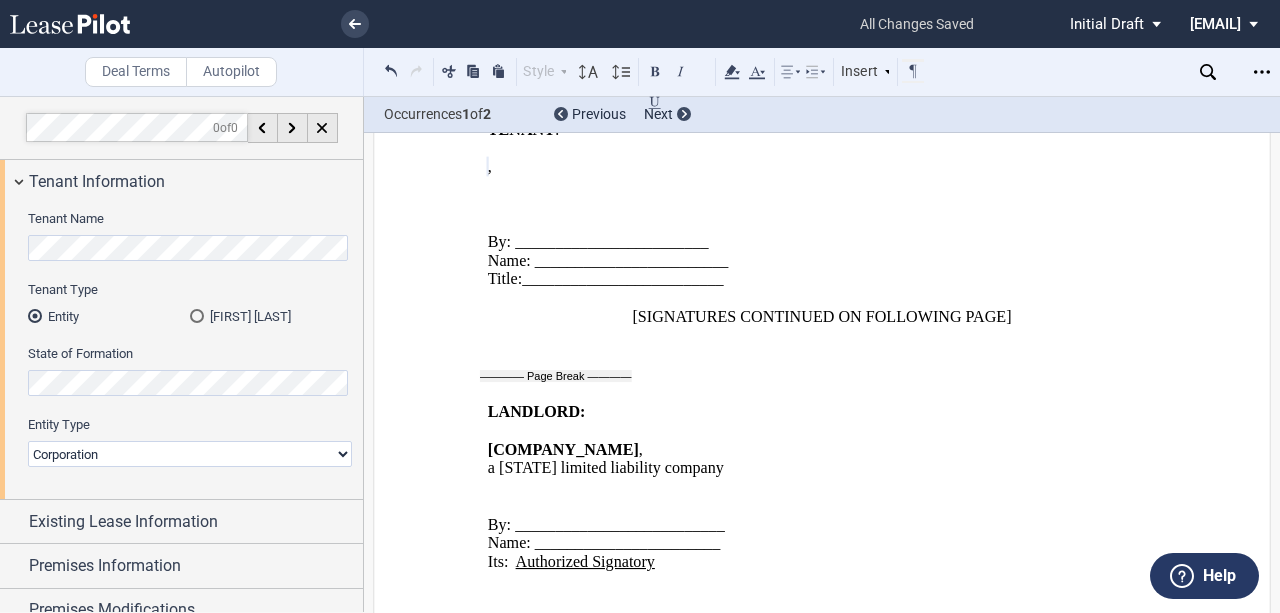 click on "﻿ ﻿ ," at bounding box center (699, 167) 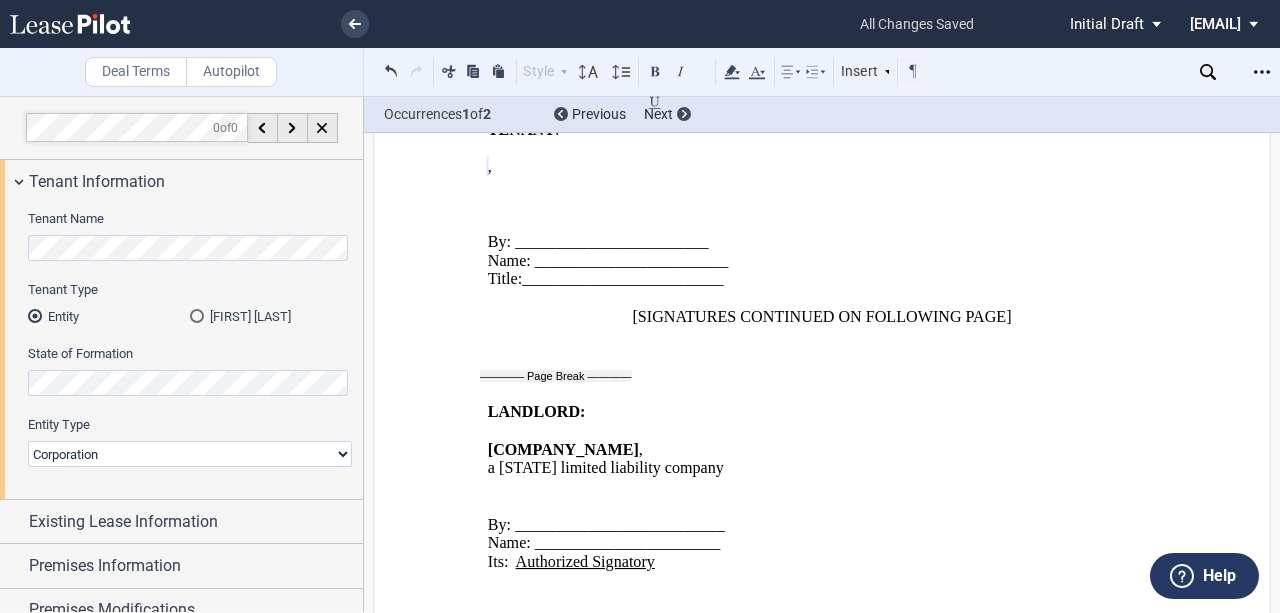 type 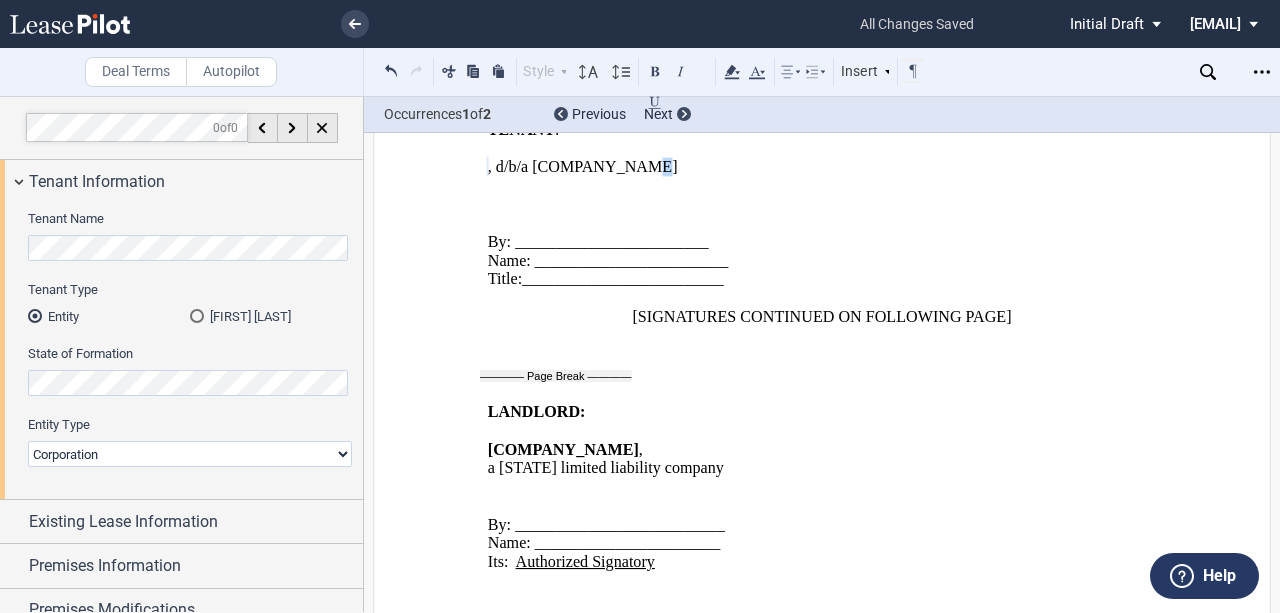 click on ", d/b/a Everest Labs," at bounding box center [699, 167] 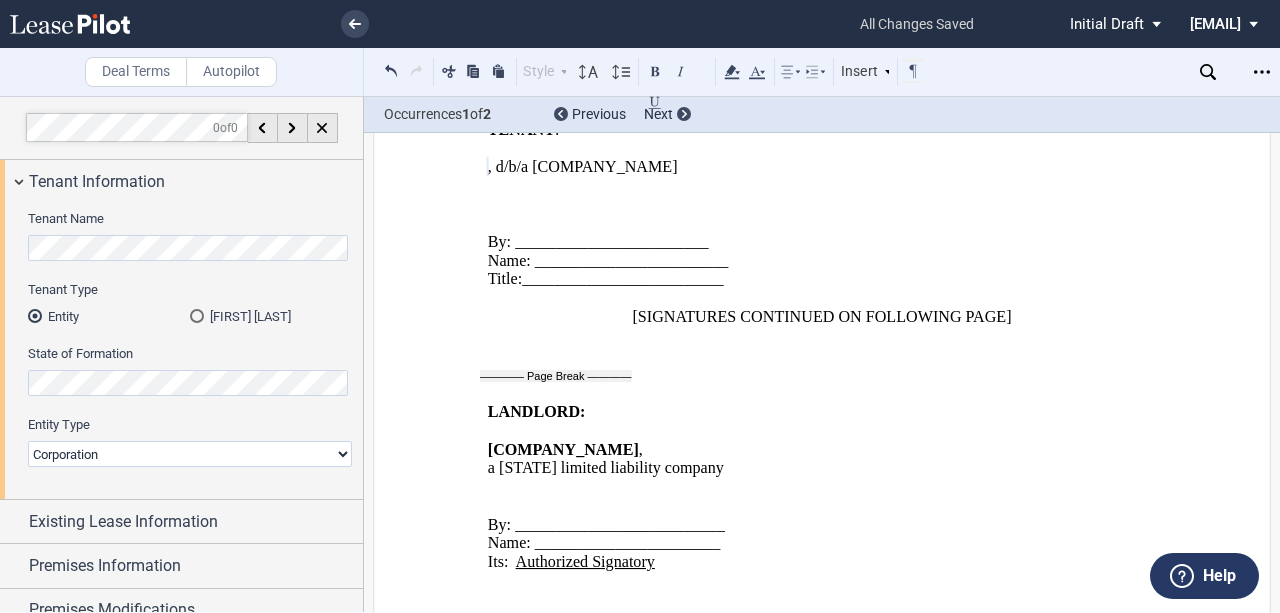 click on ", d/b/a [COMPANY_NAME]" 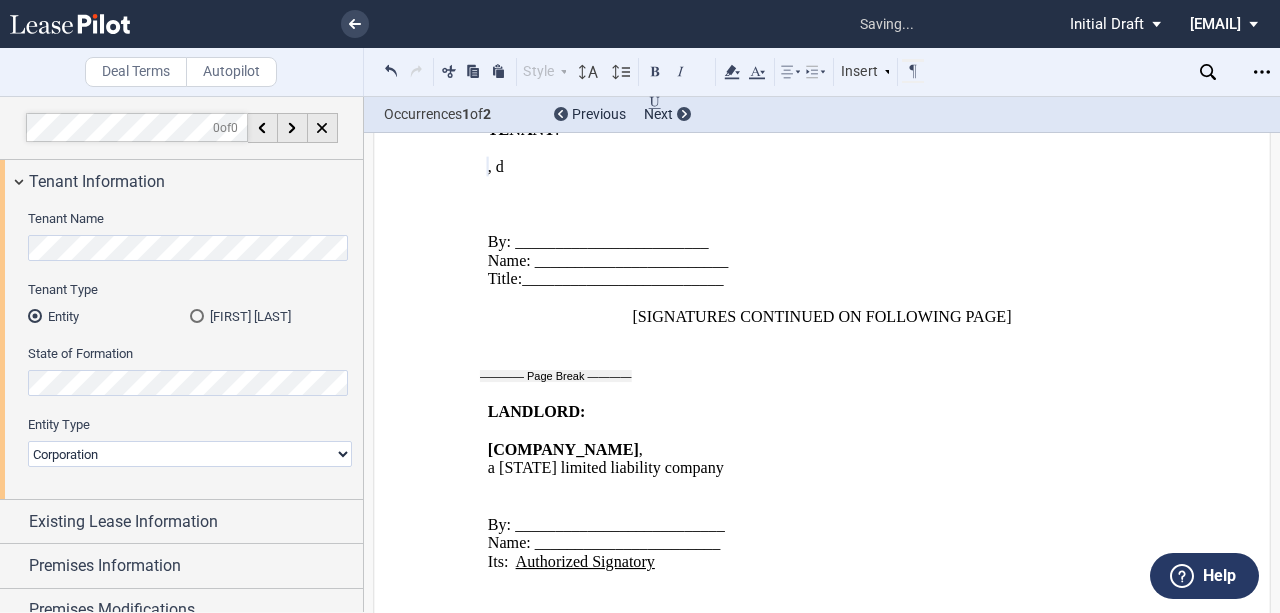click on "﻿ ﻿   ﻿ ﻿   ﻿ ﻿" at bounding box center [699, 185] 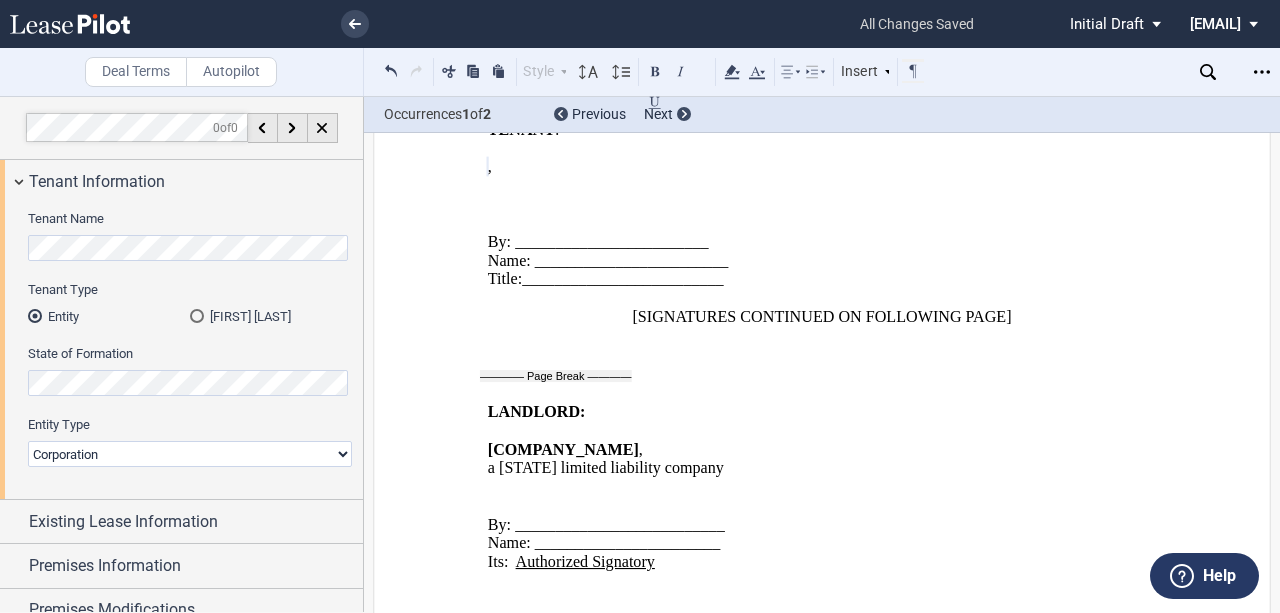type 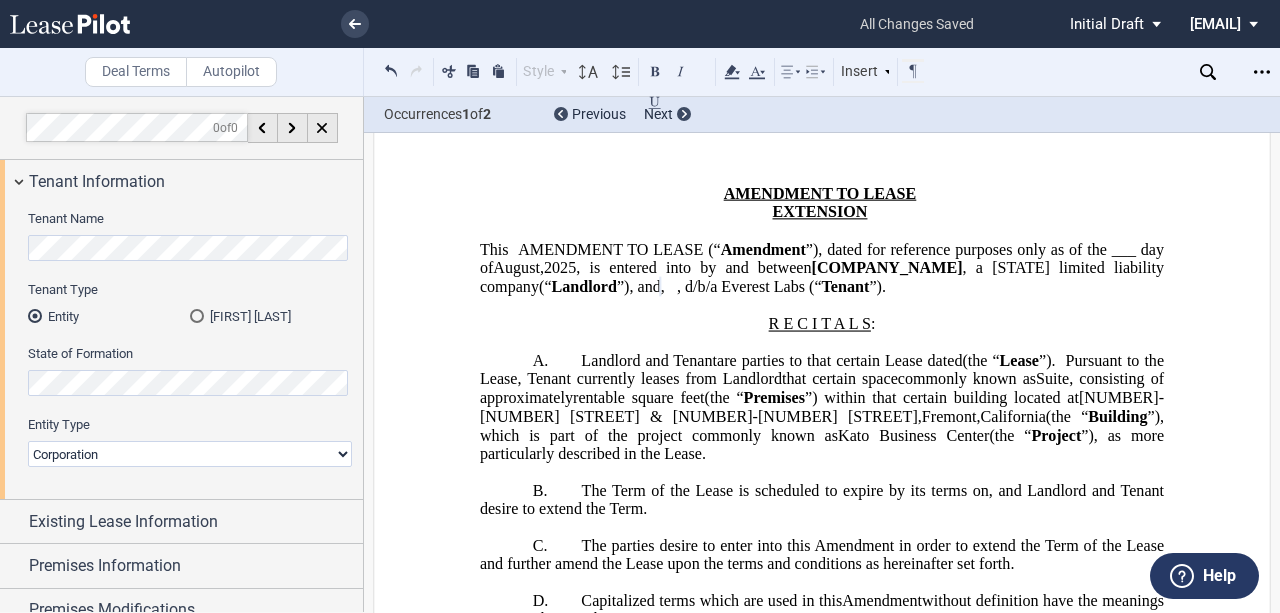 scroll, scrollTop: 133, scrollLeft: 0, axis: vertical 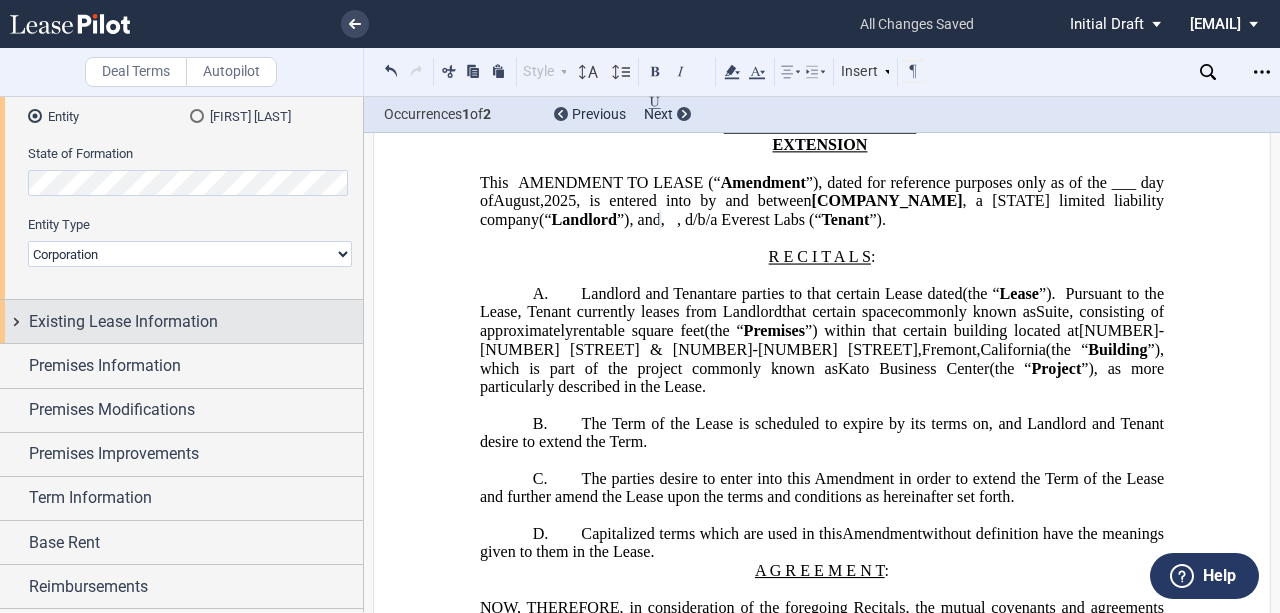 click on "Existing Lease Information" at bounding box center (123, 322) 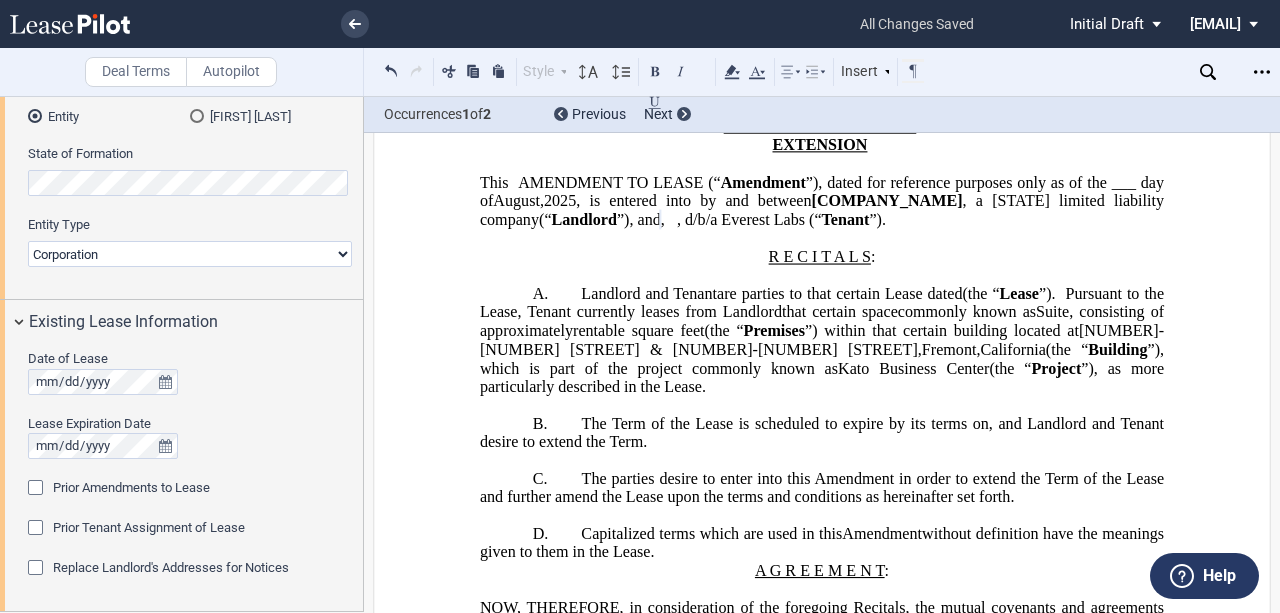click on "are parties to that certain Lease dated" 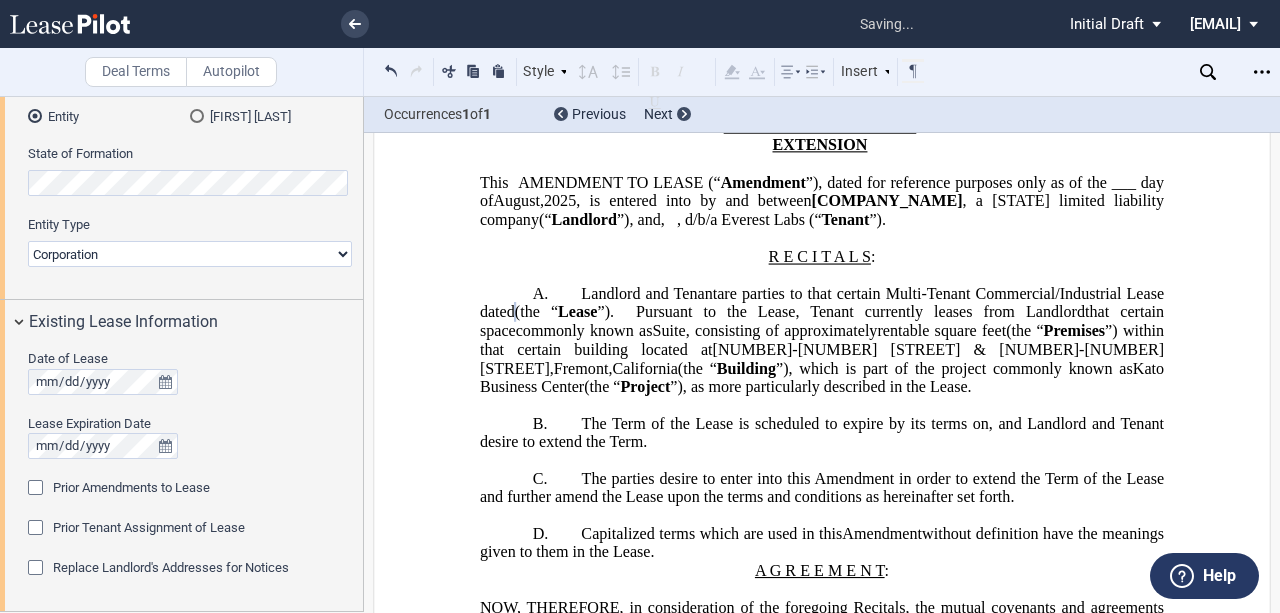 click on "Premises" 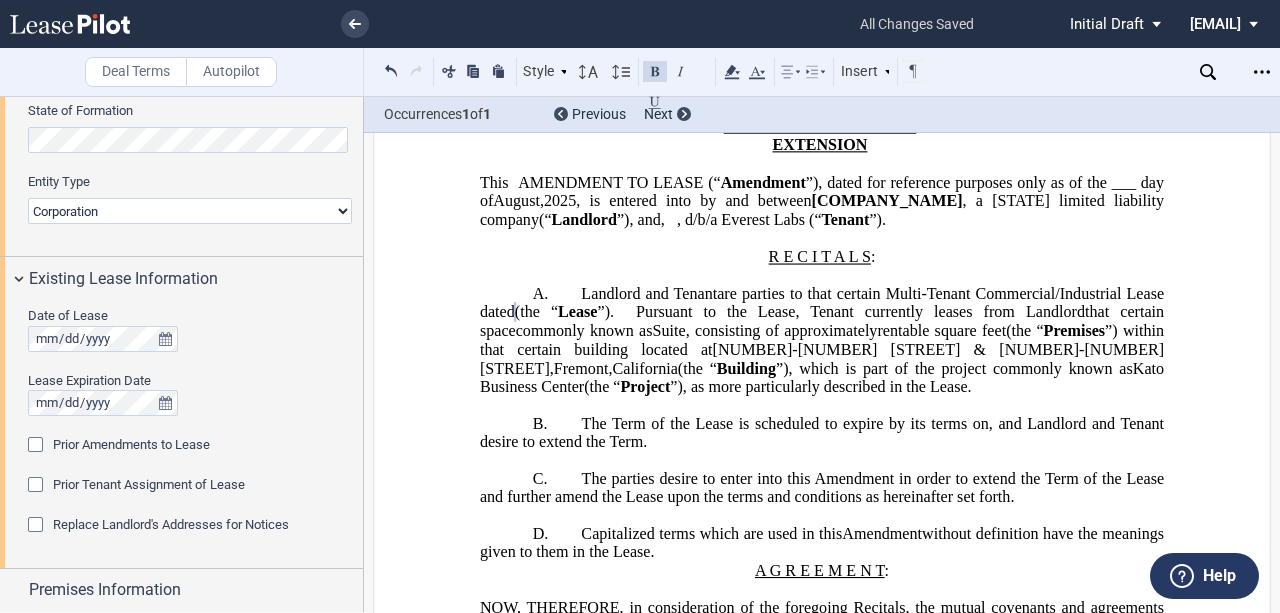 scroll, scrollTop: 266, scrollLeft: 0, axis: vertical 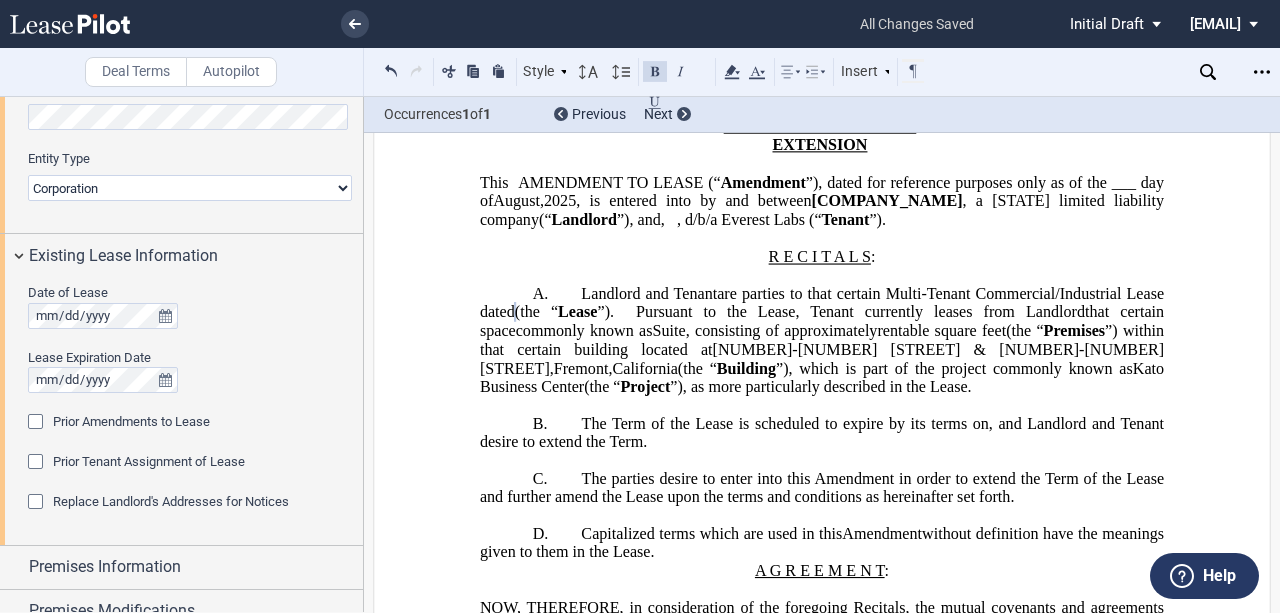 click on "Prior Amendments to Lease" at bounding box center (131, 421) 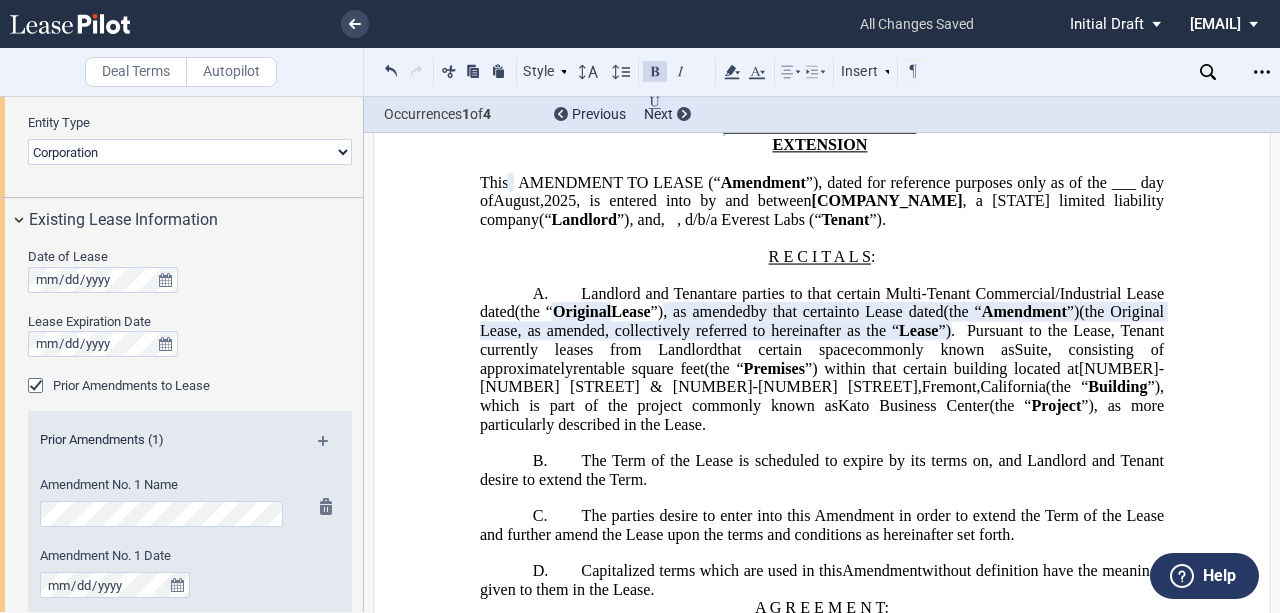 scroll, scrollTop: 333, scrollLeft: 0, axis: vertical 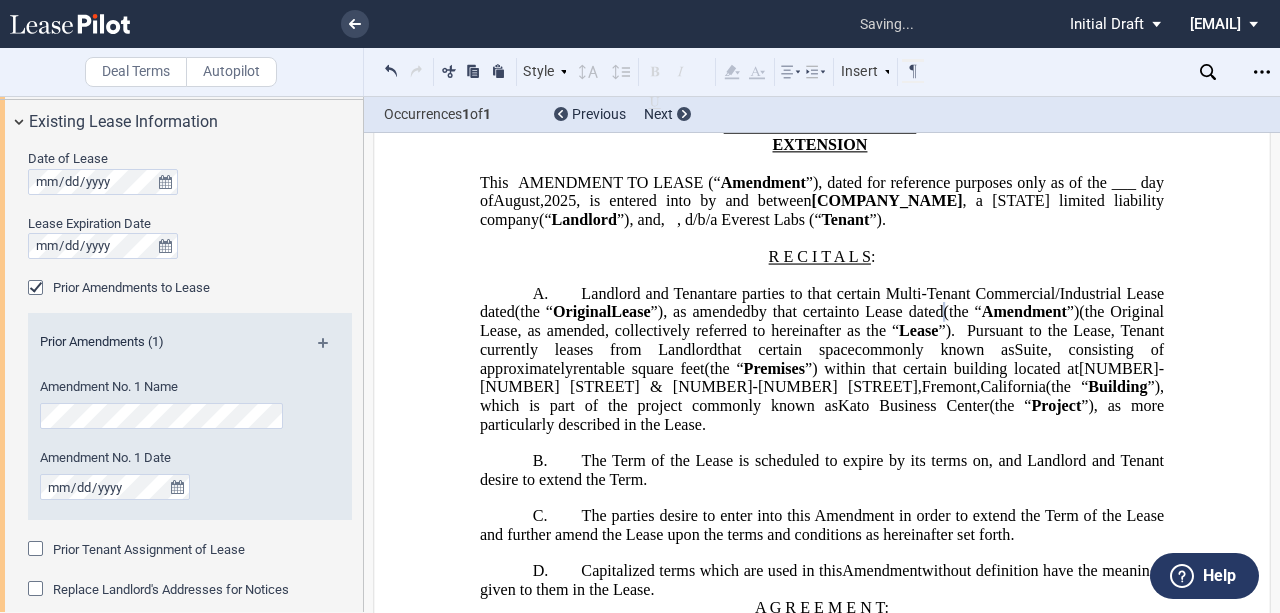 click at bounding box center [331, 350] 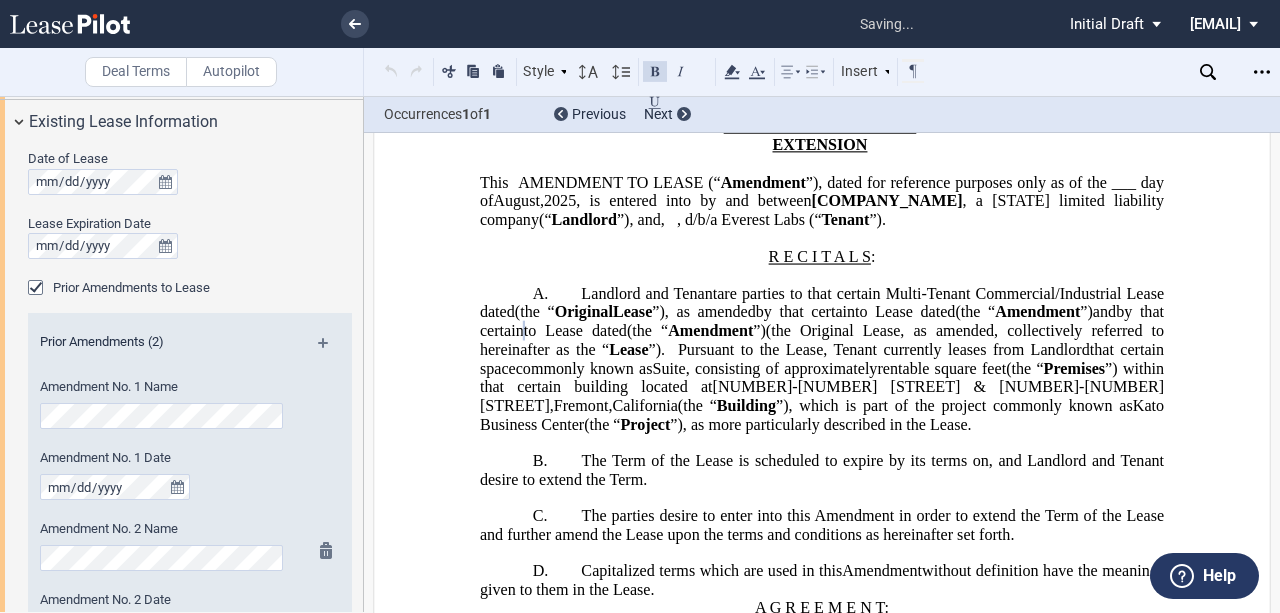 scroll, scrollTop: 466, scrollLeft: 0, axis: vertical 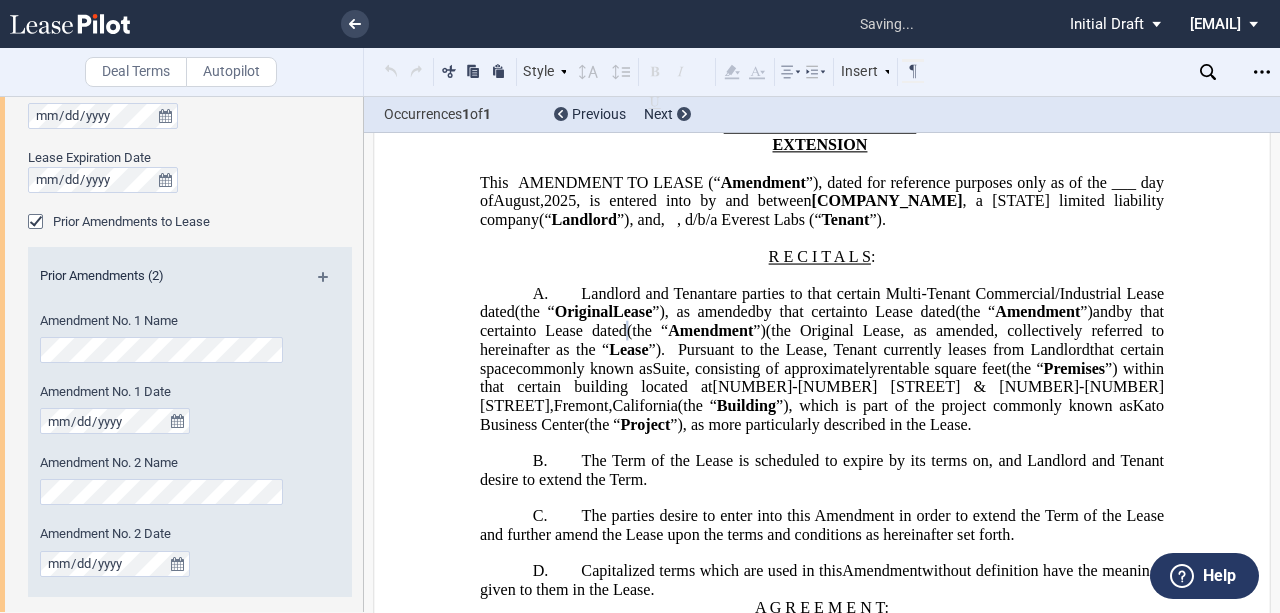 click on "California" 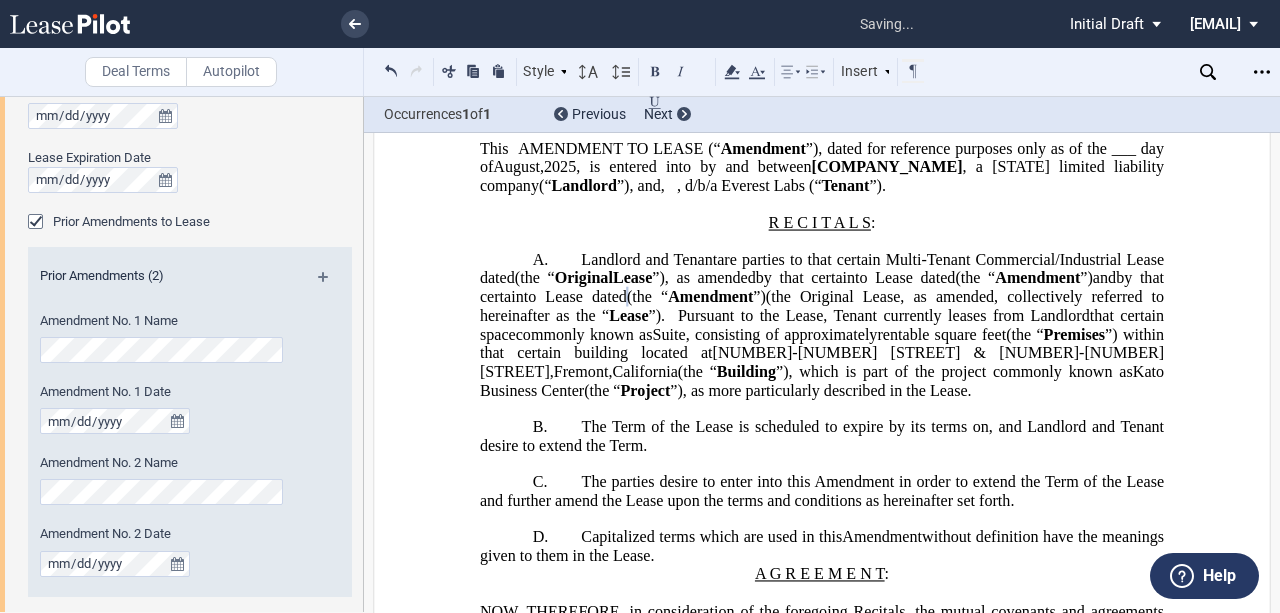 scroll, scrollTop: 200, scrollLeft: 0, axis: vertical 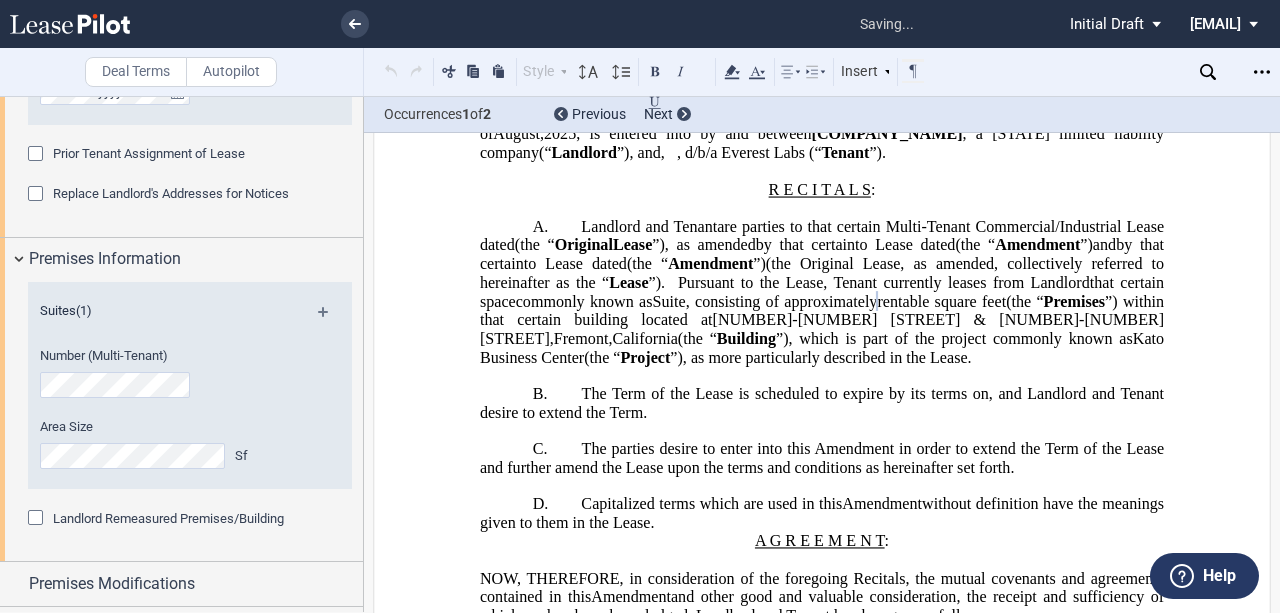 click on "”), which is part of the project commonly known as" 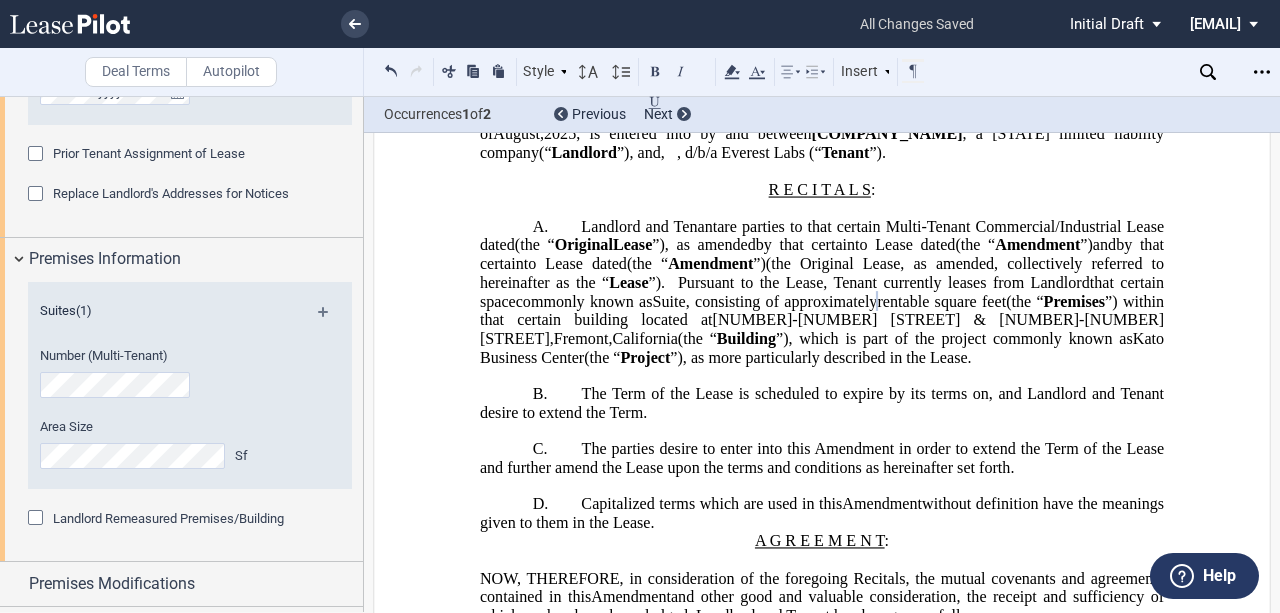 click on "[NUMBER]-[NUMBER] [STREET] & [NUMBER]-[NUMBER] [STREET]" 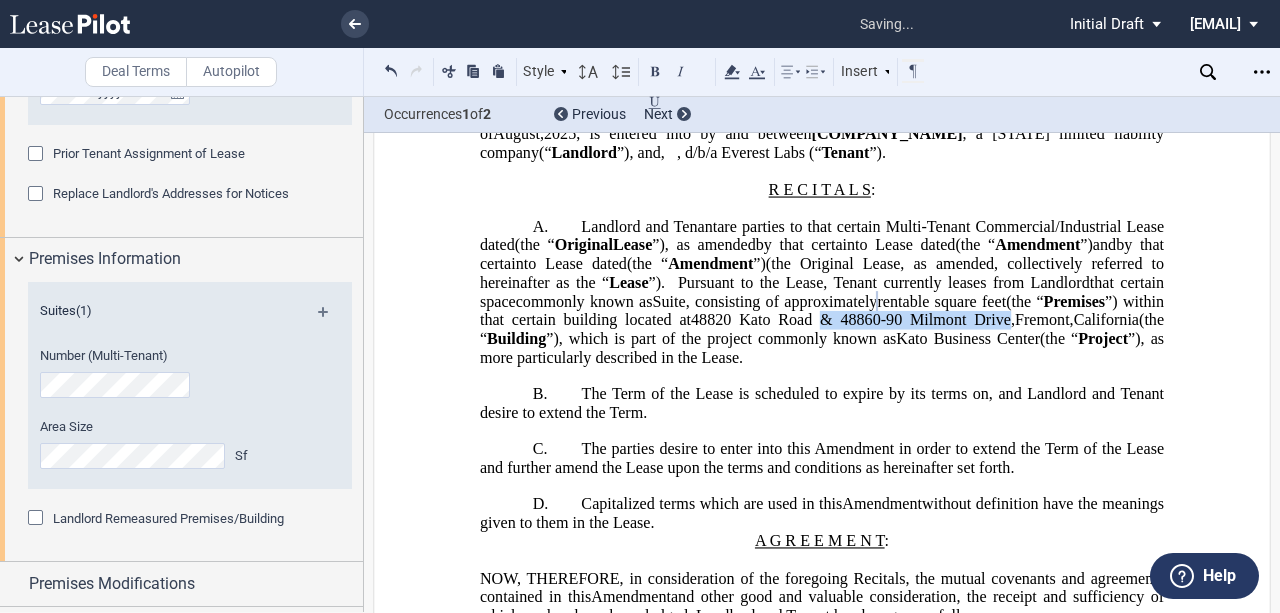 drag, startPoint x: 972, startPoint y: 368, endPoint x: 1156, endPoint y: 369, distance: 184.00272 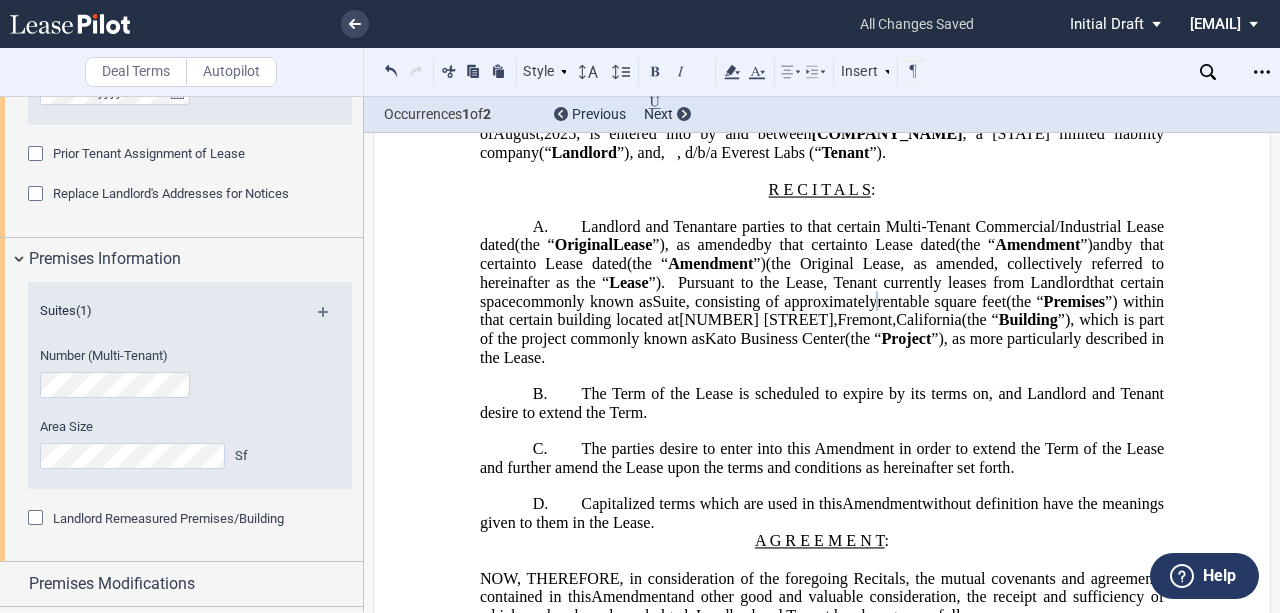 scroll, scrollTop: 133, scrollLeft: 0, axis: vertical 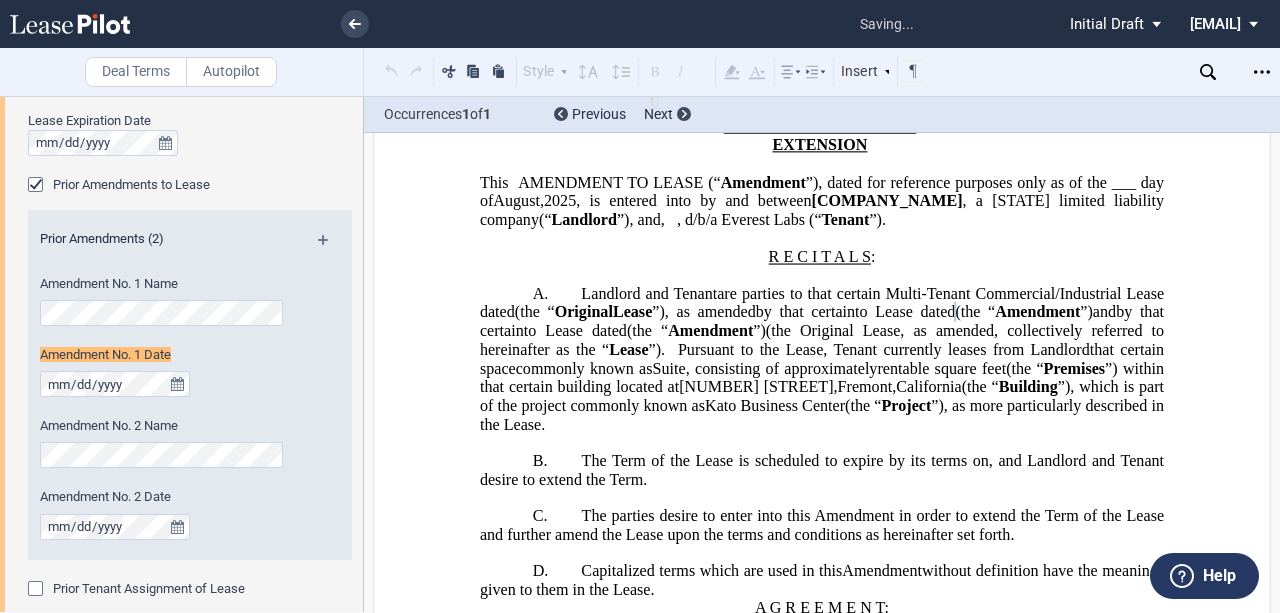 click on "”) within that certain building located at" 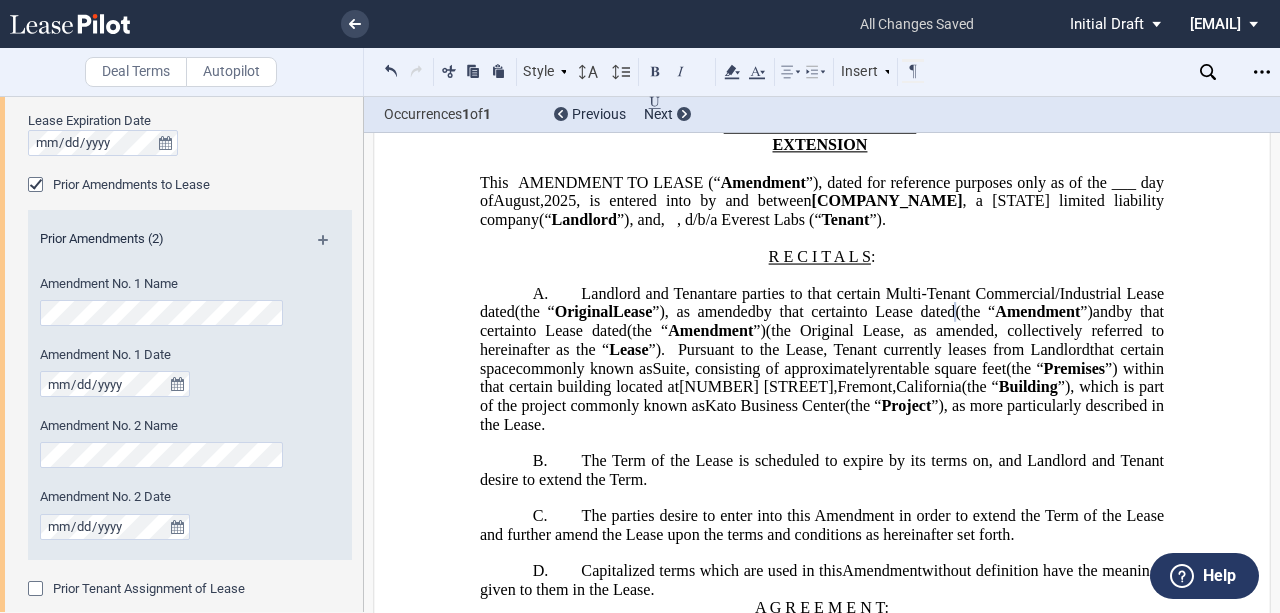 click on "Prior Tenant Assignment of Lease" at bounding box center (190, 600) 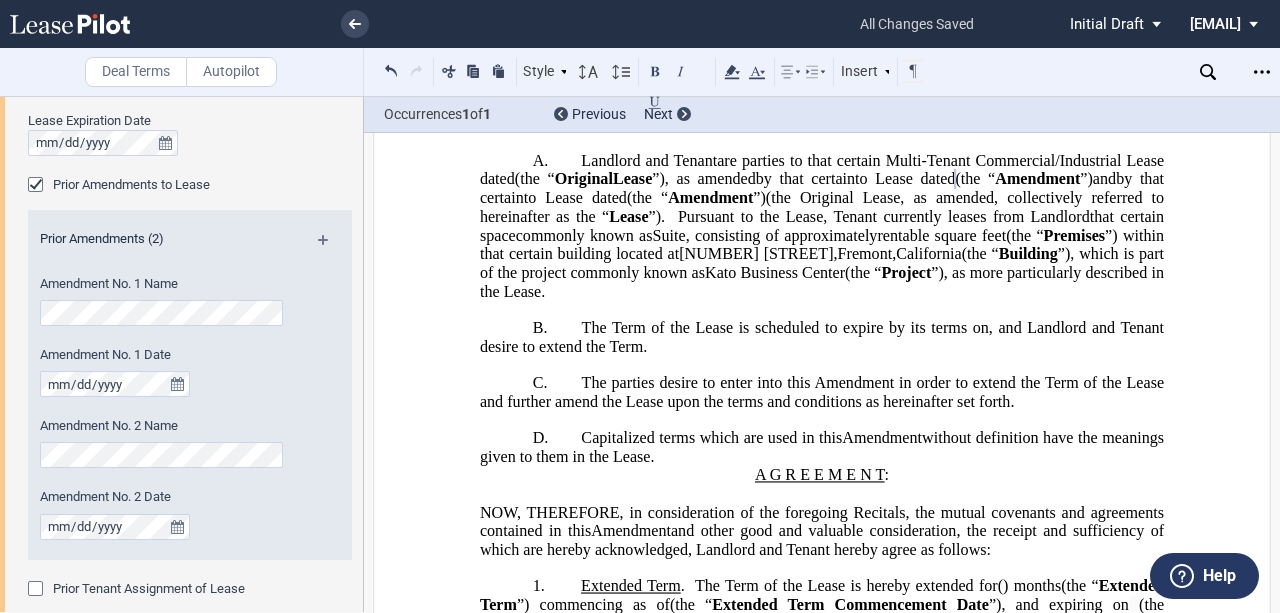 scroll, scrollTop: 333, scrollLeft: 0, axis: vertical 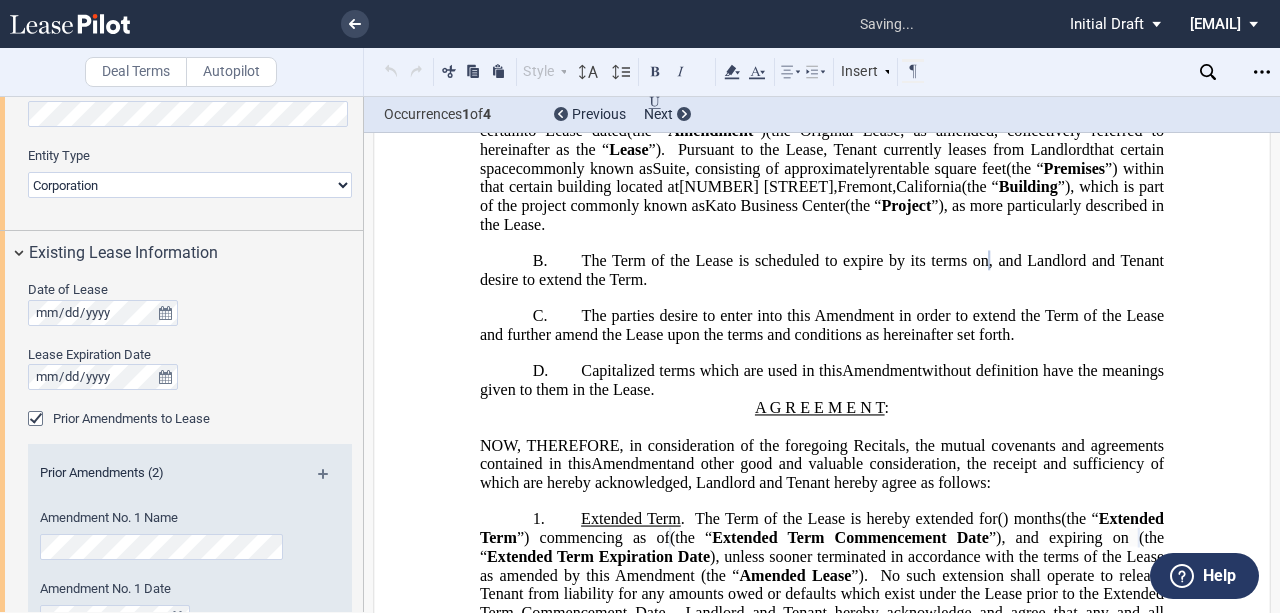 click on "﻿
﻿ ﻿ ﻿ ﻿  AMENDMENT TO LEASE
EXTENSION  AND EXPANSION  AND RELOCATION  AND REDUCTION
LEASE TERMINATION AGREEMENT
﻿
This   ﻿ ﻿   ﻿ ﻿   AMENDMENT TO LEASE (“ Amendment ”)   LEASE TERMINATION AGREEMENT (“ Agreement ”) , dated for reference purposes only as of the ___   day of  August ,  2025 , is entered into by and between  BPP PACIFIC INDUSTRIAL CA REIT OWNER 2 LLC ,   a   [STATE]  limited liability company  (“ Landlord ”), and  ﻿ ﻿ ,   ﻿ ﻿   ﻿ ﻿   ﻿ ﻿  an individual , d/b/a Everest Labs (“ Tenant ”).
﻿
R E C I T A L S :
!!SET_LEVEL_0!! !!AMD_LEVEL_1!!
A.                   Landlord and Tenant  (as successor-in-interest to  ﻿ ﻿ )  are parties to that certain Multi-Tenant Commercial/Industrial Lease dated  ﻿ ﻿  (the “ Original  Lease ”) ”) ," at bounding box center (822, 1587) 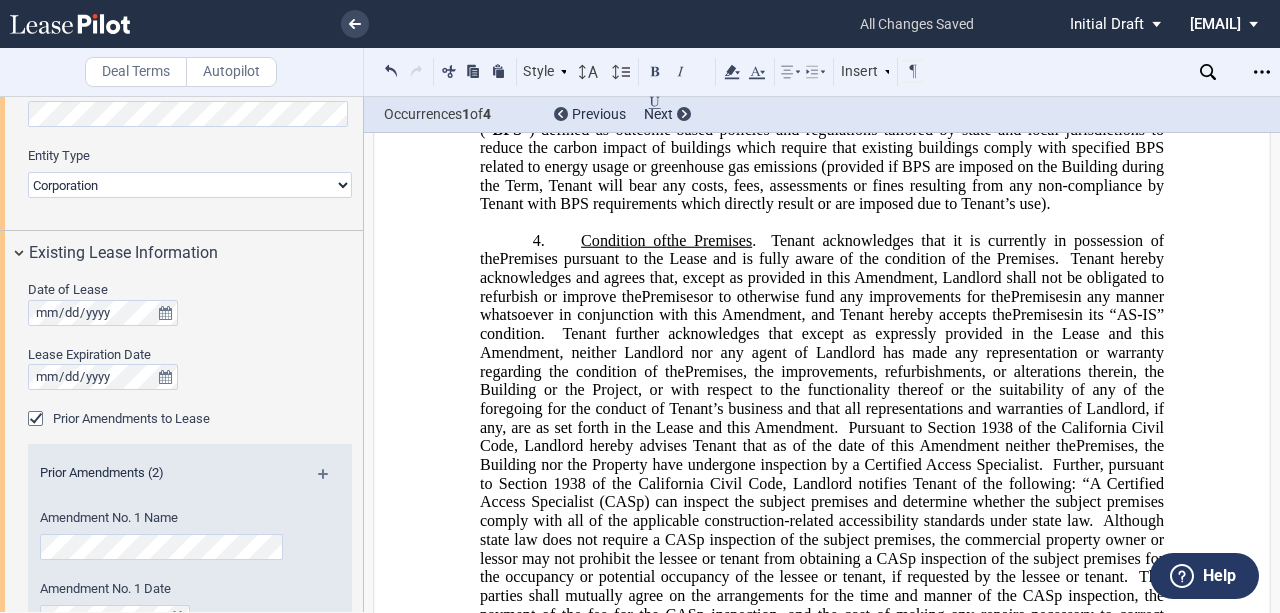 scroll, scrollTop: 1066, scrollLeft: 0, axis: vertical 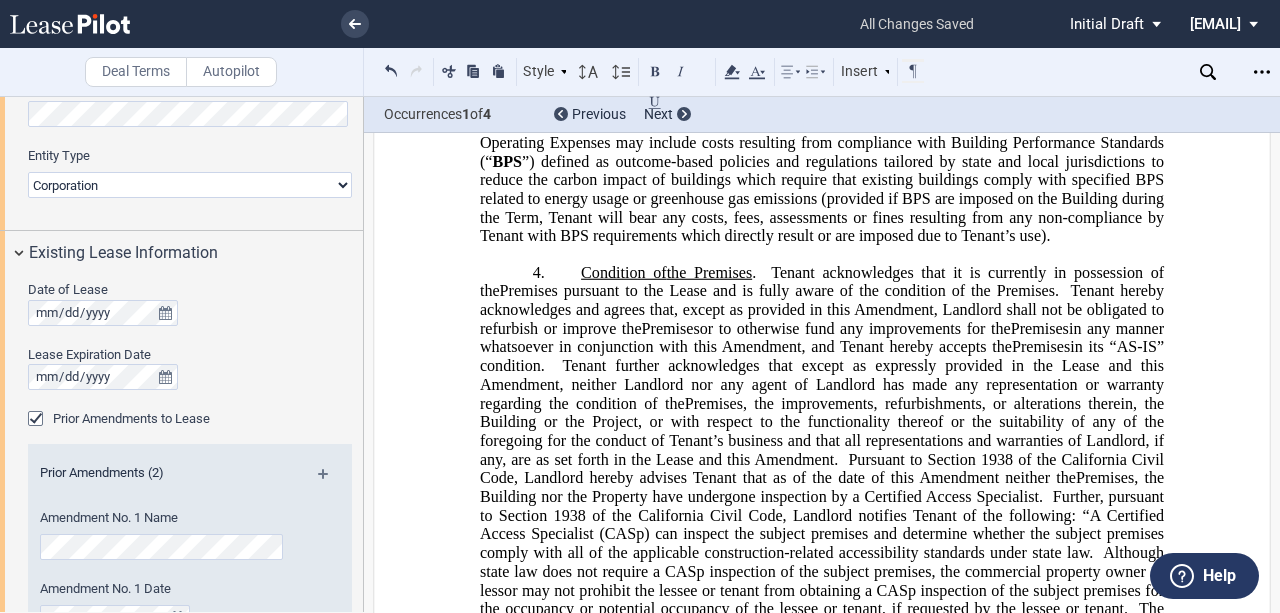 click on "4.                 Condition of  the Current Premises  the Original Premises  the Premises  the Retained Premises .    Tenant acknowledges that it is currently in possession of the  Current Premises pursuant to the Lease and is fully aware of the condition of the Current Premises,  Original Premises pursuant to the Lease and is fully aware of the condition of the Original Premises,  Premises pursuant to the Lease and is fully aware of the condition of the Premises  Retained Premises pursuant to the Lease and is fully aware of the condition of the Retained Premises .    Tenant hereby acknowledges and agrees that, except as provided in this Amendment, Landlord shall not be obligated to refurbish or improve the  Current Premises  Original Premises  Premises  Retained Premises  or to otherwise fund any improvements for the  Current Premises  Original Premises  Premises  Retained Premises  in any manner whatsoever in conjunction with this Amendment, and Tenant hereby accepts the  Premises" at bounding box center [822, 618] 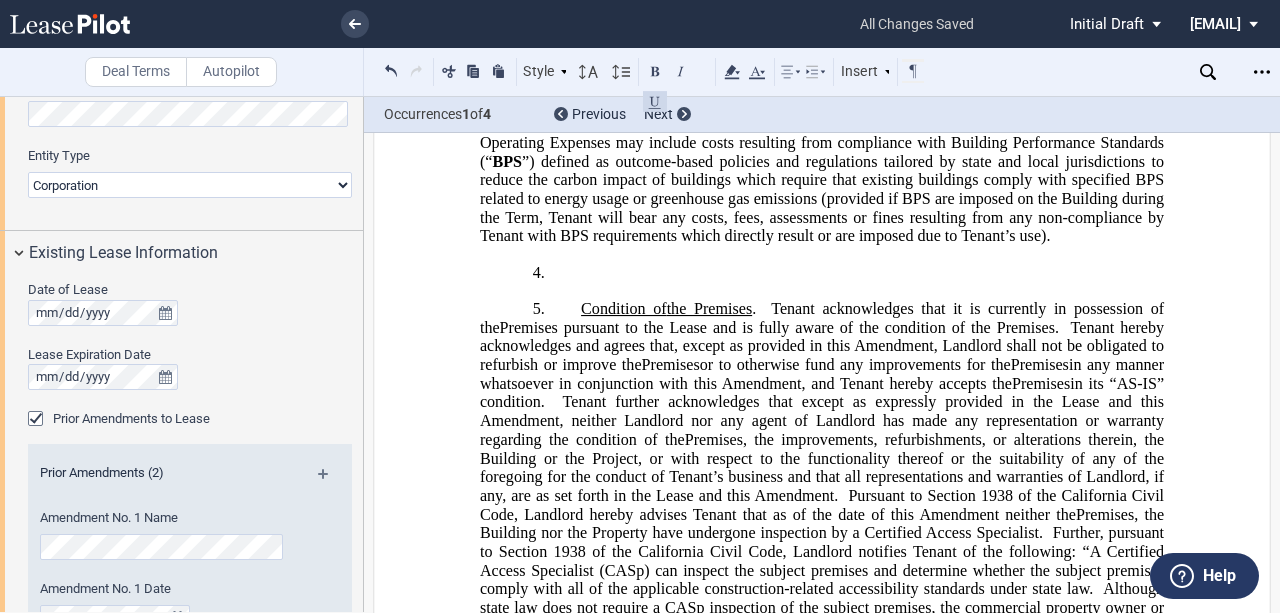 drag, startPoint x: 651, startPoint y: 349, endPoint x: 618, endPoint y: 342, distance: 33.734257 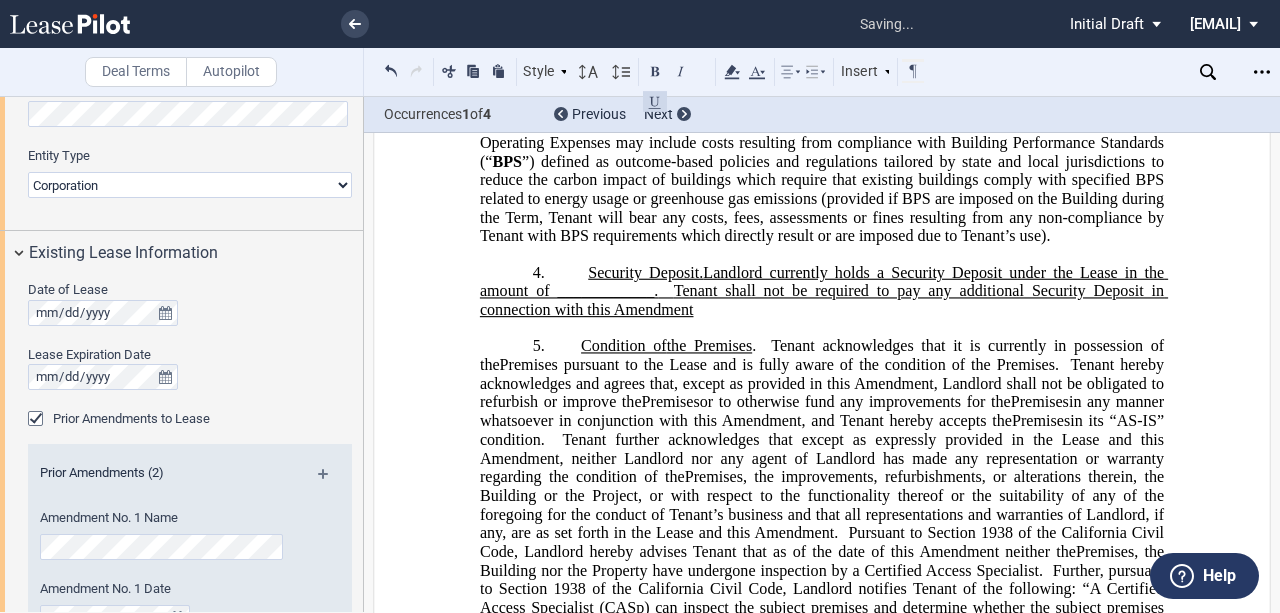 click on "4. Security Deposit. Landlord currently holds a Security Deposit under the Lease in the amount of ____________. Tenant shall not be required to pay any additional Security Deposit in connection with this Amendment" at bounding box center (822, 291) 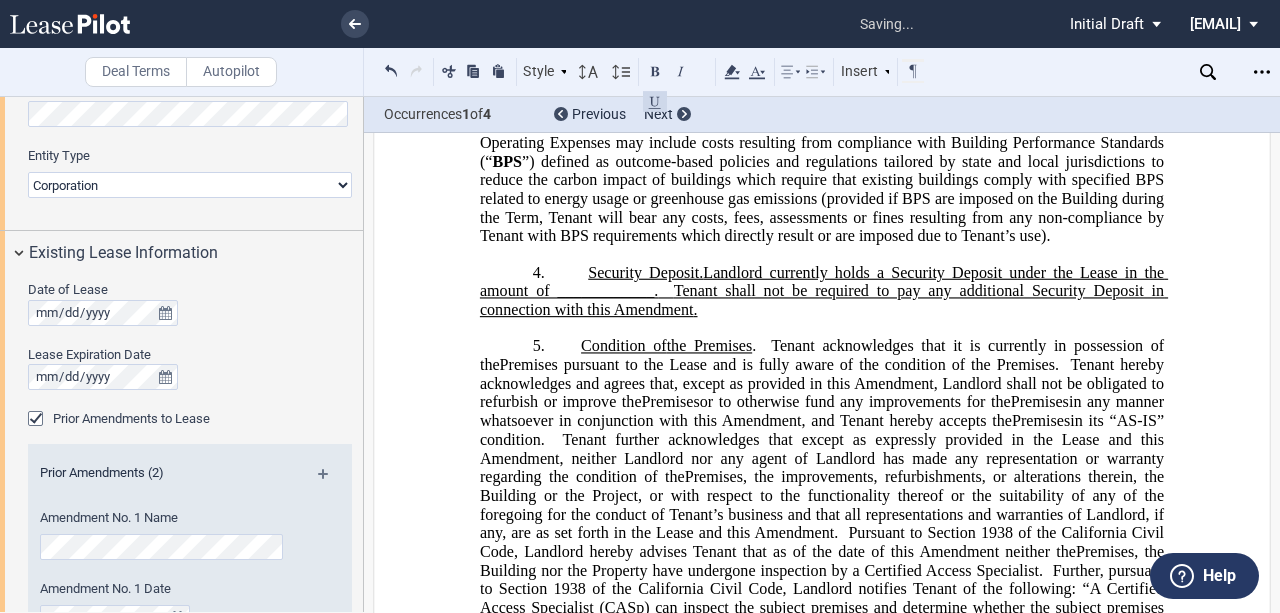 drag, startPoint x: 724, startPoint y: 388, endPoint x: 691, endPoint y: 345, distance: 54.20332 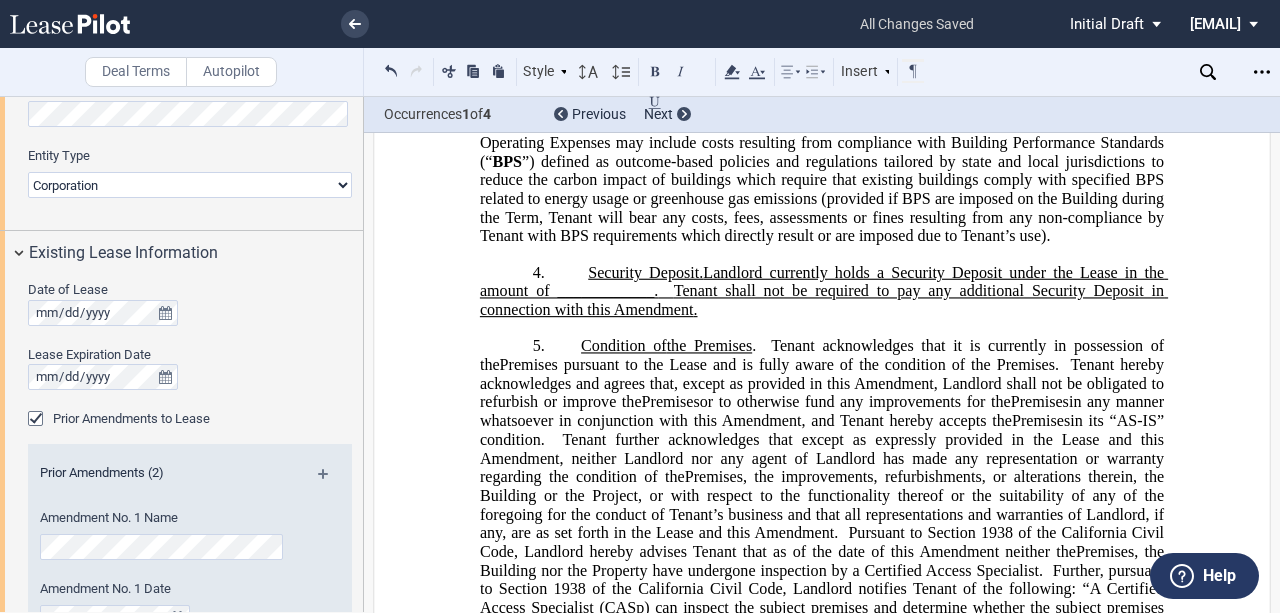 drag, startPoint x: 694, startPoint y: 384, endPoint x: 694, endPoint y: 351, distance: 33 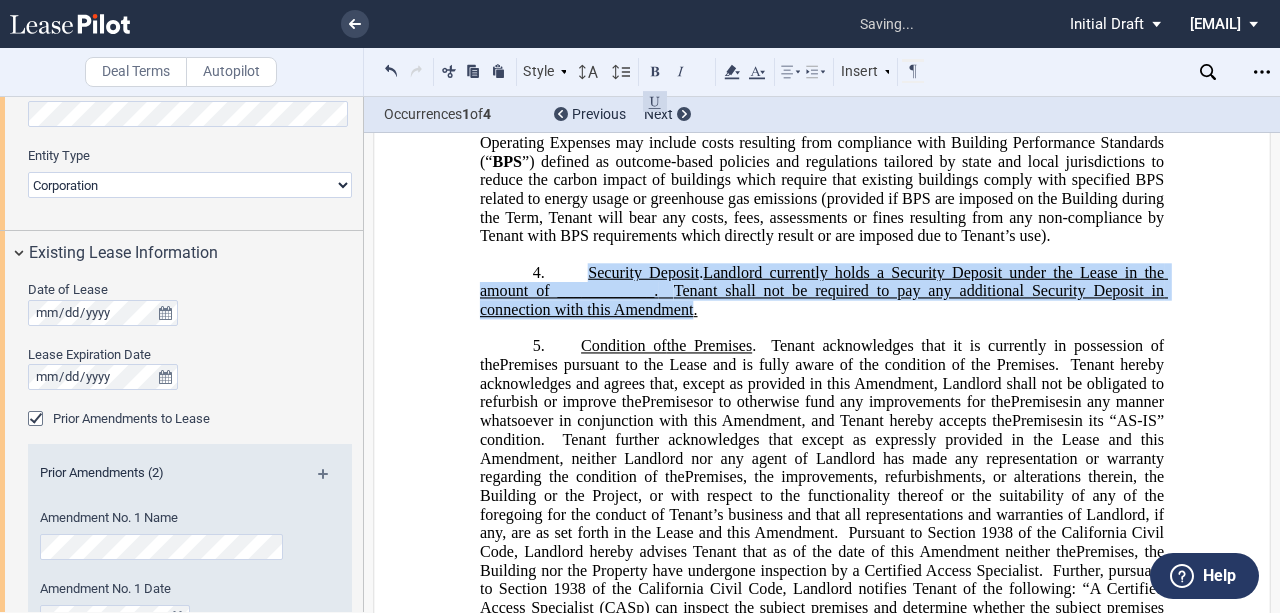 drag, startPoint x: 703, startPoint y: 388, endPoint x: 710, endPoint y: 404, distance: 17.464249 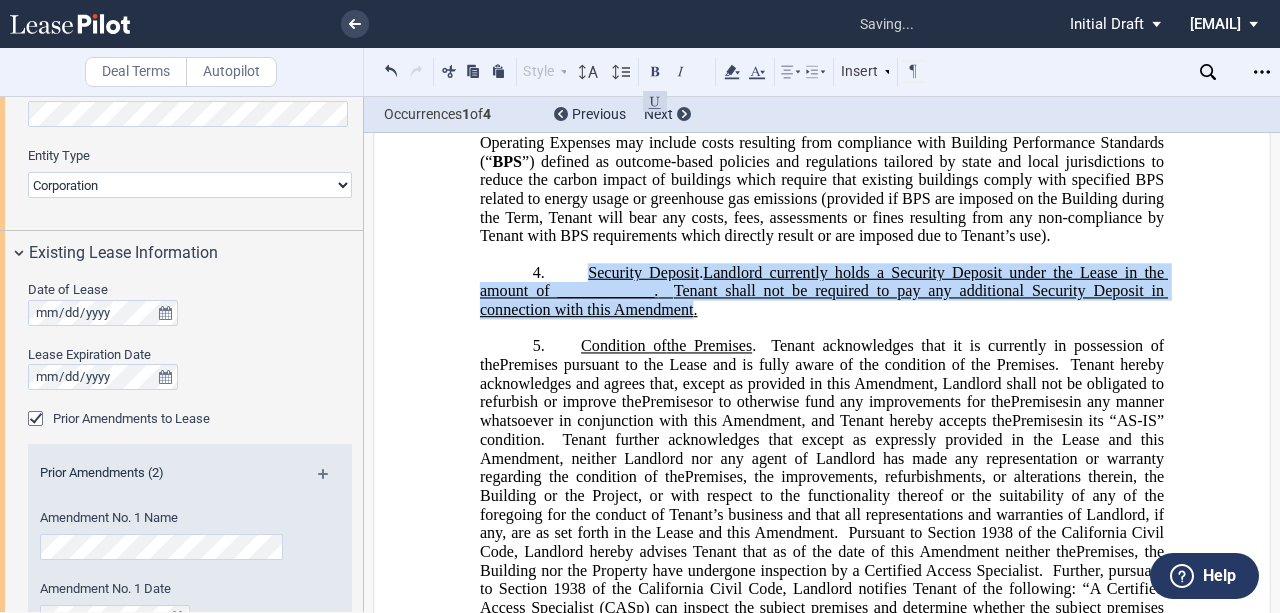 drag, startPoint x: 704, startPoint y: 310, endPoint x: 850, endPoint y: 373, distance: 159.01257 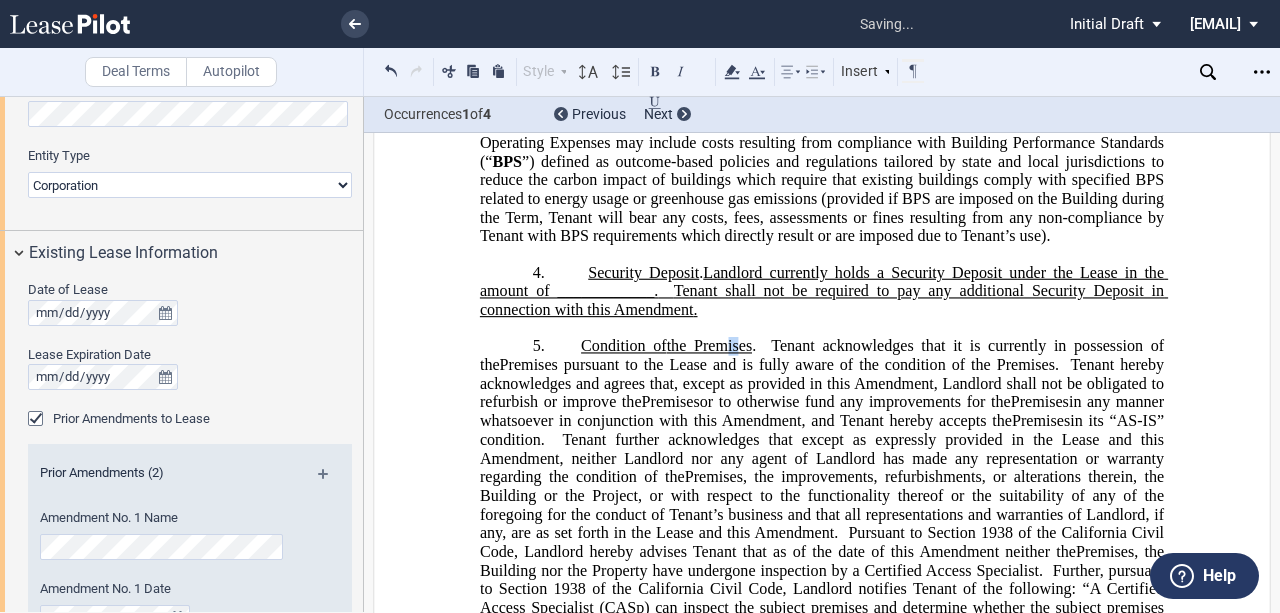 drag, startPoint x: 726, startPoint y: 397, endPoint x: 711, endPoint y: 390, distance: 16.552946 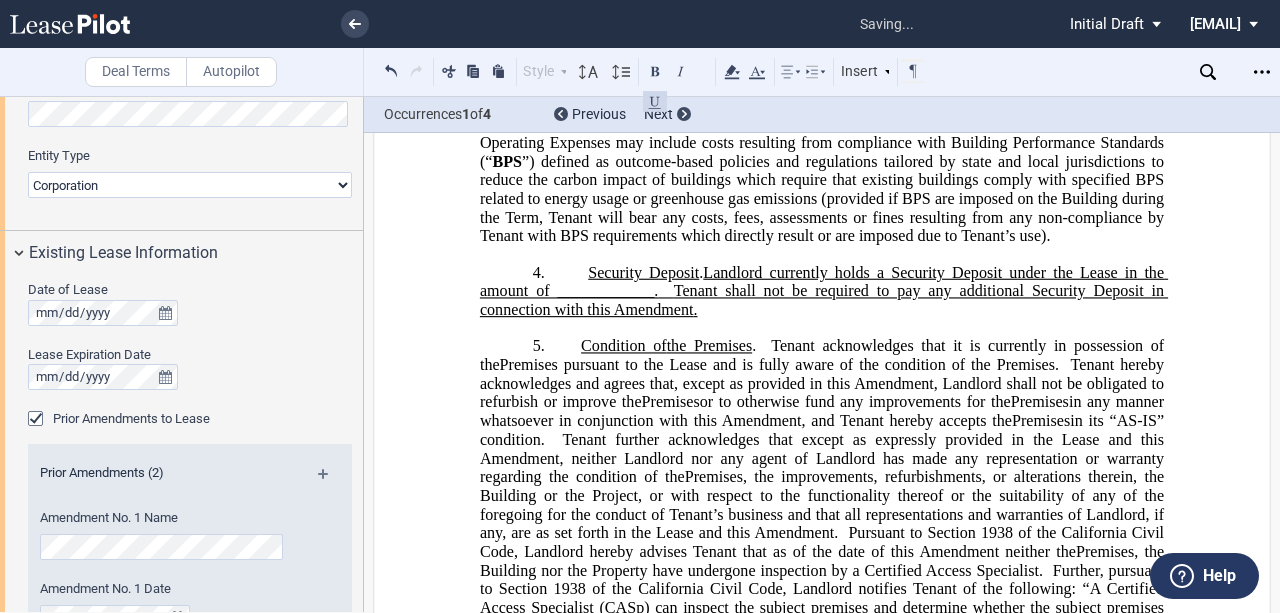 click on "4.
Security Deposit . Landlord currently holds a Security Deposit under the Lease in the amount of ____________. Tenant shall not be required to pay any additional Security Deposit in connection with this Amendment ﻿." at bounding box center [822, 291] 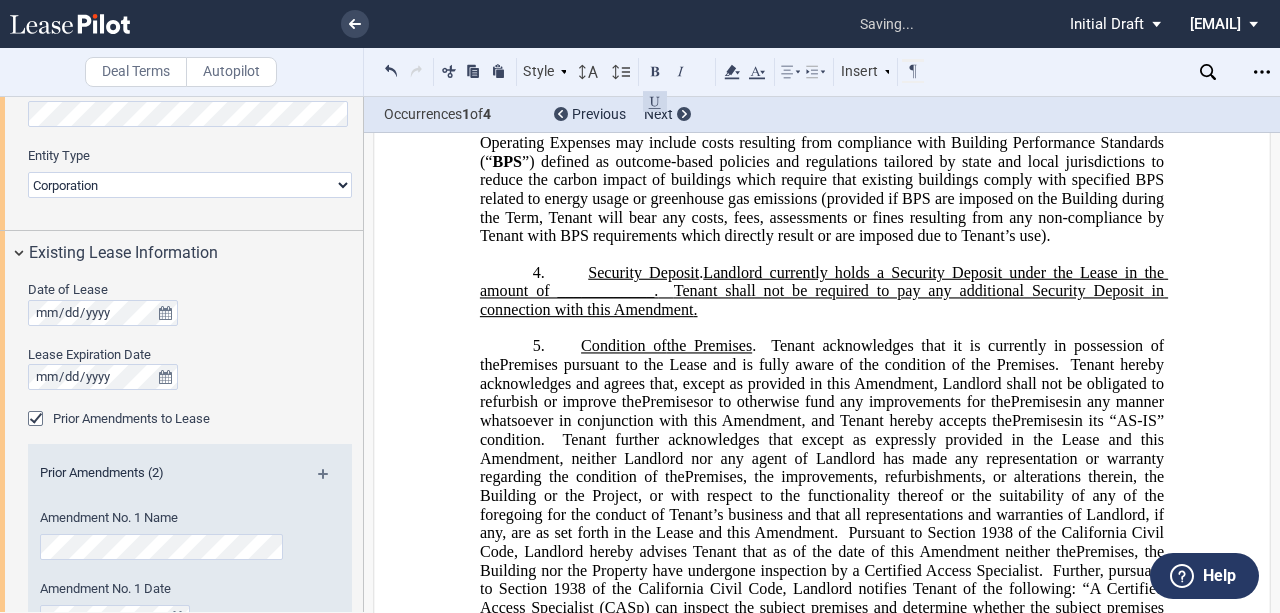 drag, startPoint x: 708, startPoint y: 383, endPoint x: 703, endPoint y: 350, distance: 33.37664 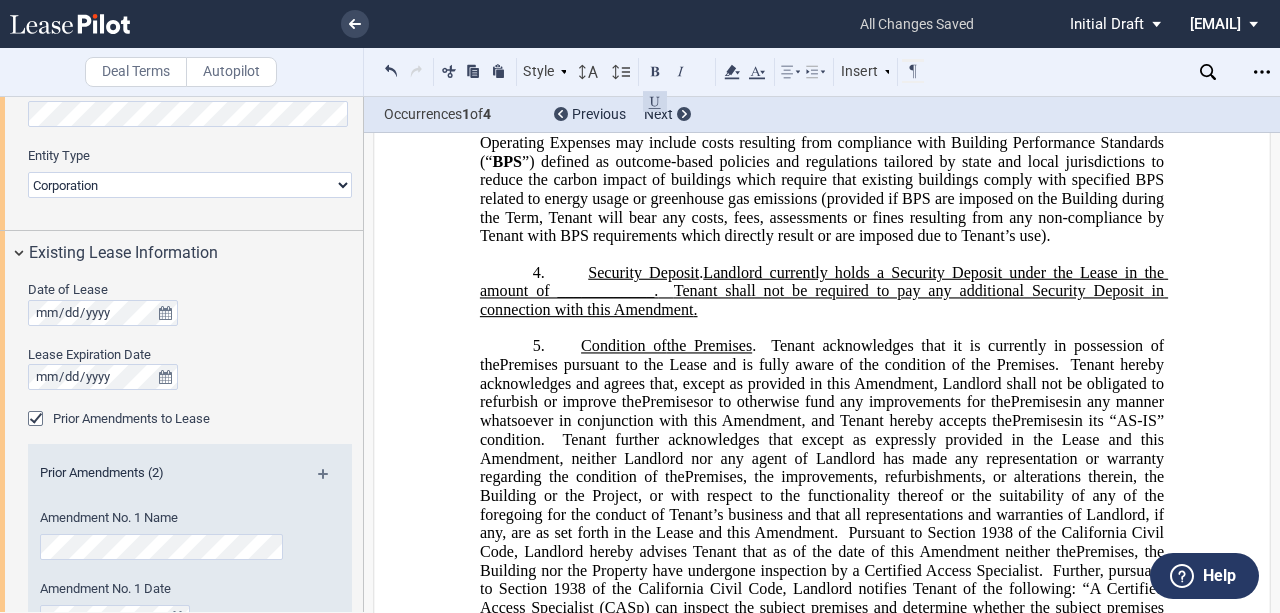 drag, startPoint x: 705, startPoint y: 349, endPoint x: 704, endPoint y: 378, distance: 29.017237 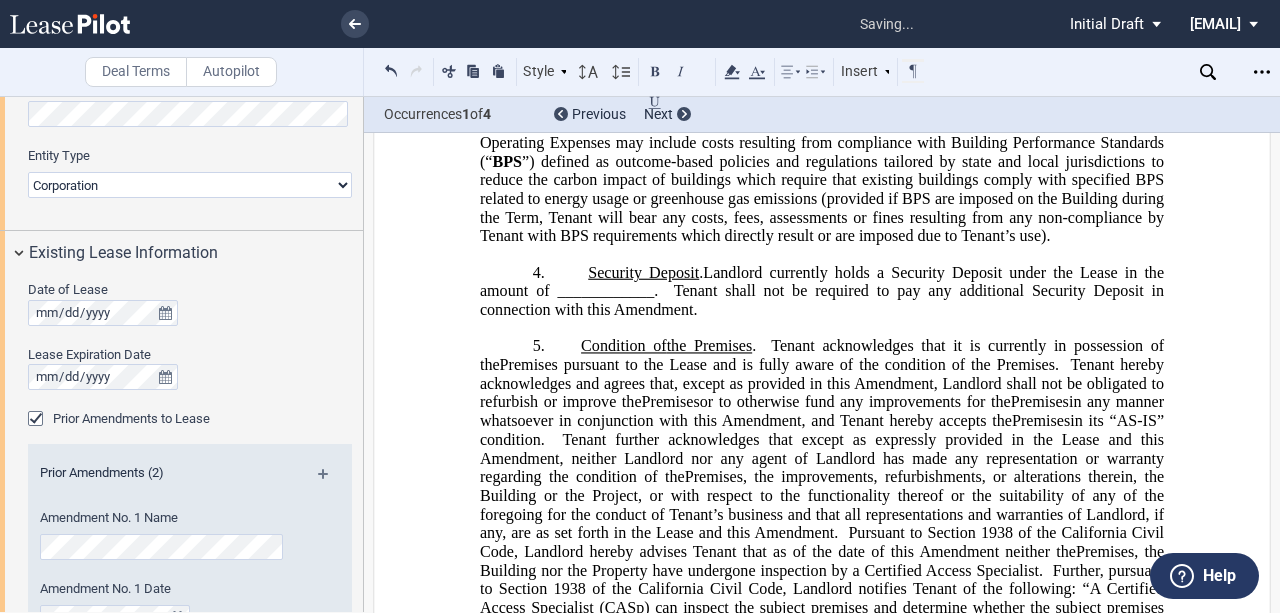 click on "”) defined as outcome-based policies and regulations tailored by state and local jurisdictions to reduce the carbon impact of buildings which require that existing buildings comply with specified BPS related to energy usage or greenhouse gas emissions (provided if BPS are imposed on the Building during the Term, Tenant will bear any costs, fees, assessments or fines resulting from any non-compliance by Tenant with BPS requirements which directly result or are imposed due to Tenant’s use)." 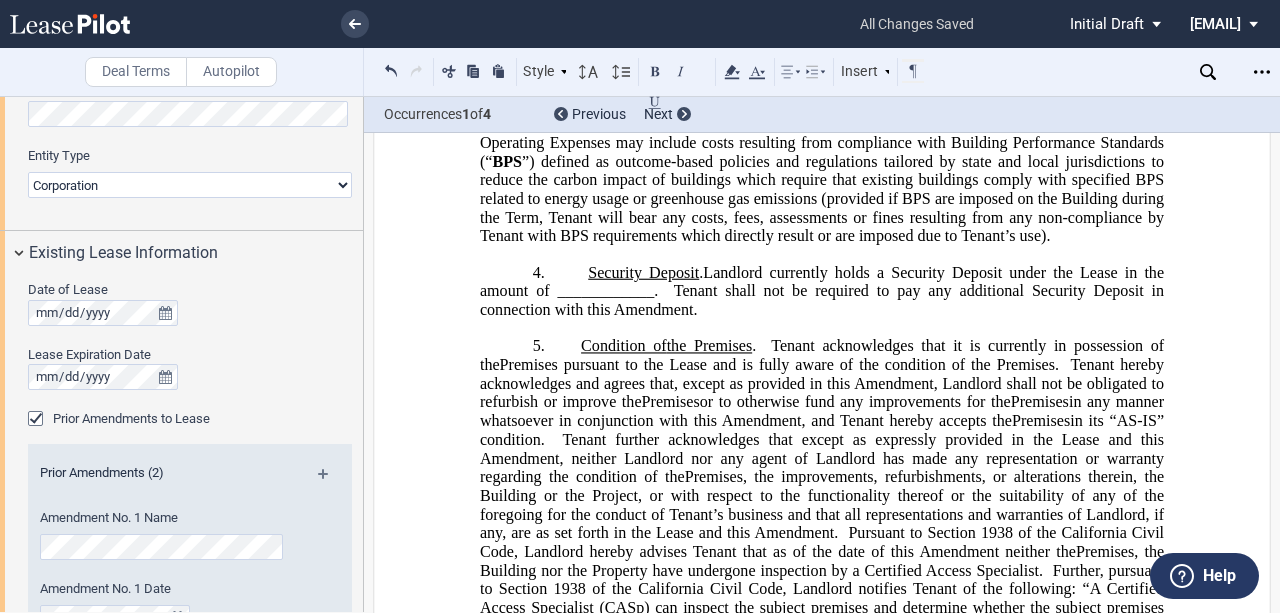 click on "Tenant shall not be required to pay any additional Security Deposit in connection with this Amendment" 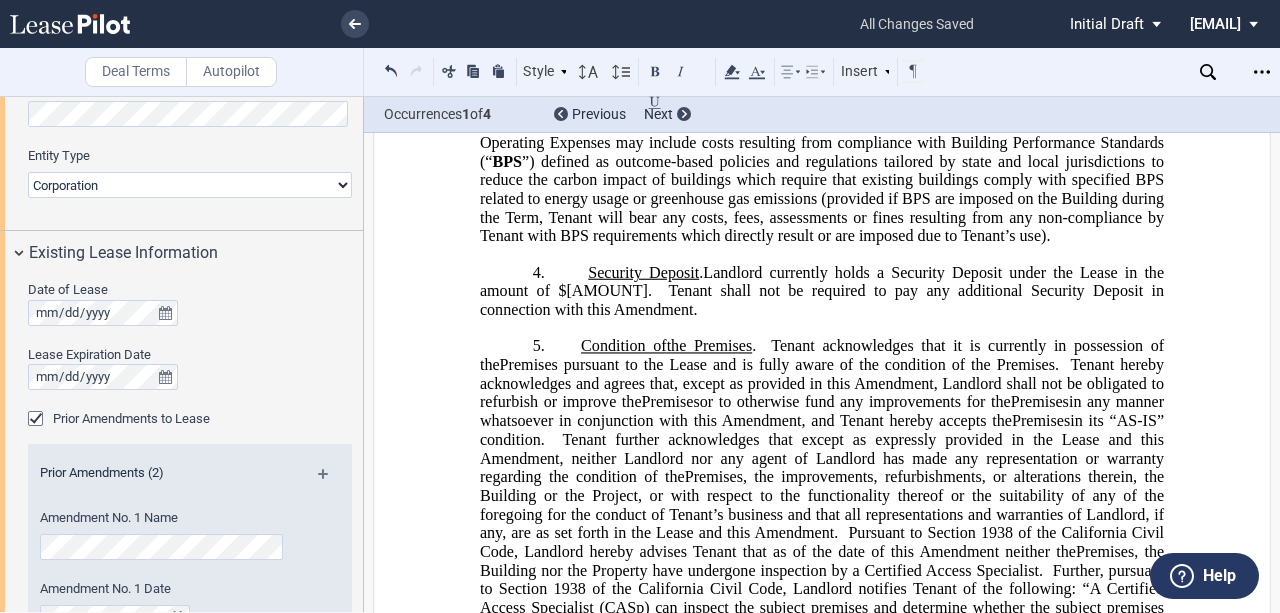 click on "”) defined as outcome-based policies and regulations tailored by state and local jurisdictions to reduce the carbon impact of buildings which require that existing buildings comply with specified BPS related to energy usage or greenhouse gas emissions (provided if BPS are imposed on the Building during the Term, Tenant will bear any costs, fees, assessments or fines resulting from any non-compliance by Tenant with BPS requirements which directly result or are imposed due to Tenant’s use)." 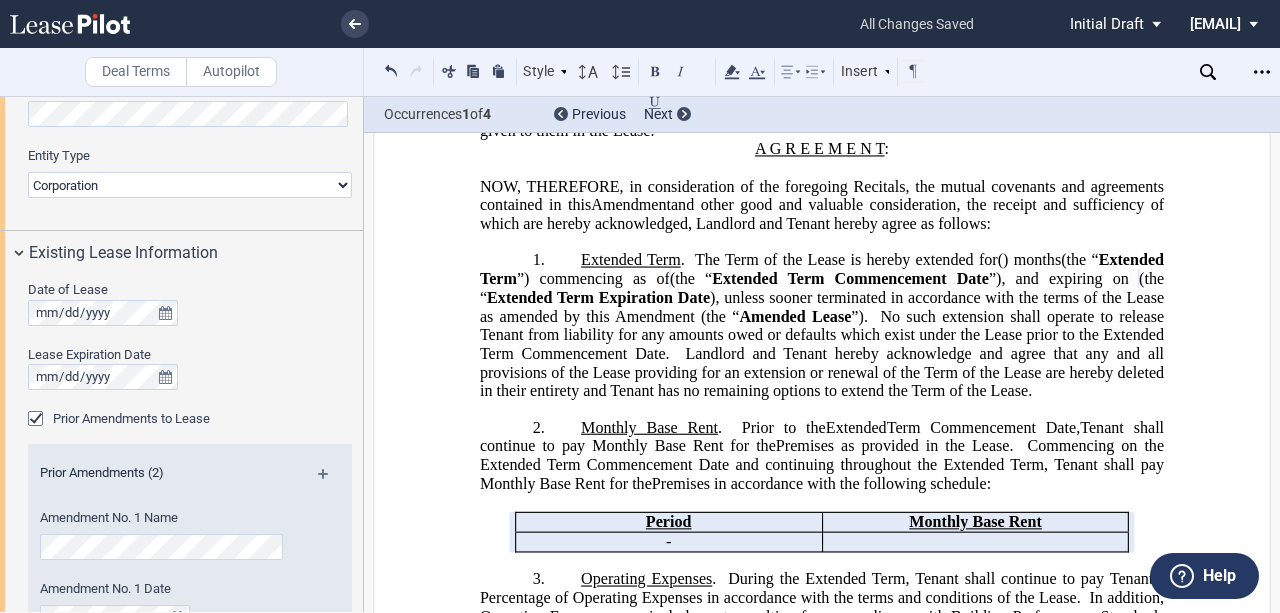 scroll, scrollTop: 600, scrollLeft: 0, axis: vertical 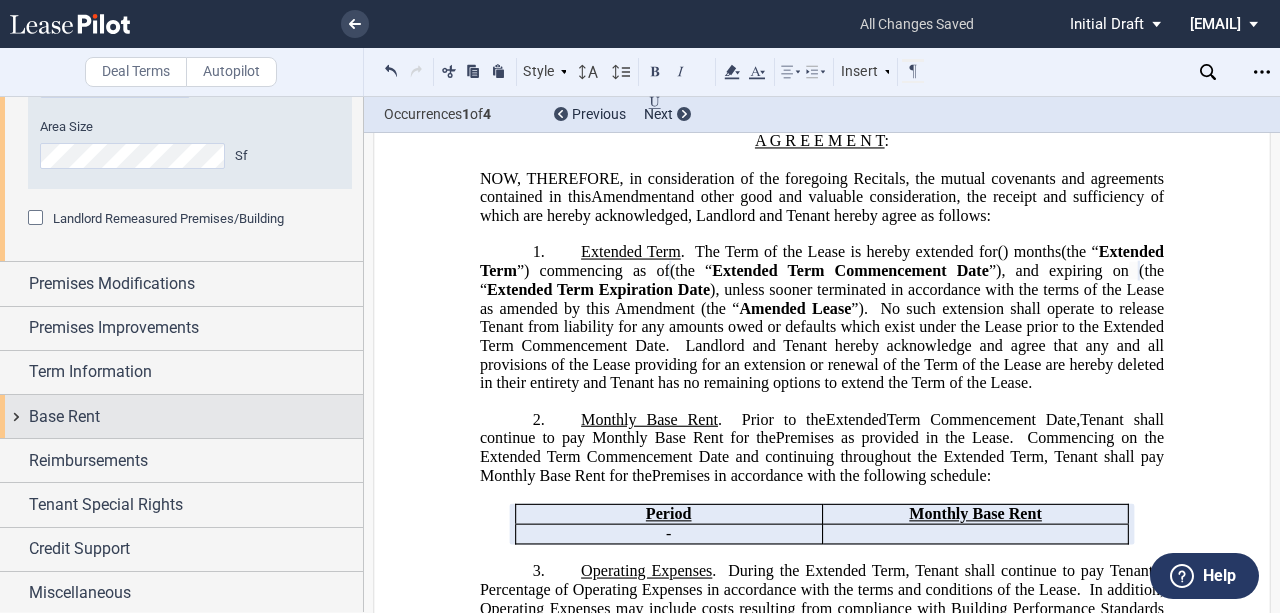 click on "Base Rent" at bounding box center (196, 417) 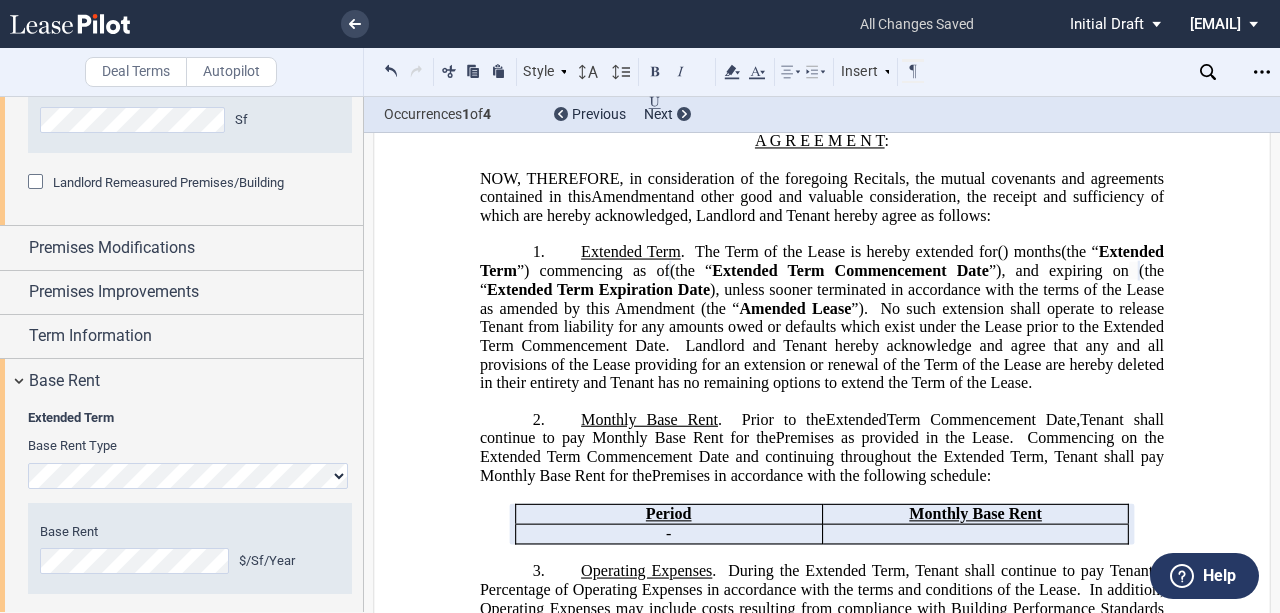 scroll, scrollTop: 1305, scrollLeft: 0, axis: vertical 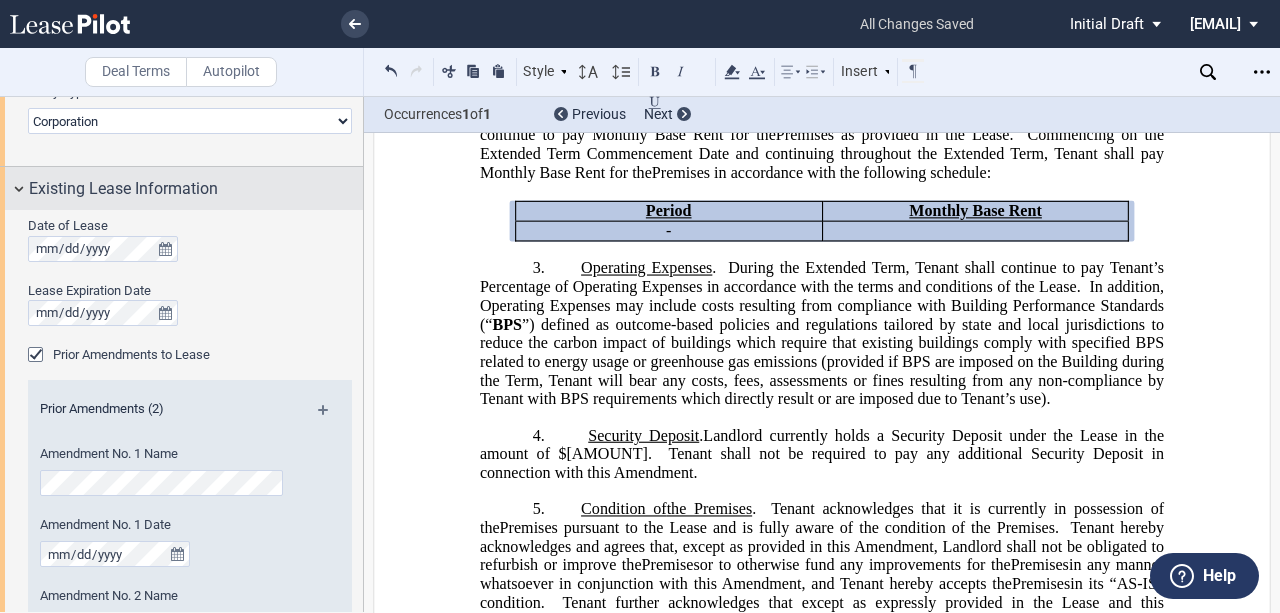 click on "Existing Lease Information" at bounding box center [181, 188] 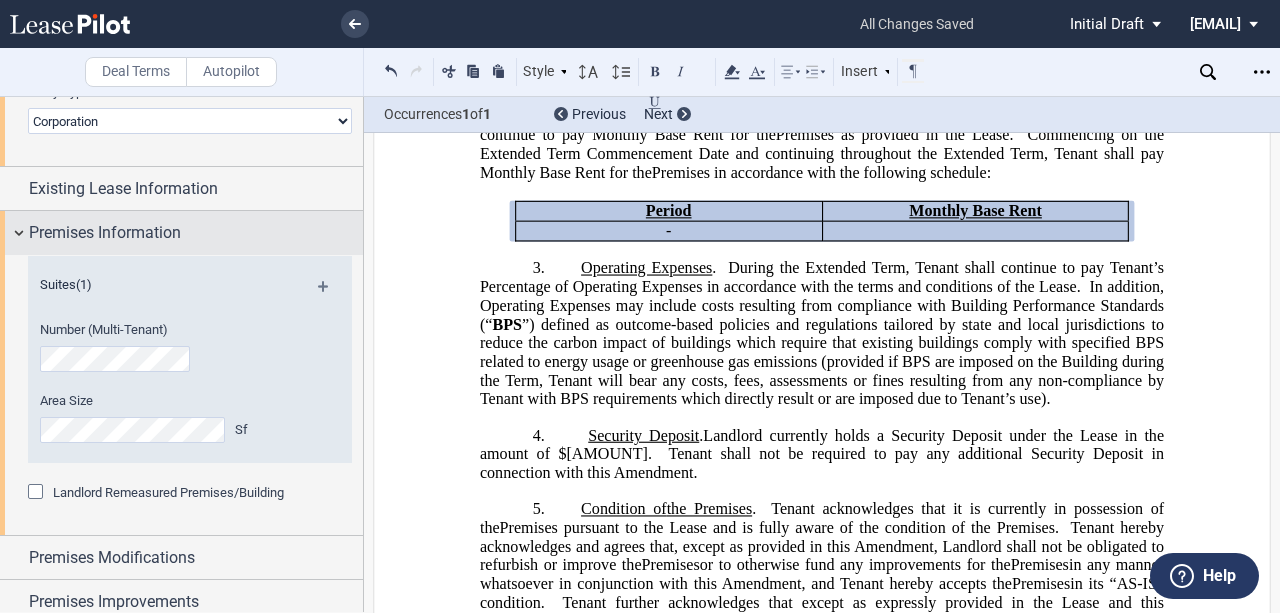 click on "Premises Information" at bounding box center (105, 233) 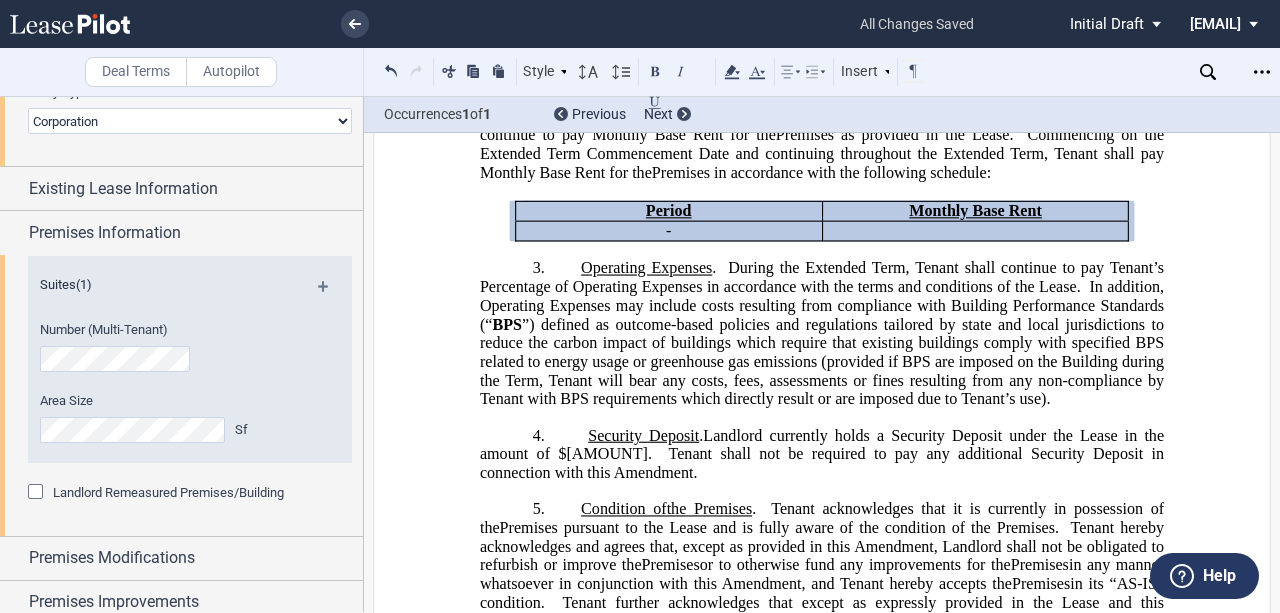 scroll, scrollTop: 590, scrollLeft: 0, axis: vertical 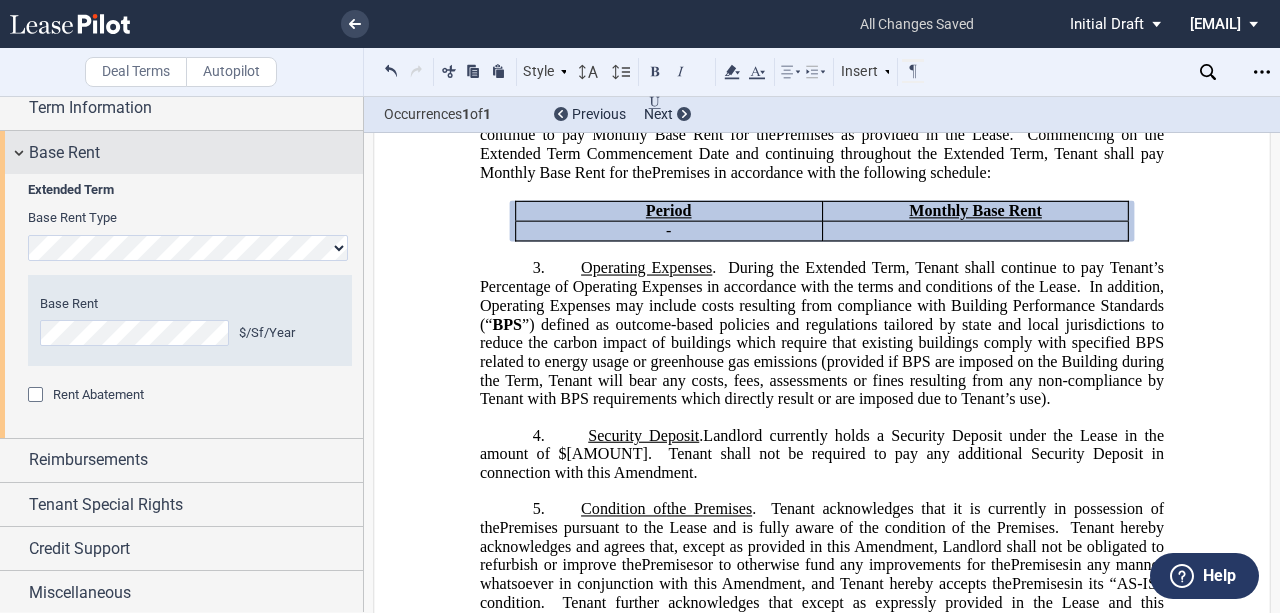 click on "Base Rent" at bounding box center (64, 153) 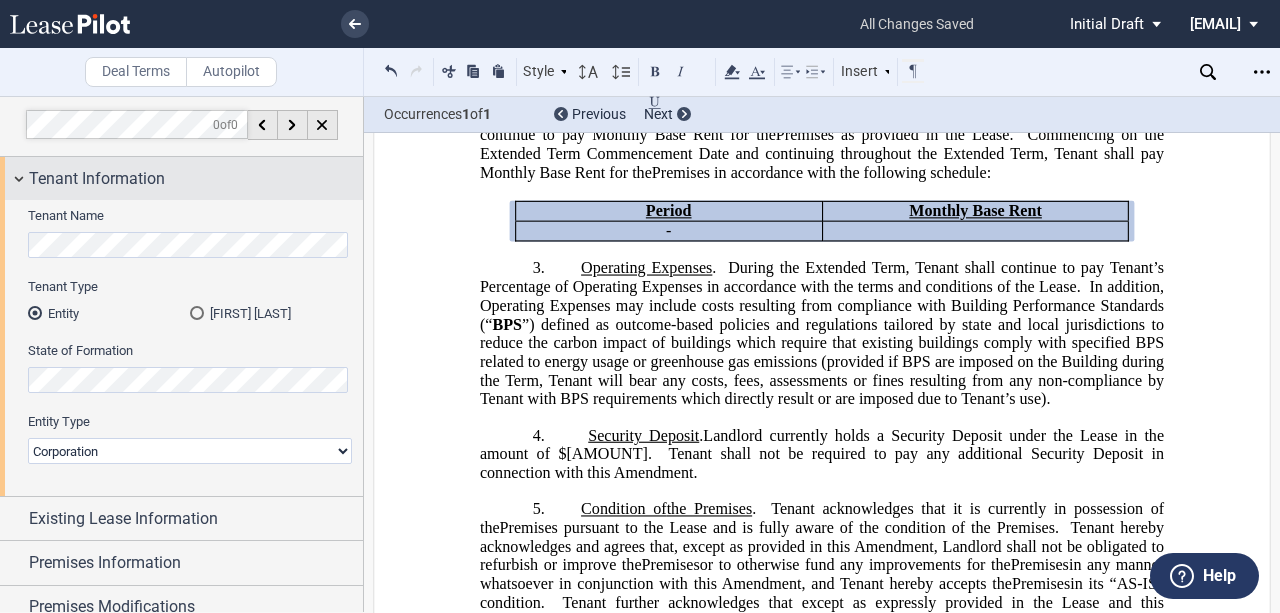 scroll, scrollTop: 0, scrollLeft: 0, axis: both 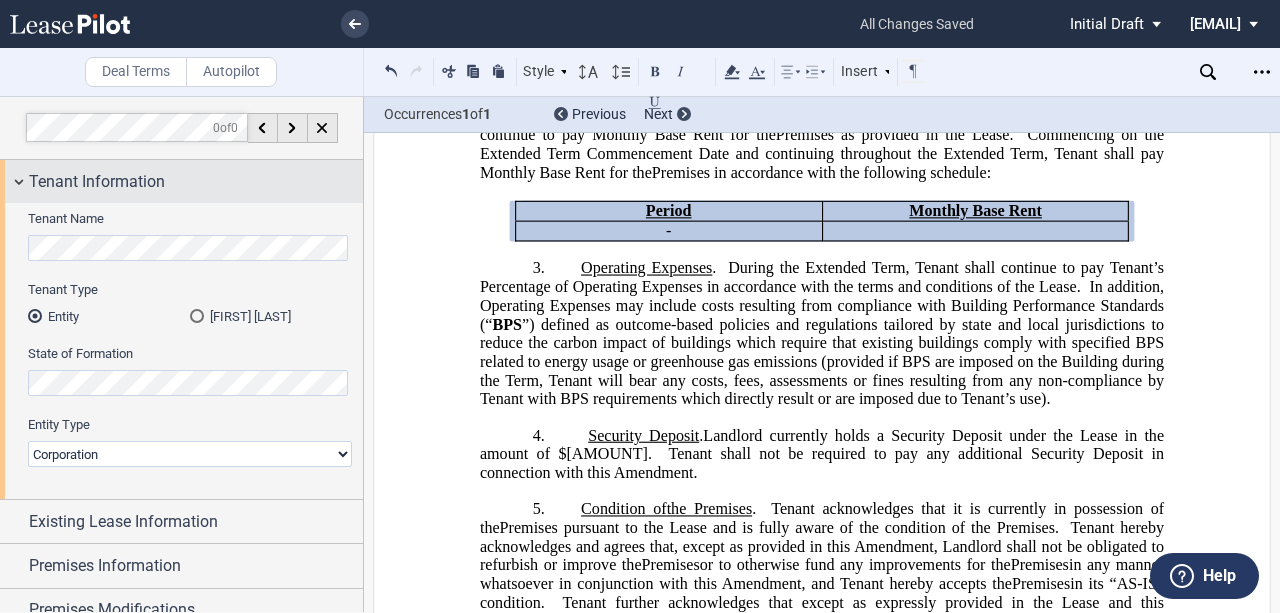 click on "Tenant Information" at bounding box center (97, 182) 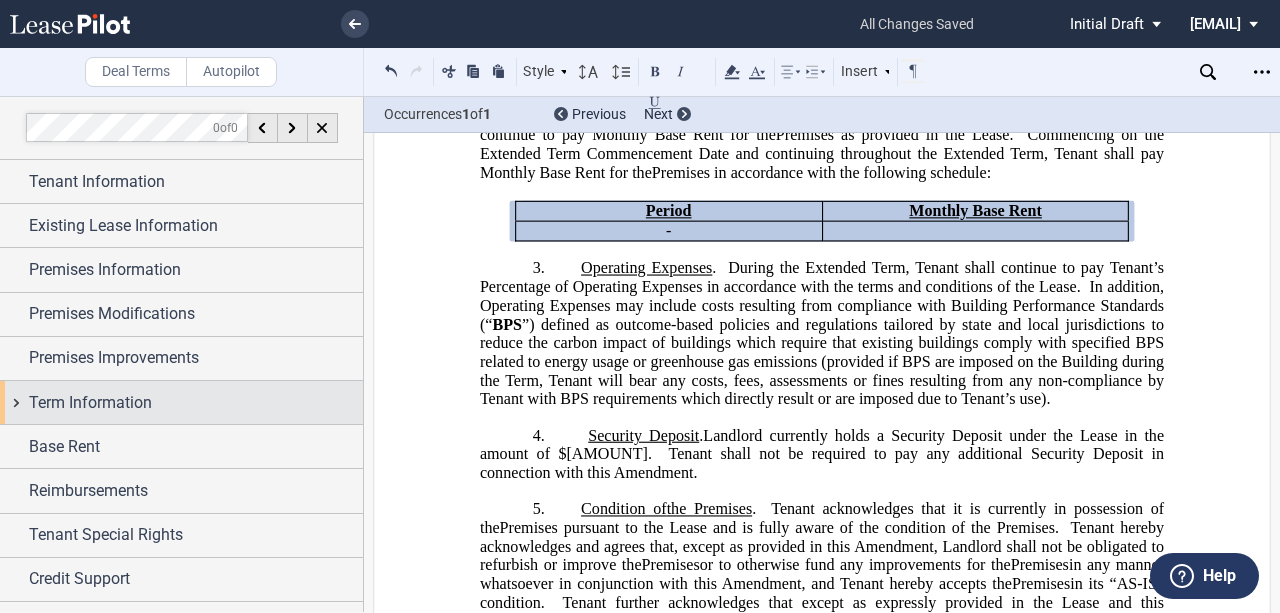 click on "Term Information" at bounding box center [90, 403] 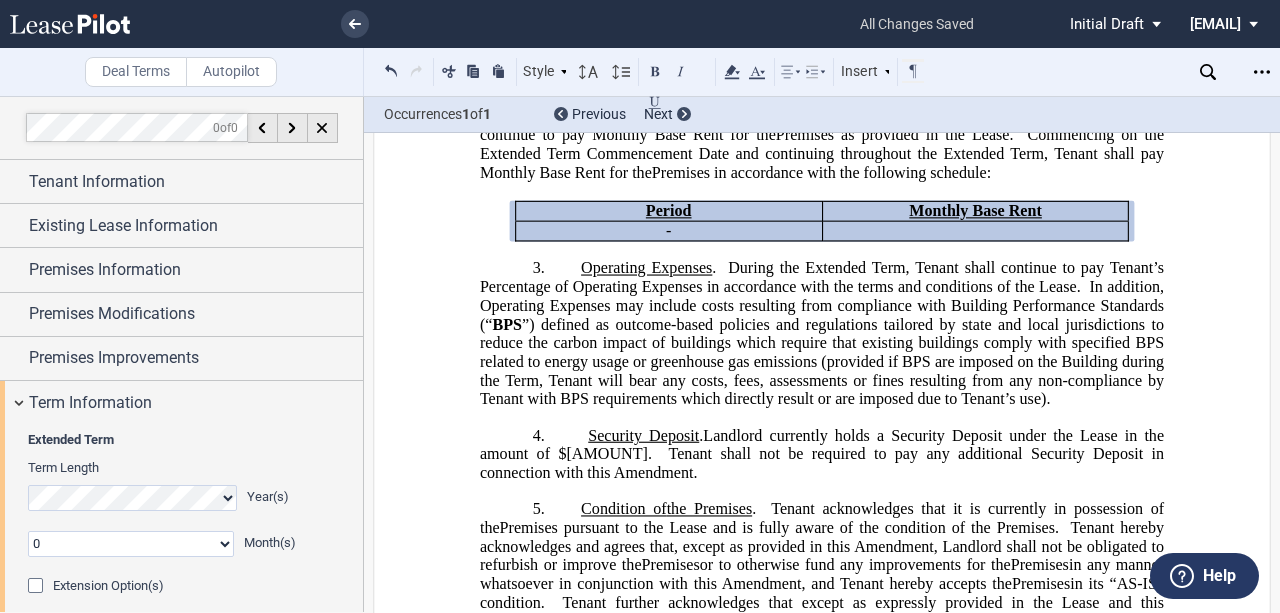 click on "0 1 2 3 4 5 6 7 8 9 10 11" at bounding box center [131, 544] 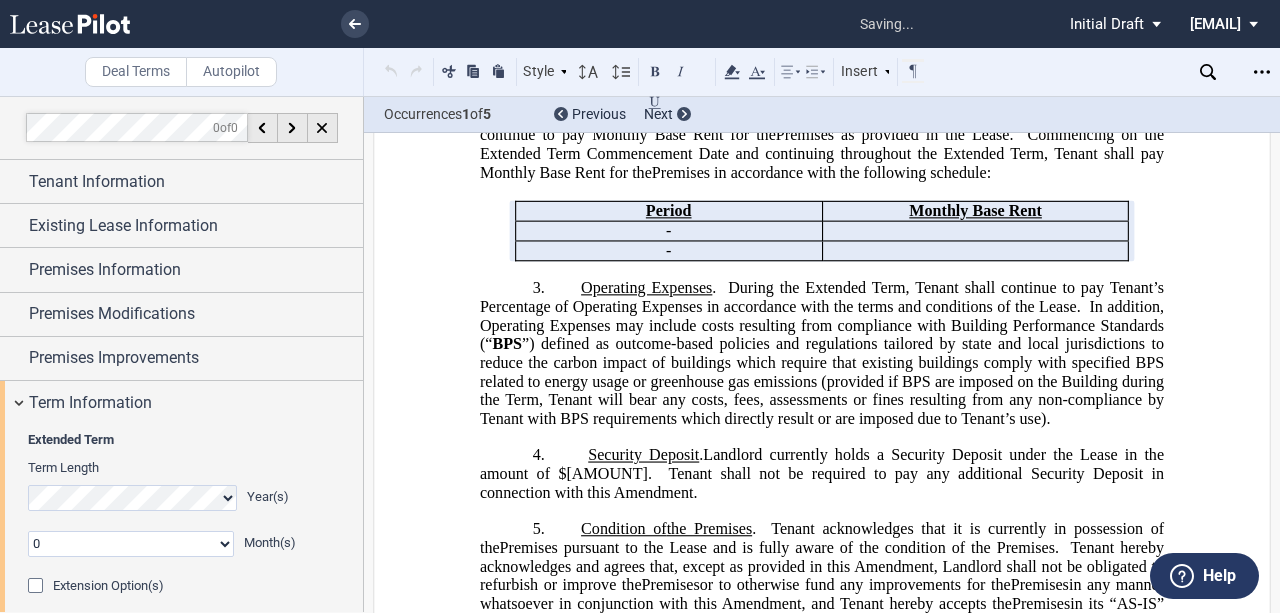 select on "number:2" 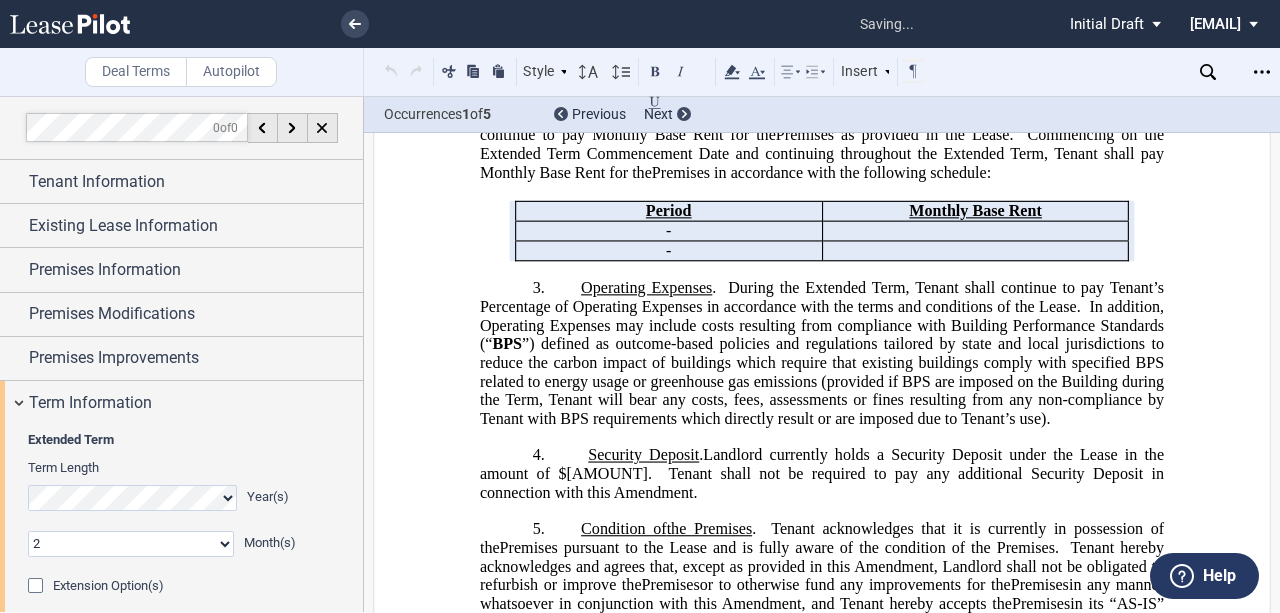 click on "0 1 2 3 4 5 6 7 8 9 10 11" at bounding box center [131, 544] 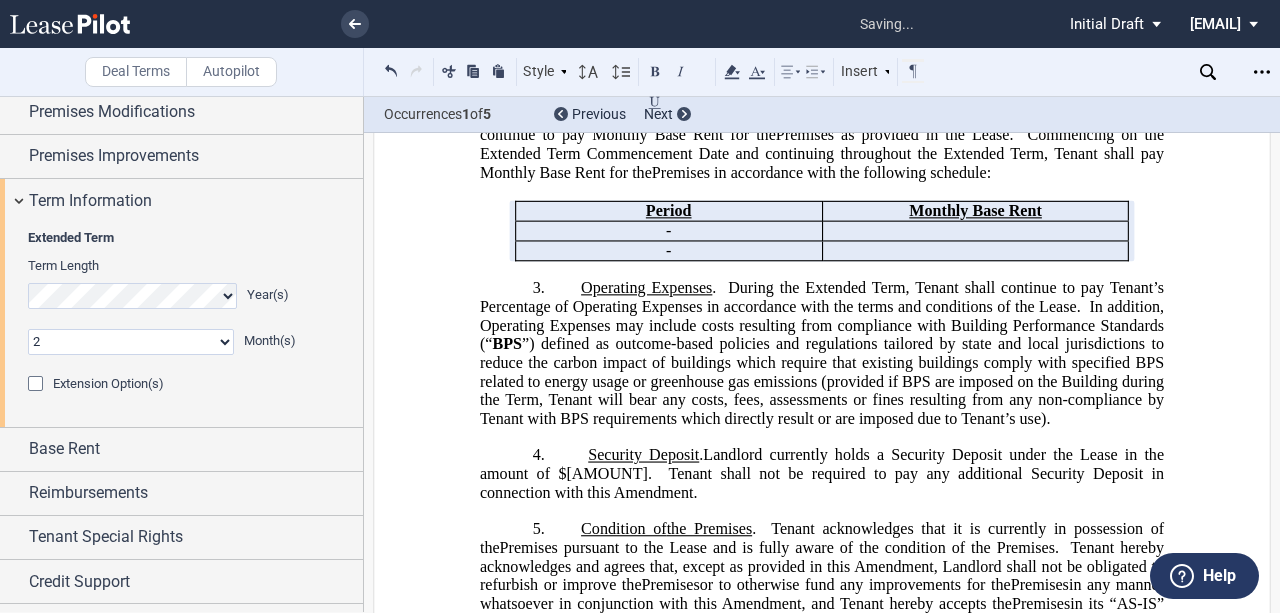 scroll, scrollTop: 234, scrollLeft: 0, axis: vertical 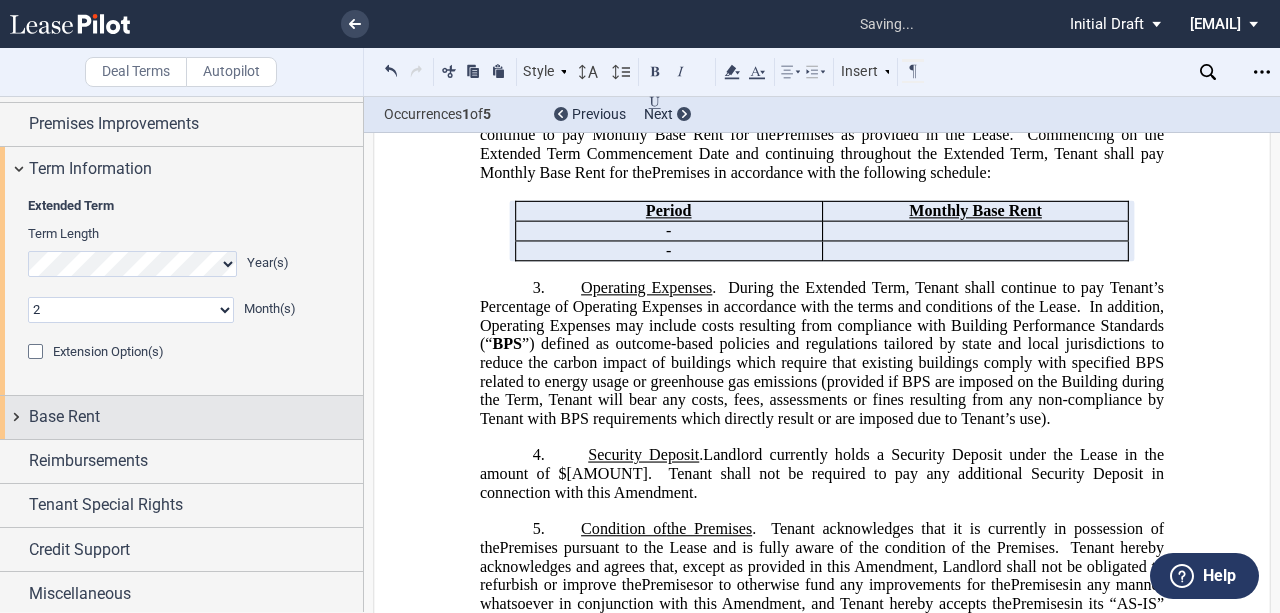click on "Base Rent" at bounding box center (196, 417) 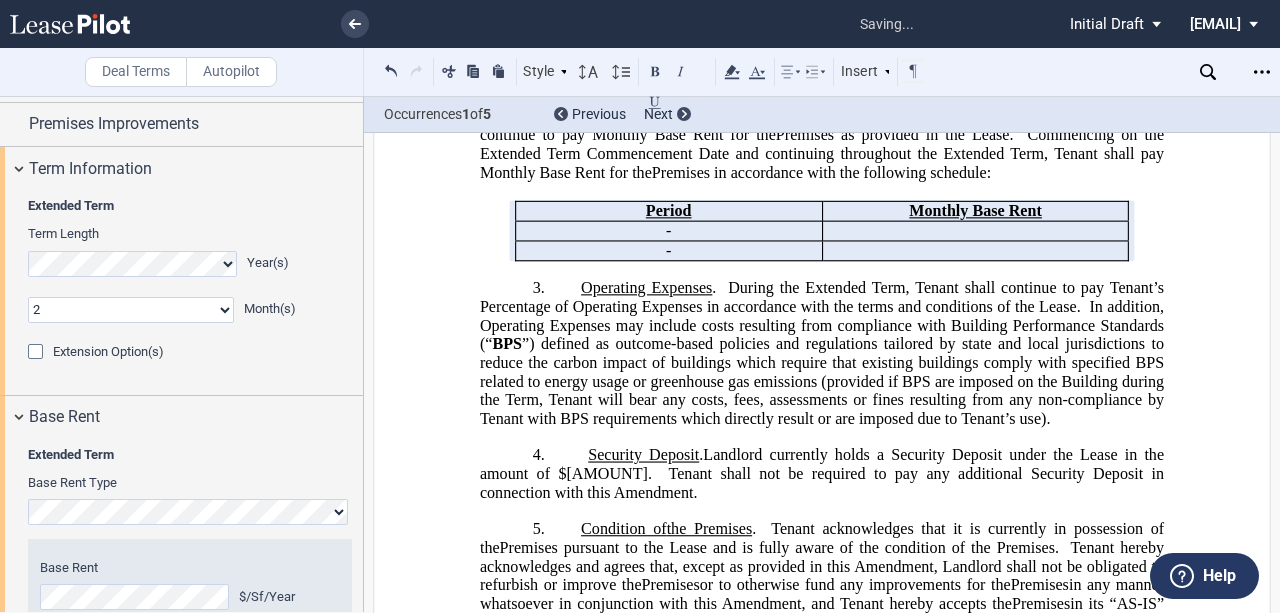 scroll, scrollTop: 501, scrollLeft: 0, axis: vertical 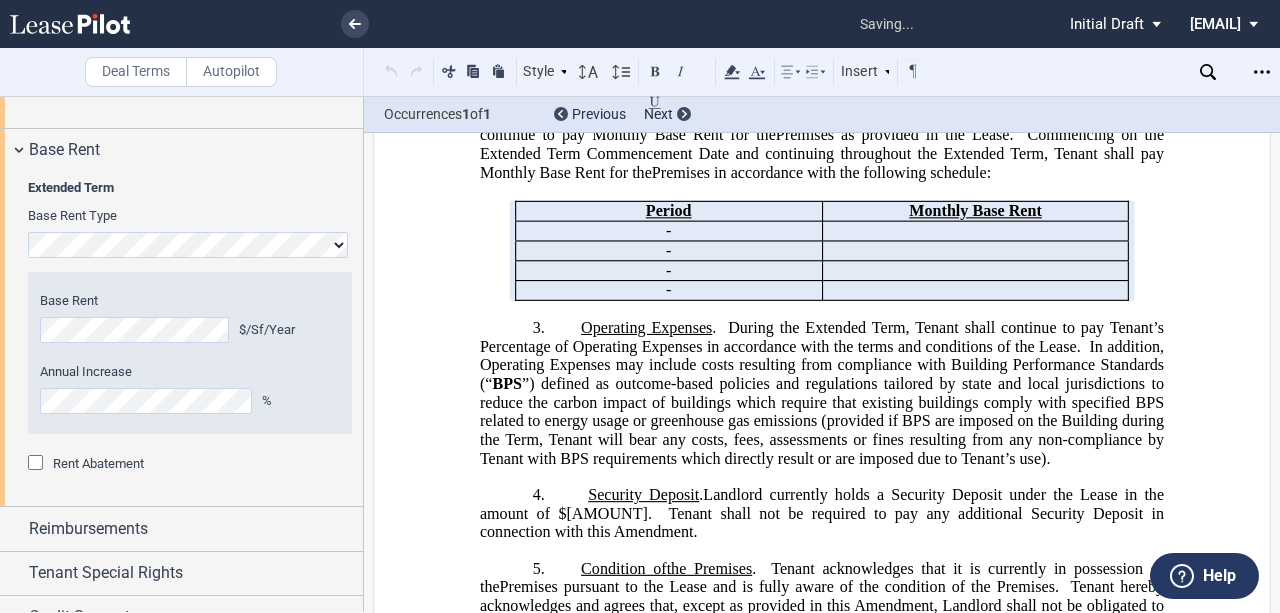 click on "In addition, Operating Expenses may include costs resulting from compliance with Building Performance Standards (“" 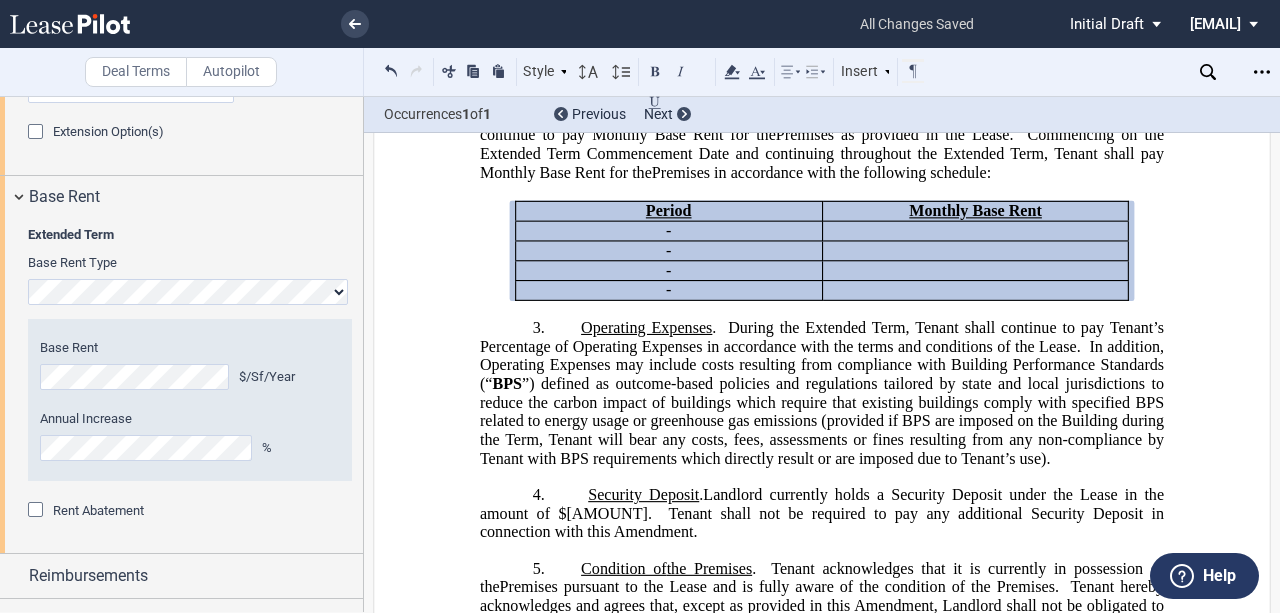 scroll, scrollTop: 569, scrollLeft: 0, axis: vertical 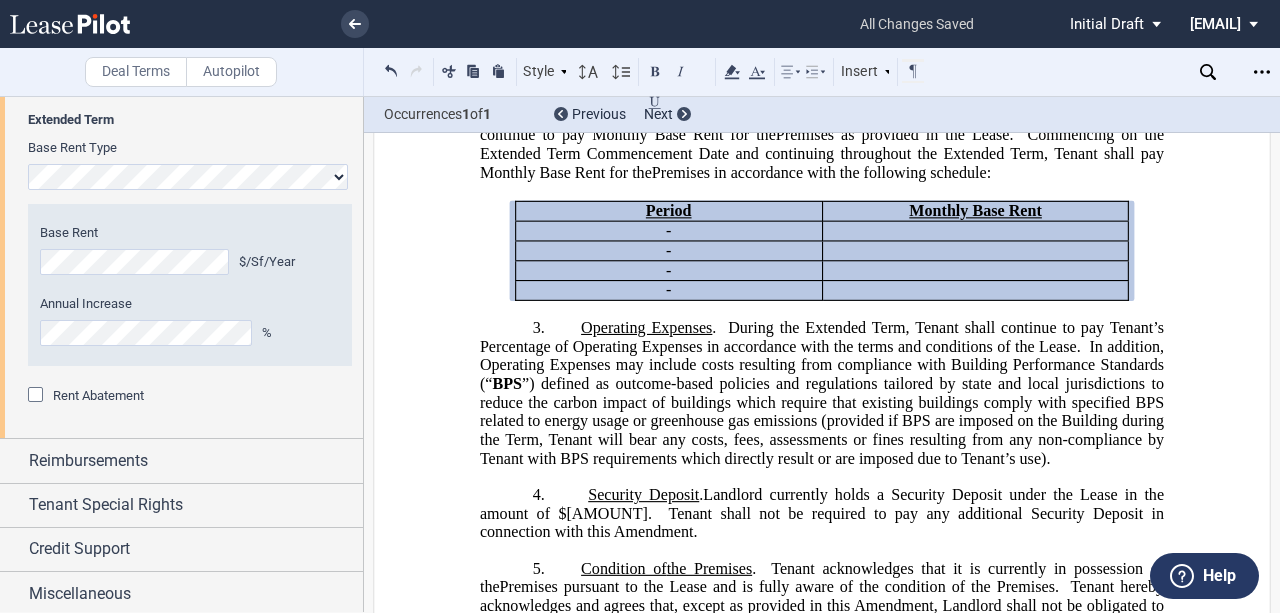 click on "Rent Abatement" 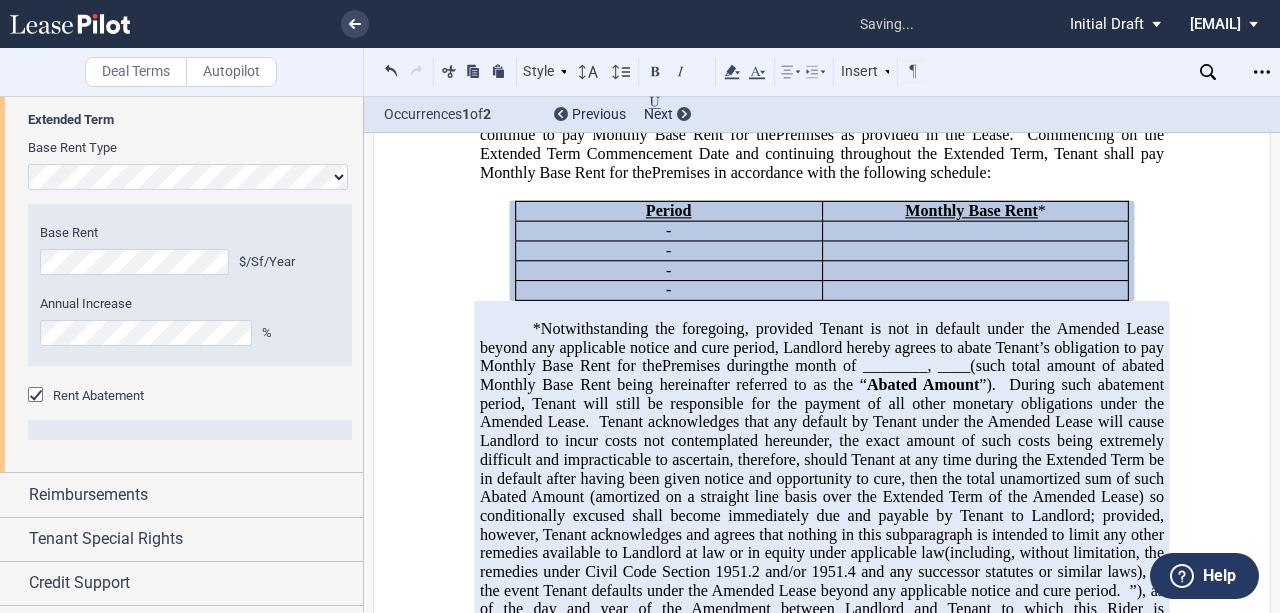 click on "the month of ________," 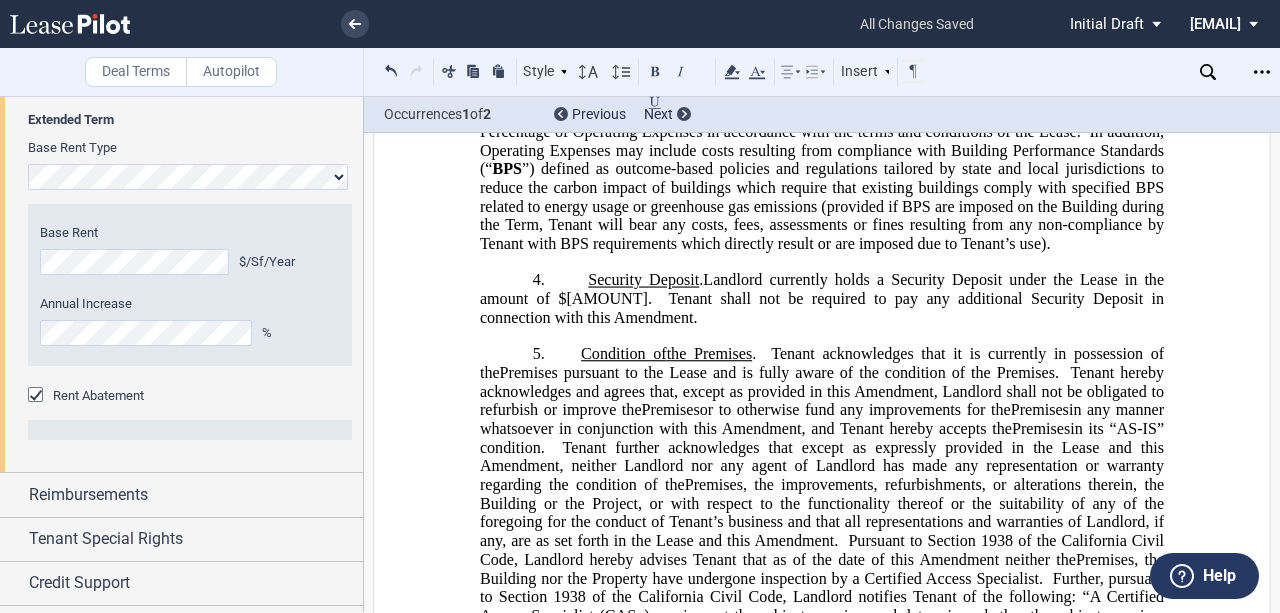 scroll, scrollTop: 1770, scrollLeft: 0, axis: vertical 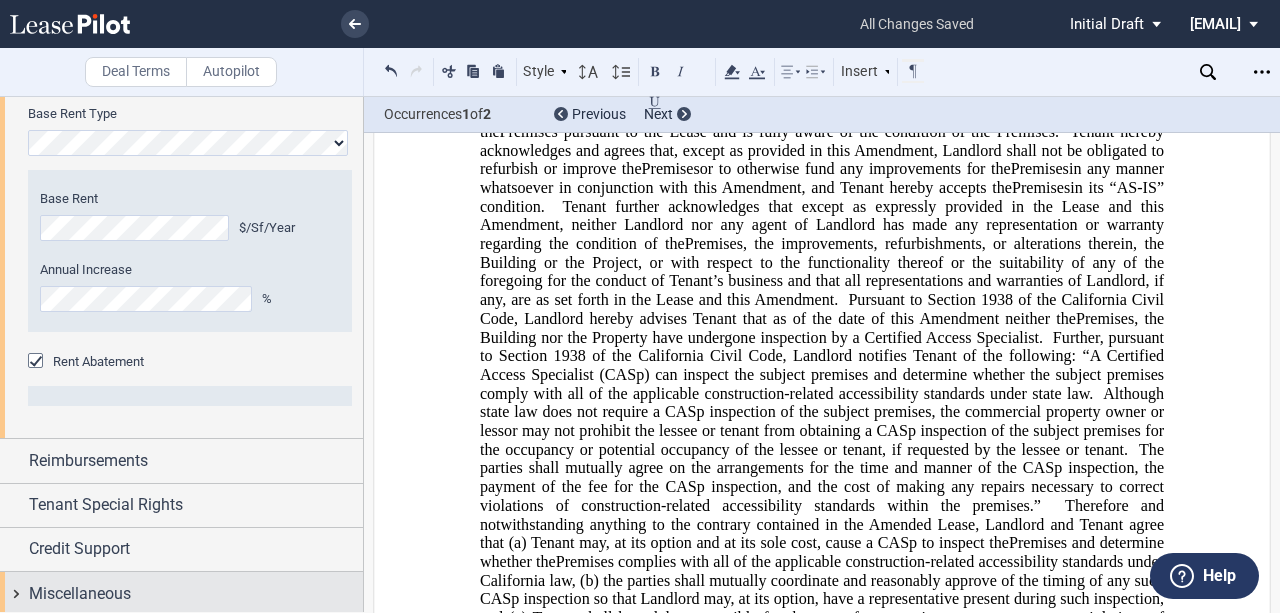 click on "Miscellaneous" at bounding box center [196, 594] 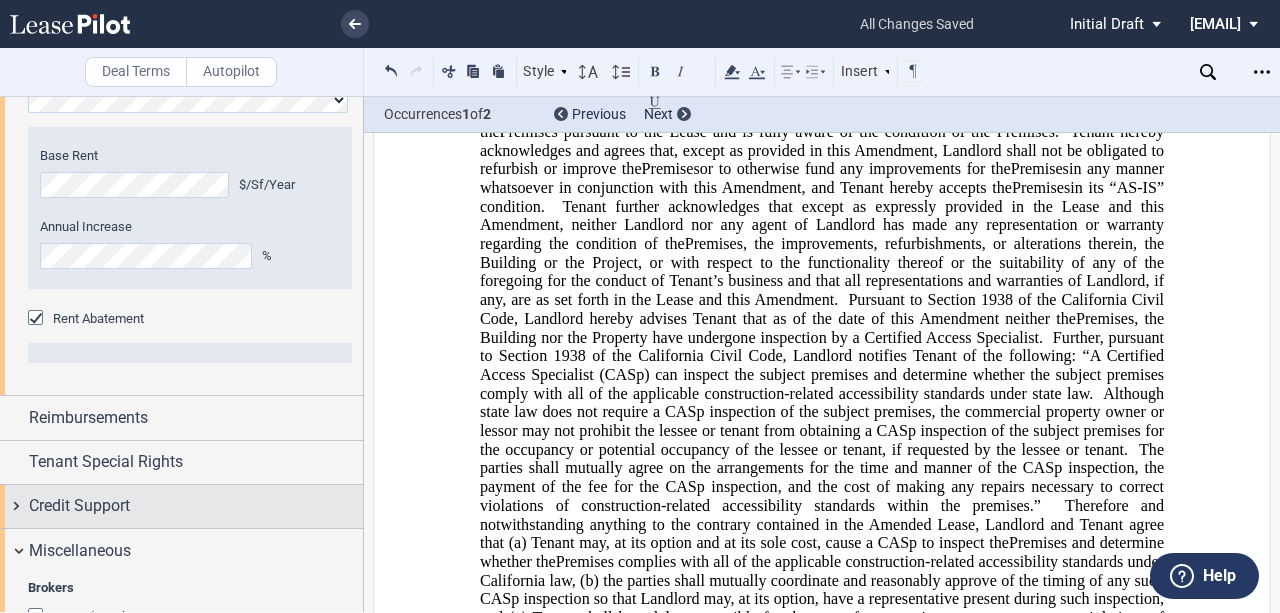 scroll, scrollTop: 730, scrollLeft: 0, axis: vertical 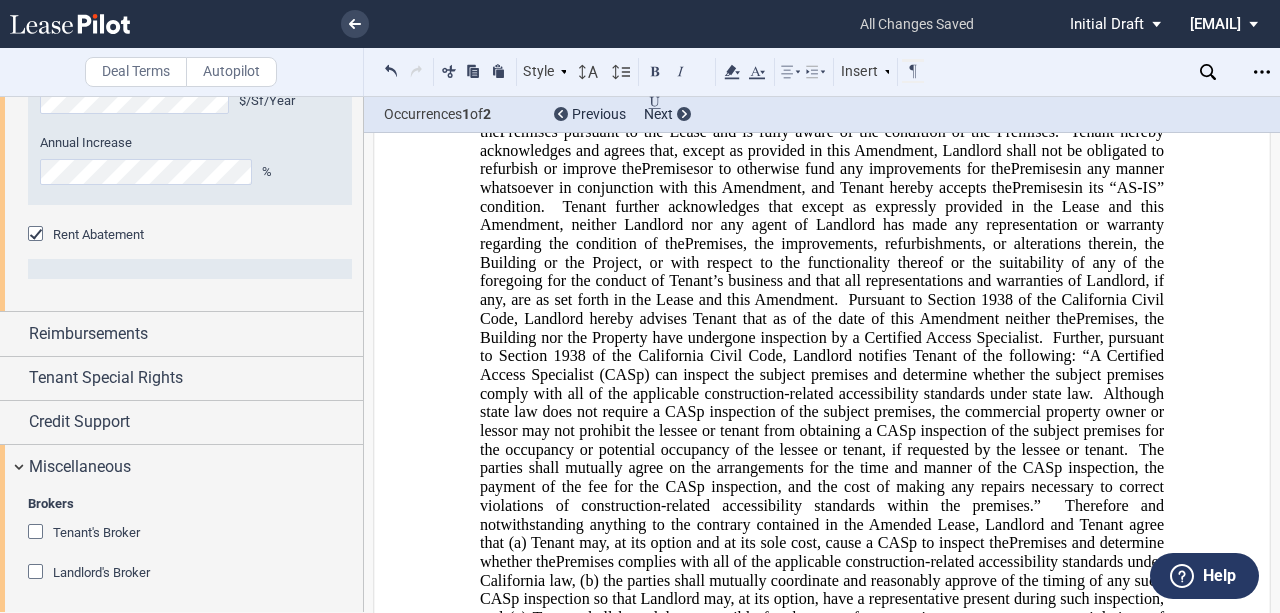 click on "Tenant's Broker" at bounding box center [96, 532] 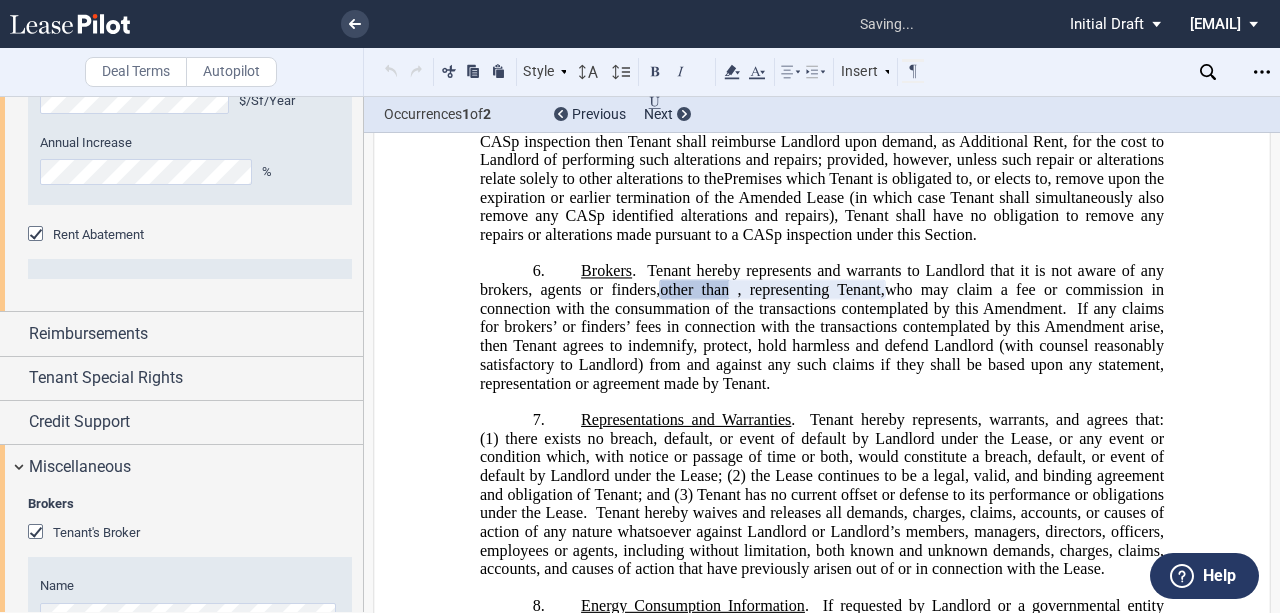 scroll, scrollTop: 2485, scrollLeft: 0, axis: vertical 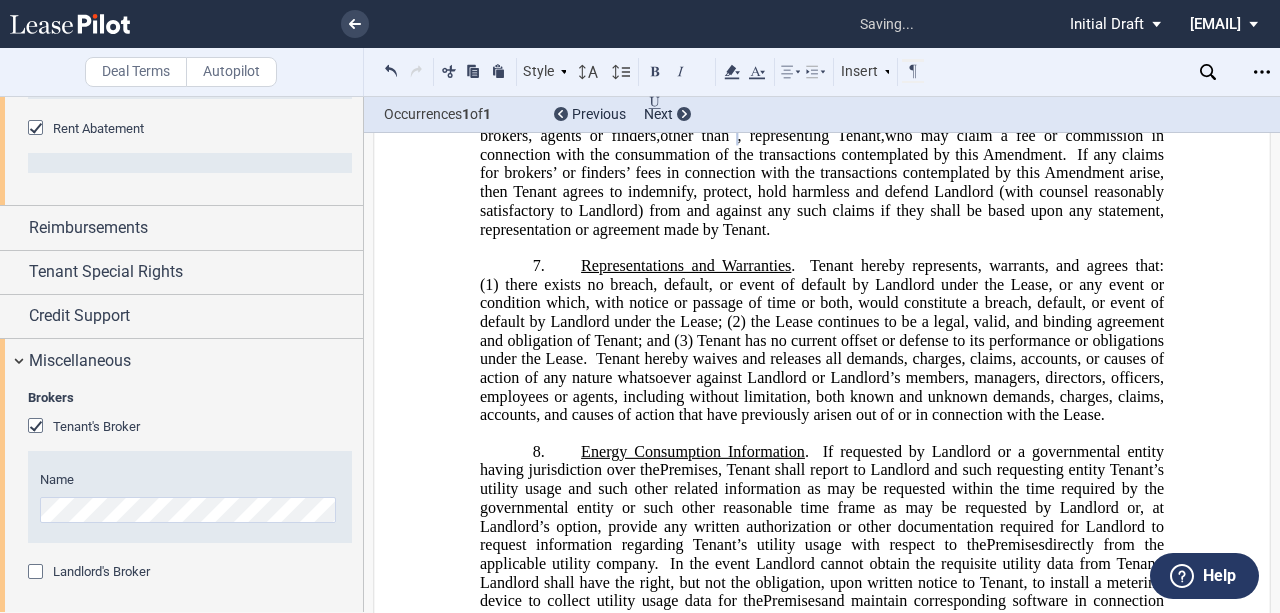 click on "Landlord's Broker" at bounding box center (101, 571) 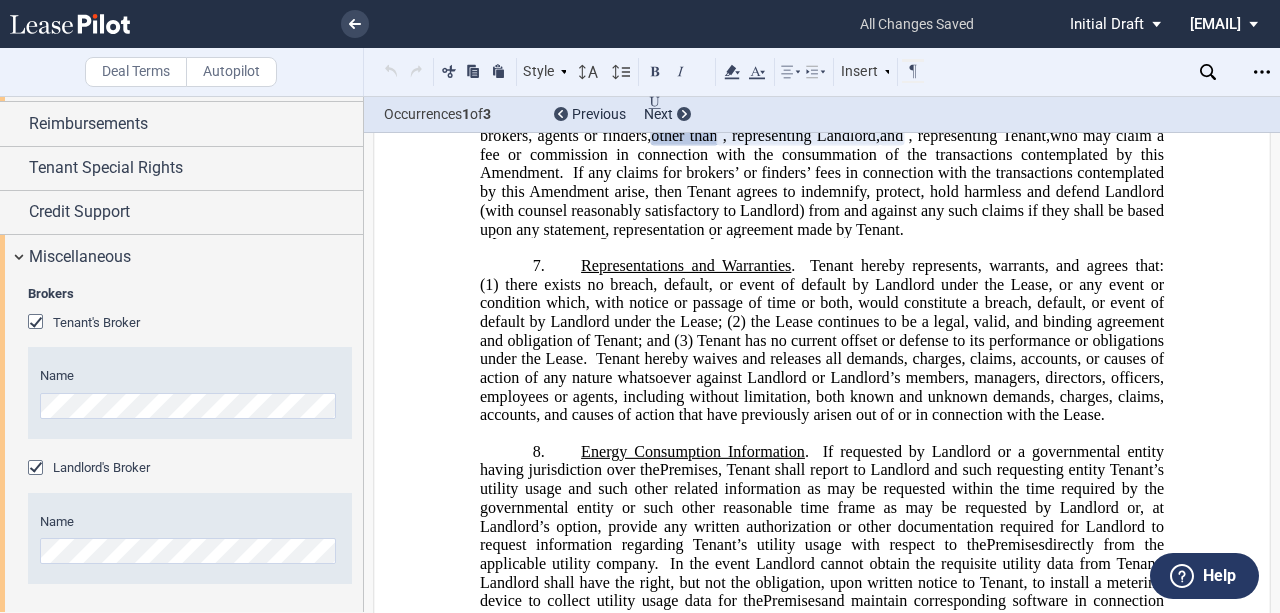 scroll, scrollTop: 941, scrollLeft: 0, axis: vertical 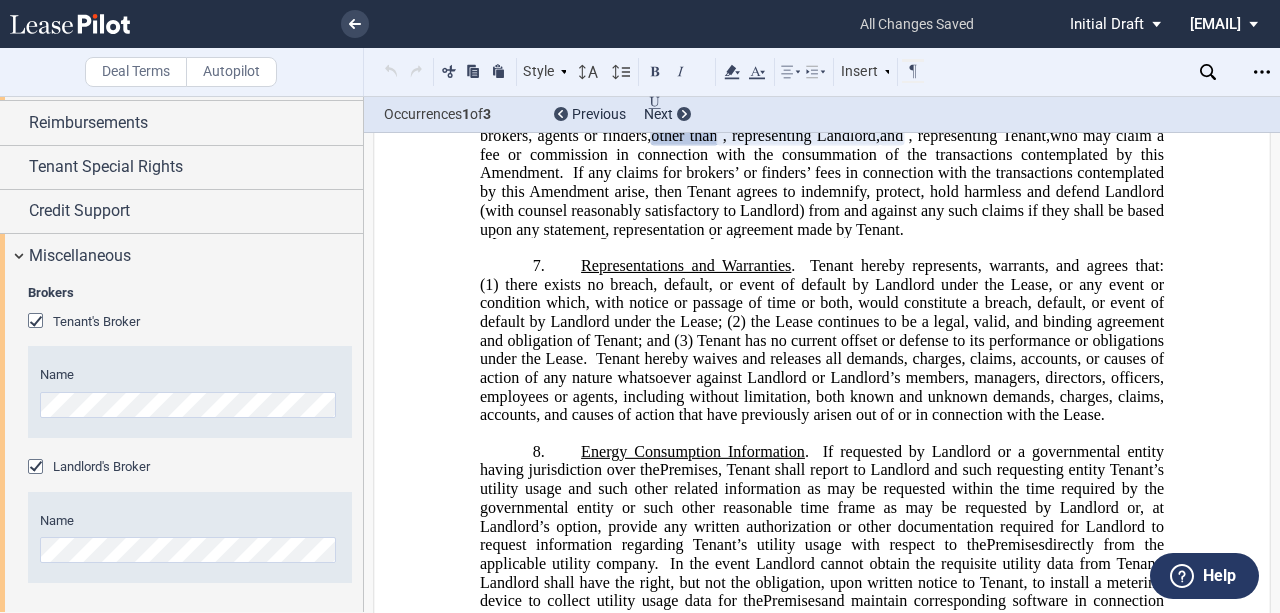 click on "Name" 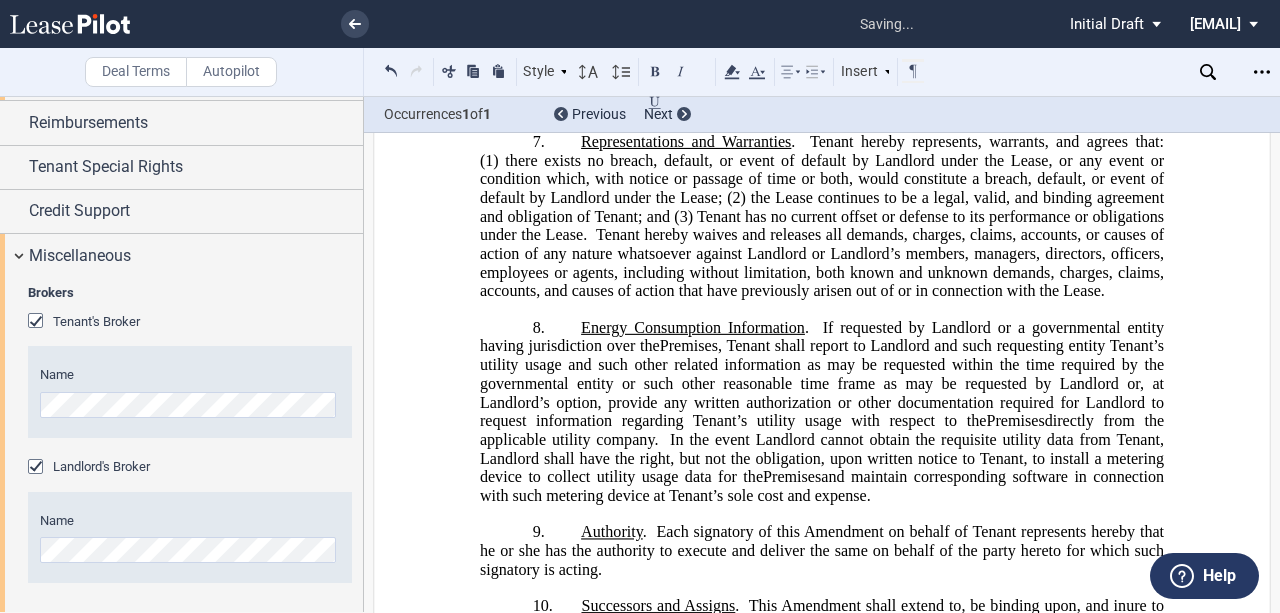scroll, scrollTop: 2694, scrollLeft: 0, axis: vertical 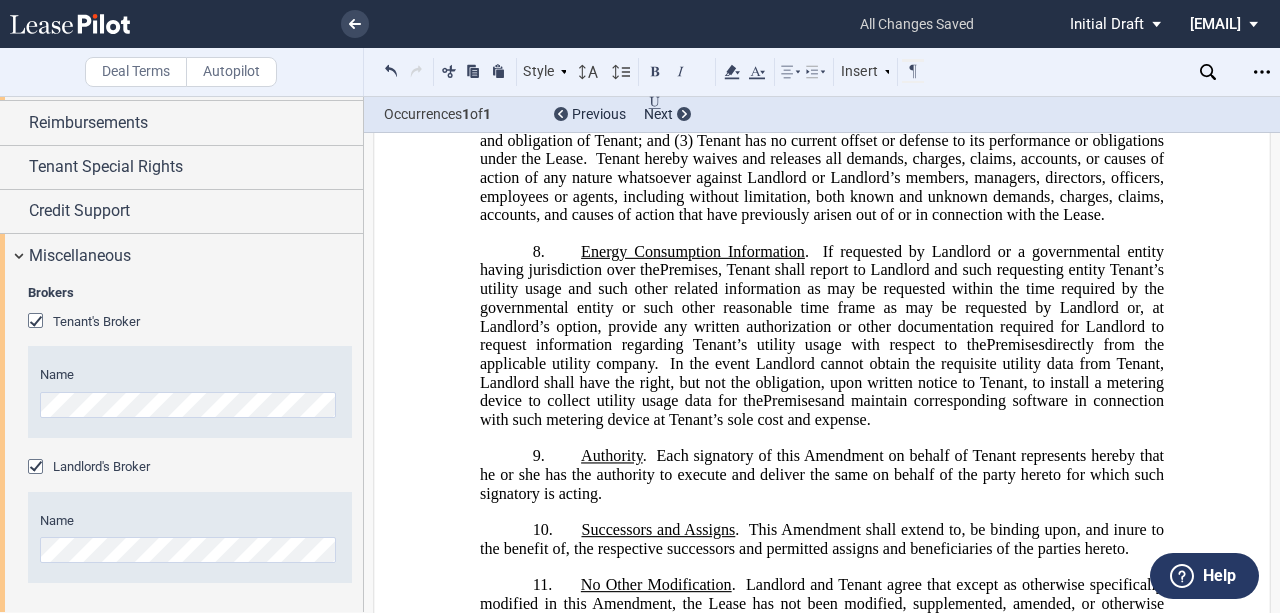 click on "there exists no breach, default, or event of default by Landlord under the Lease, or any event or condition which, with notice or passage of time or both, would constitute a breach, default, or event of default by Landlord under the Lease; (2)" 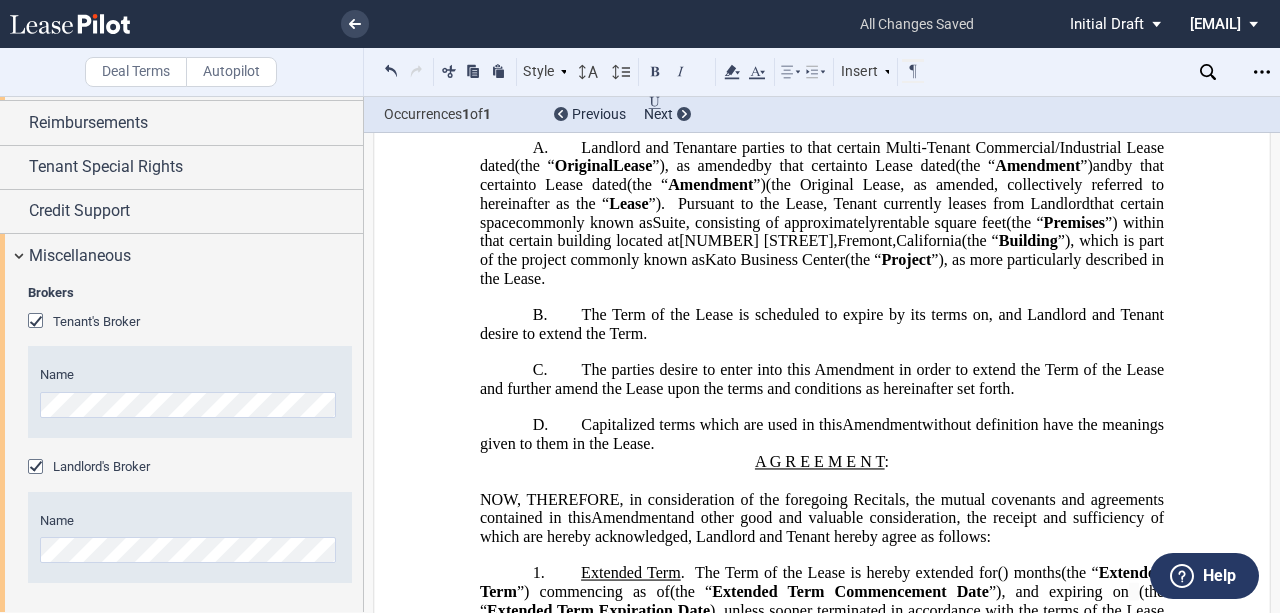 scroll, scrollTop: 12, scrollLeft: 0, axis: vertical 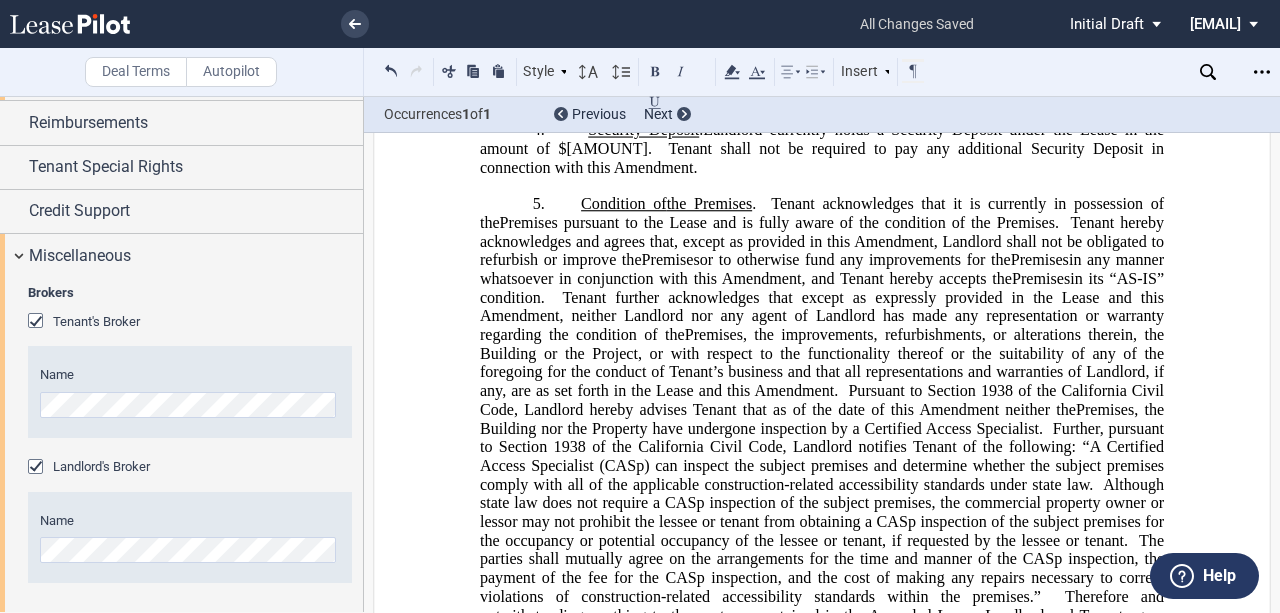 click on "5. Condition of the Current Premises the Original Premises the Premises the Retained Premises . Tenant acknowledges that it is currently in possession of the Current Premises pursuant to the Lease and is fully aware of the condition of the Current Premises, Original Premises pursuant to the Lease and is fully aware of the condition of the Original Premises, Premises pursuant to the Lease and is fully aware of the condition of the Premises Retained Premises pursuant to the Lease and is fully aware of the condition of the Retained Premises . Tenant hereby acknowledges and agrees that, except as provided in this Amendment, Landlord shall not be obligated to refurbish or improve the Current Premises Original Premises Premises Retained Premises or to otherwise fund any improvements for the Current Premises Original Premises Premises Retained Premises in any manner whatsoever in conjunction with this Amendment, and Tenant hereby accepts the" at bounding box center [822, 550] 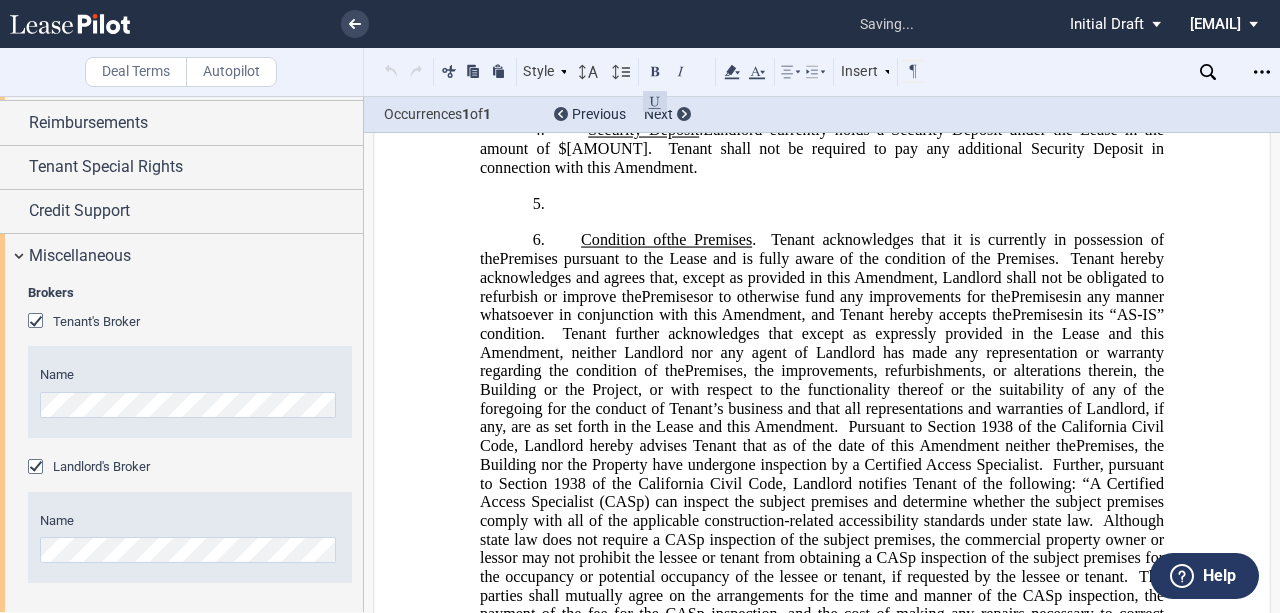 click on "5.                     ﻿" at bounding box center [822, 204] 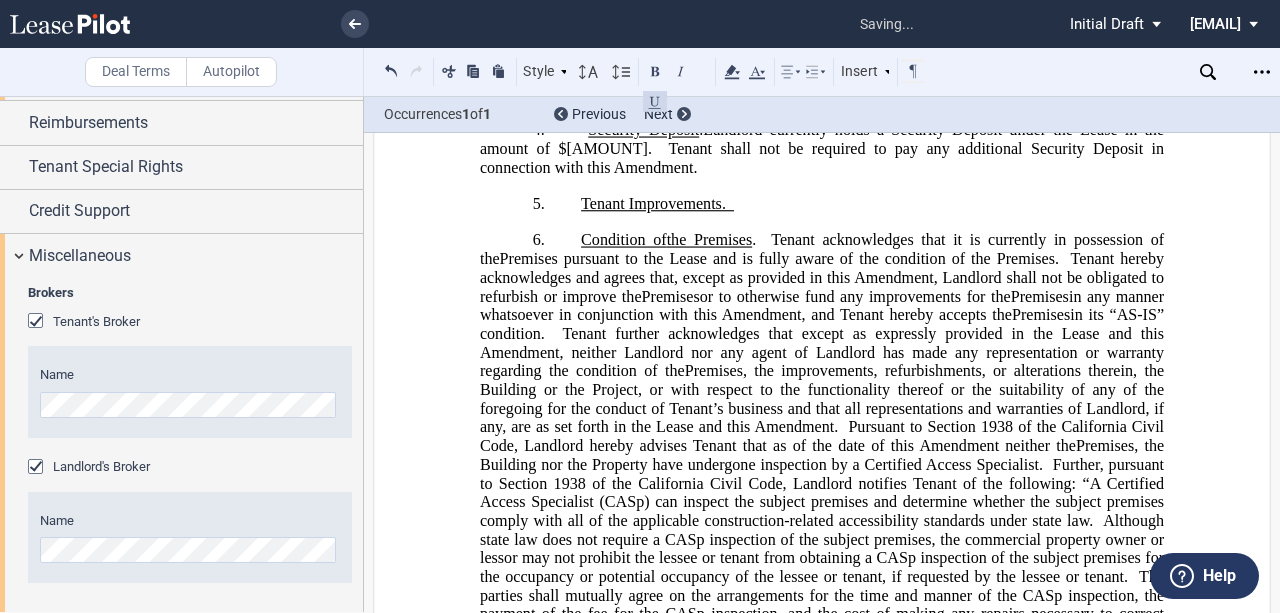 drag, startPoint x: 751, startPoint y: 345, endPoint x: 716, endPoint y: 343, distance: 35.057095 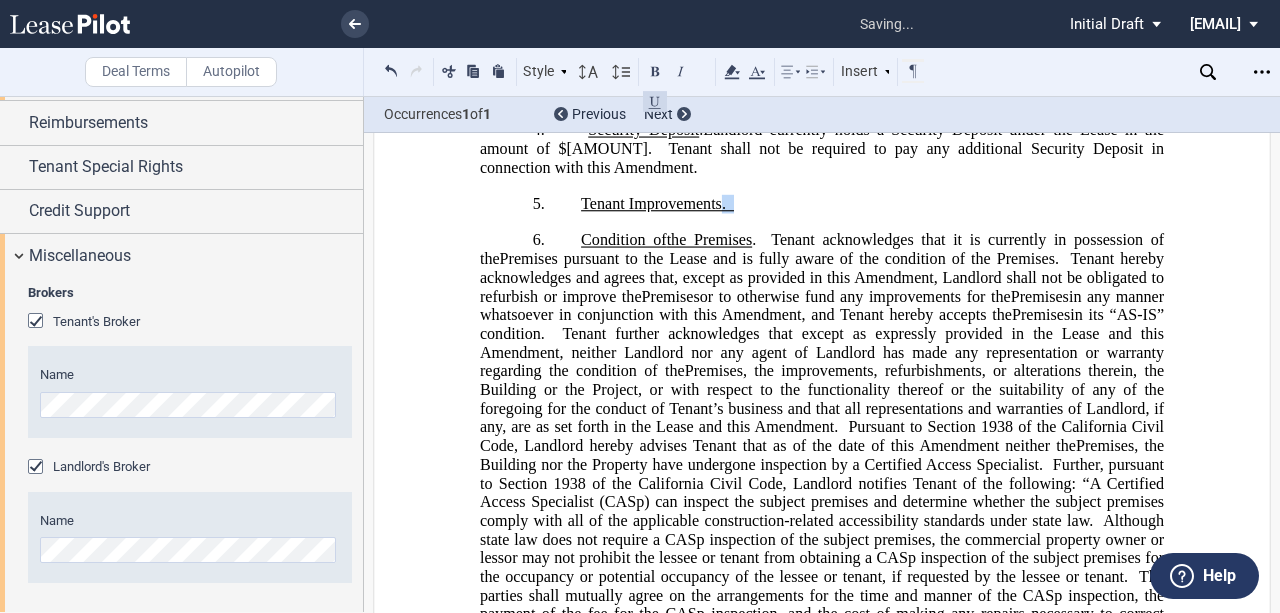drag, startPoint x: 716, startPoint y: 343, endPoint x: 731, endPoint y: 344, distance: 15.033297 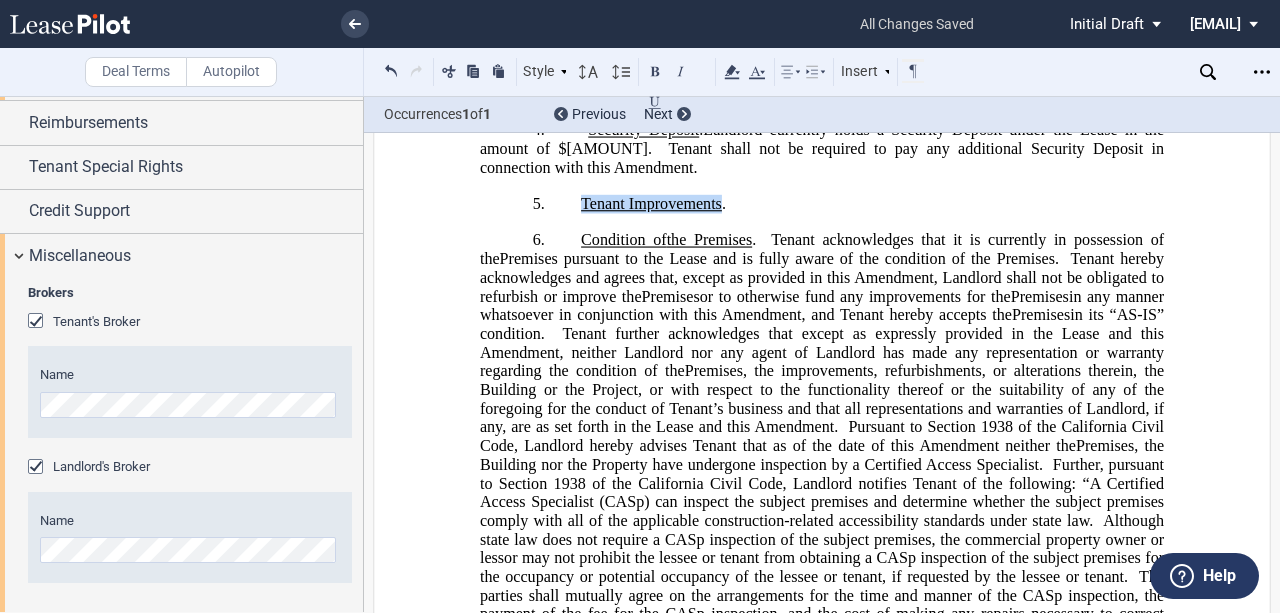 click on "5.                     ﻿Tenant Improvements ﻿ .   ﻿" at bounding box center (822, 204) 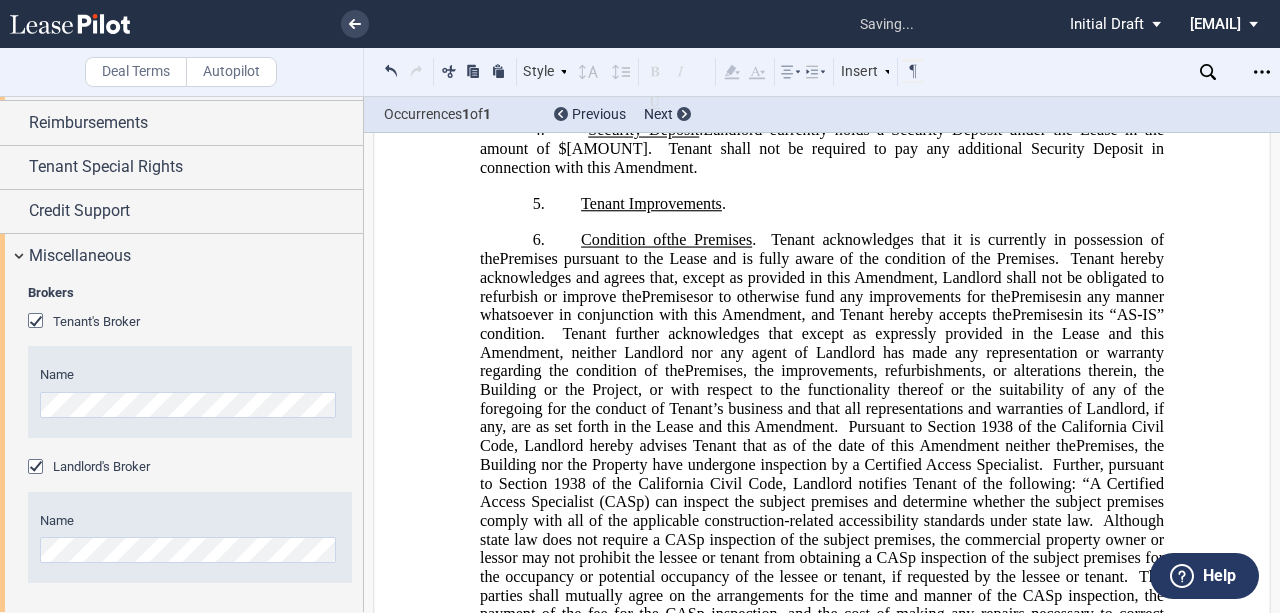click on "5.                     ﻿Tenant Improvements ." at bounding box center [822, 204] 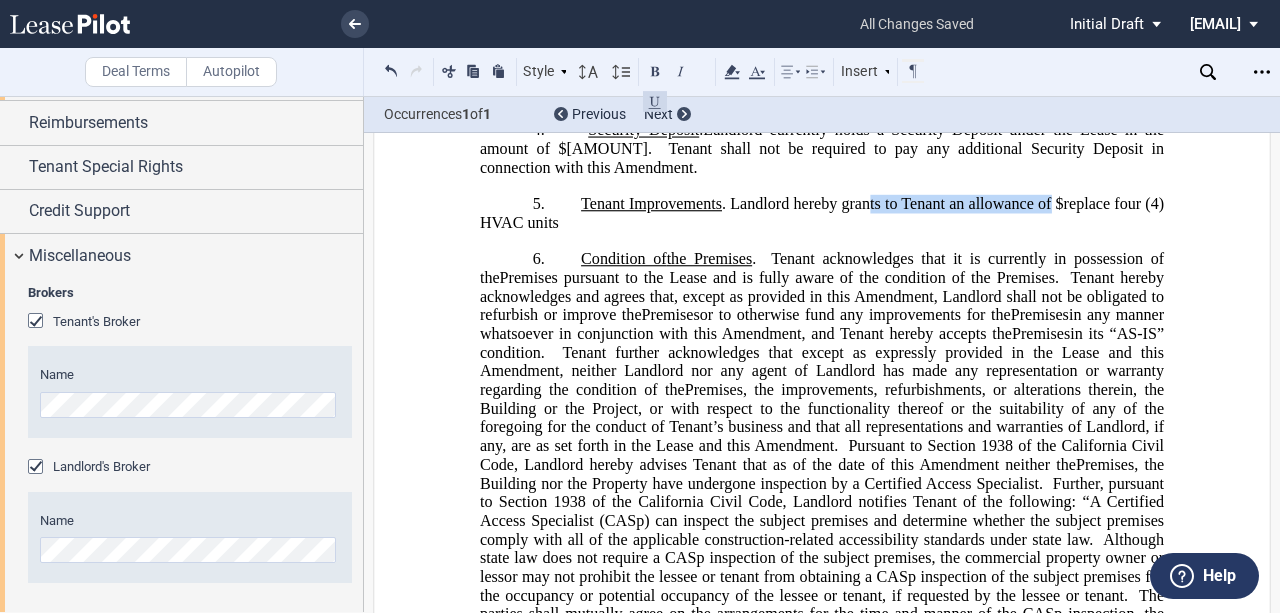 drag, startPoint x: 1064, startPoint y: 345, endPoint x: 864, endPoint y: 344, distance: 200.0025 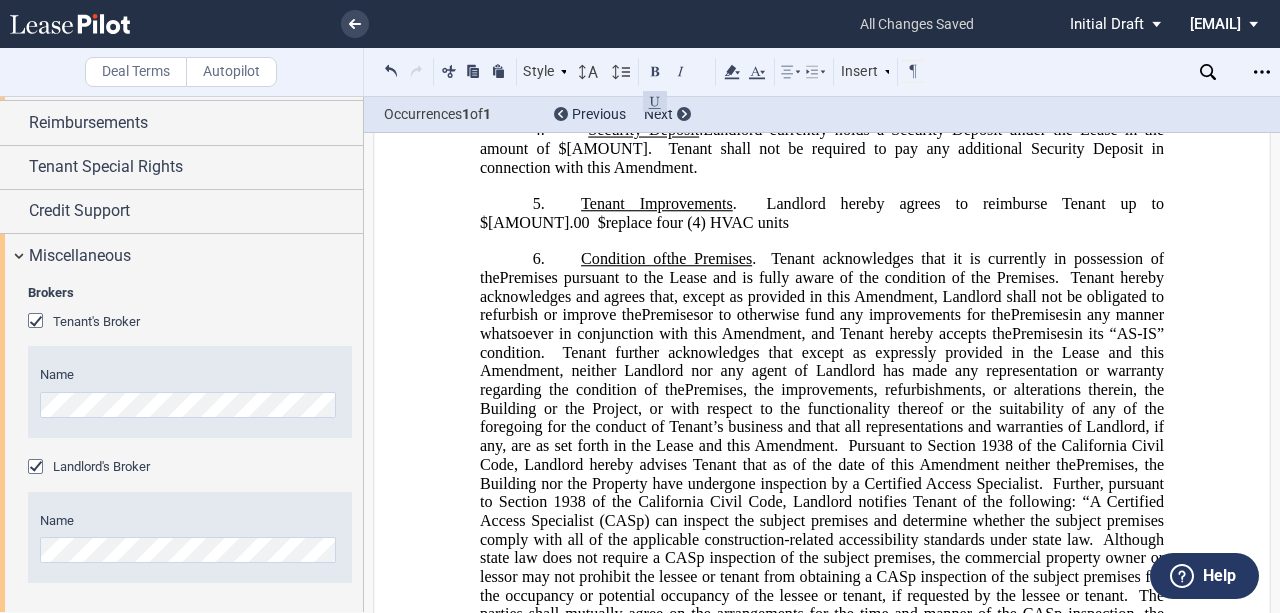 drag, startPoint x: 1061, startPoint y: 344, endPoint x: 1087, endPoint y: 344, distance: 26 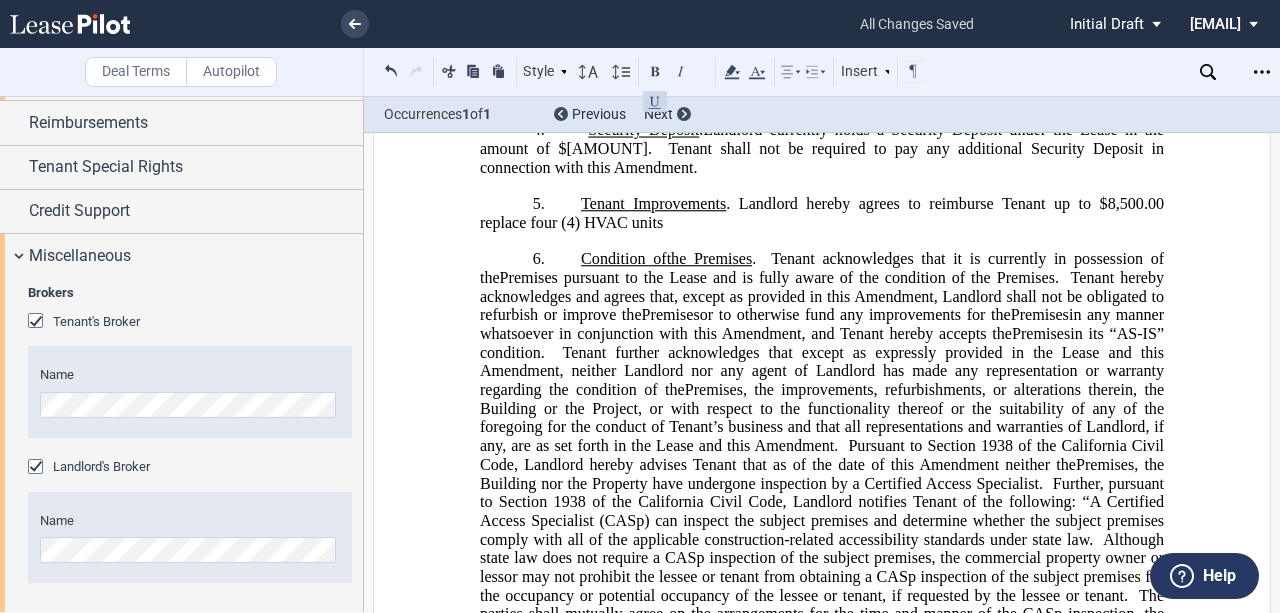 click on "Landlord currently holds a Security Deposit under the Lease in the amount of $[AMOUNT]." 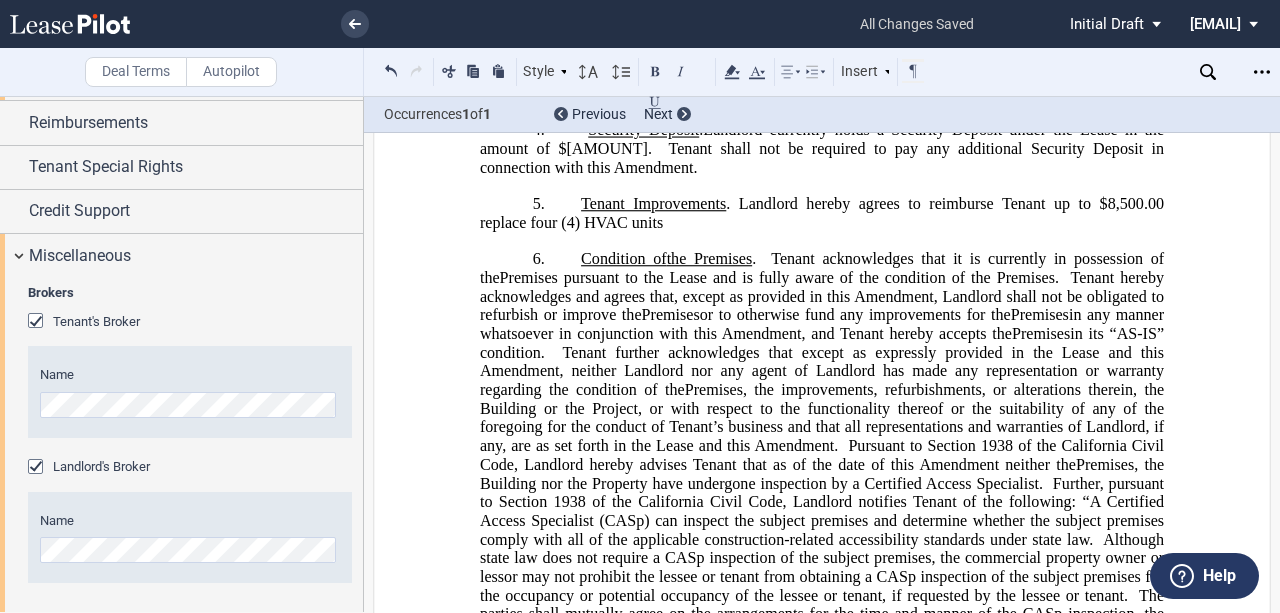 click on "Landlord currently holds a Security Deposit under the Lease in the amount of $[AMOUNT]." 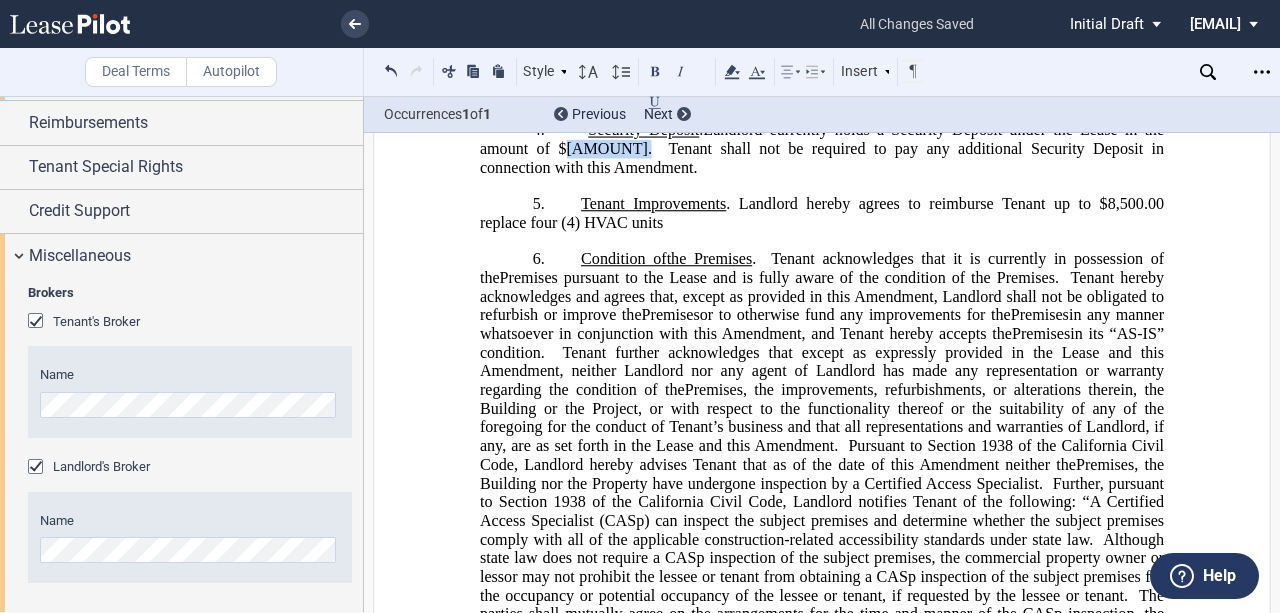 click on "Landlord currently holds a Security Deposit under the Lease in the amount of $[AMOUNT]." 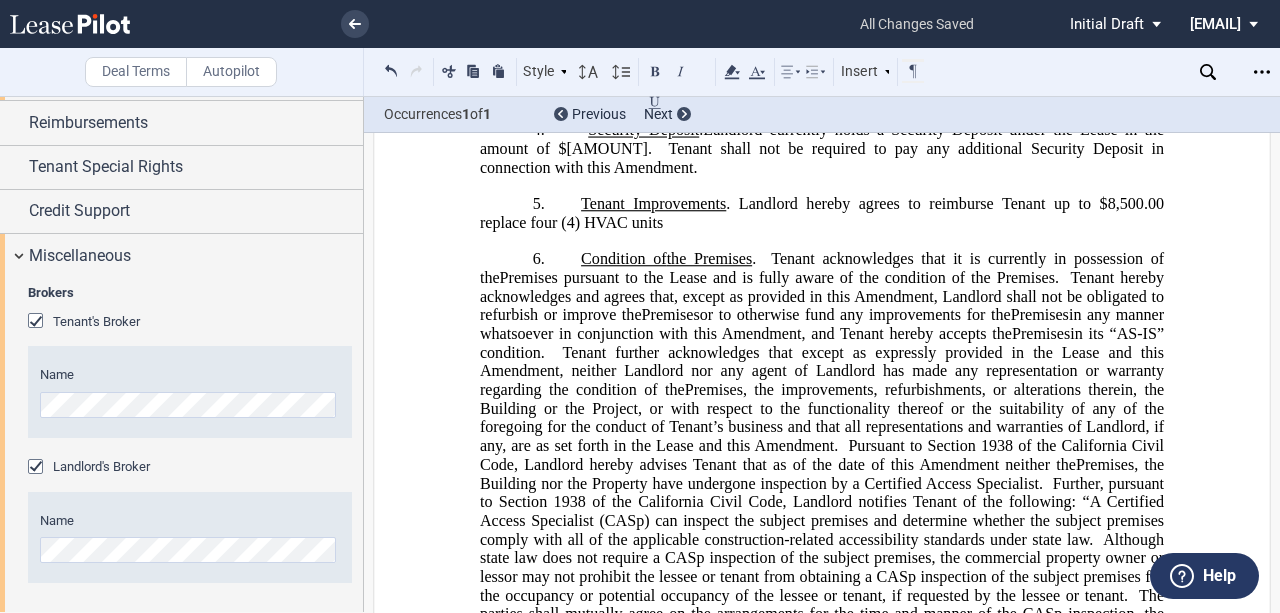 click on "Security Deposit . Landlord currently holds a Security Deposit under the Lease in the amount of $12,992.22. Tenant shall not be required to pay any additional Security Deposit in connection with this Amendment" at bounding box center (822, 540) 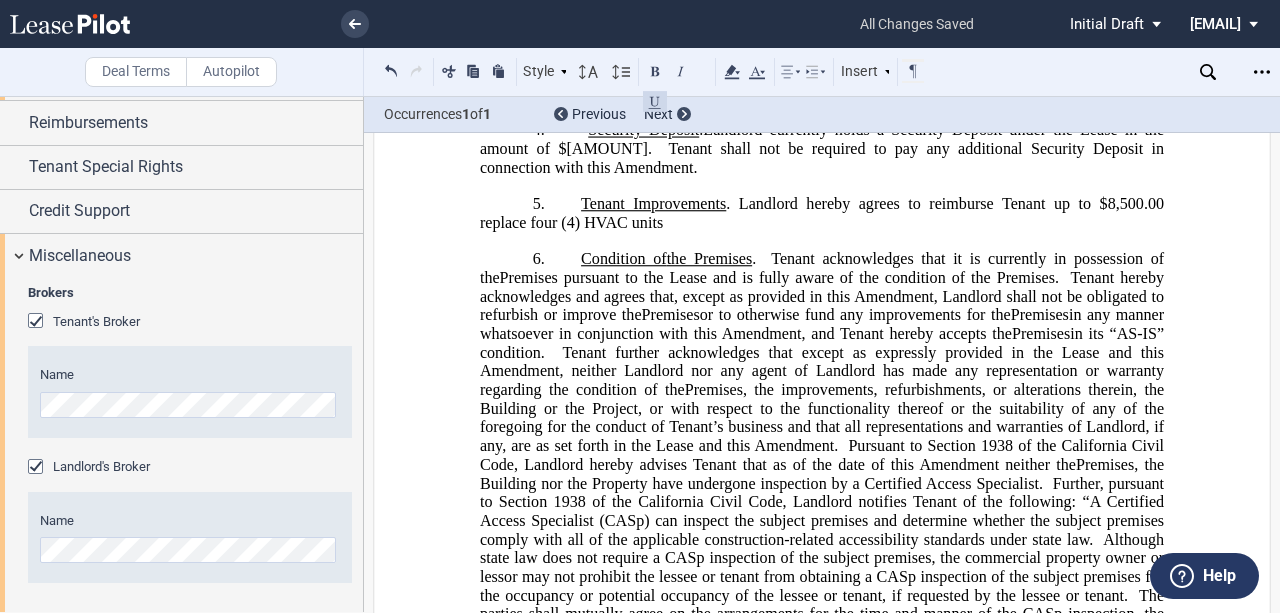 click on "﻿Tenant Improvements .  Landlord hereby agrees to reimburse Tenant up to $[AMOUNT]  replace four (4) HVAC units" 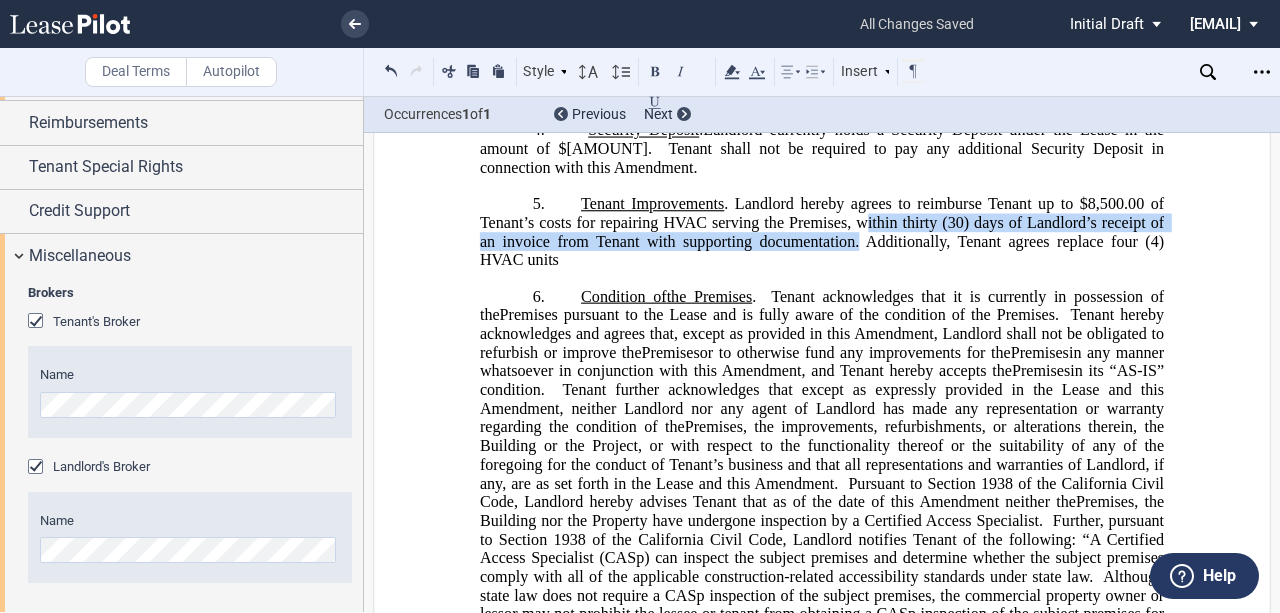 drag, startPoint x: 843, startPoint y: 386, endPoint x: 849, endPoint y: 368, distance: 18.973665 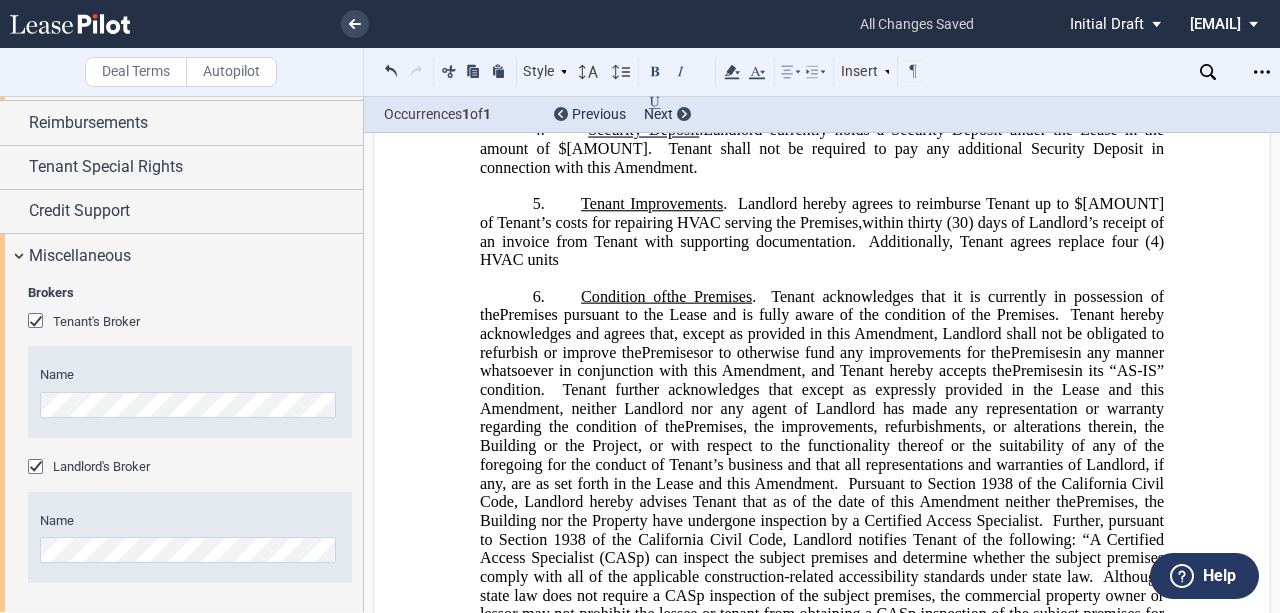 click on ". Landlord hereby agrees to reimburse Tenant up to $8,500.00 of Tenant’s costs for repairing HVAC serving the Premises, within thirty (30) days of Landlord’s receipt of an invoice from Tenant with supporting documentation . Additionally, Tenant agrees replace four (4) HVAC units" 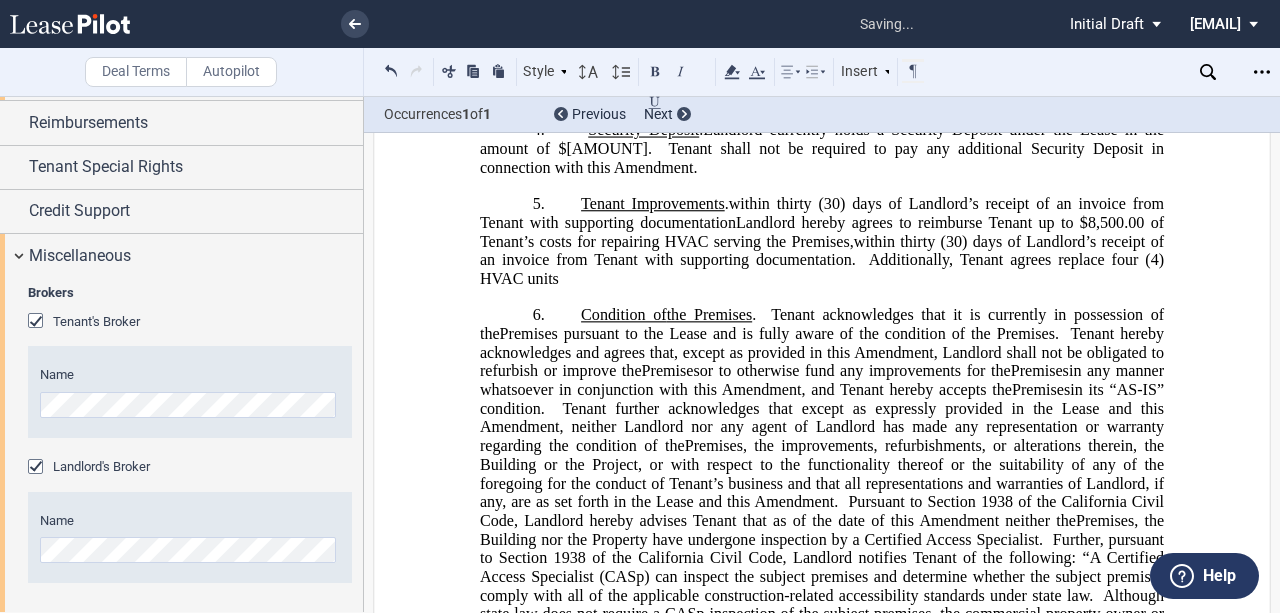 click on "within thirty (30) days of Landlord’s receipt of an invoice from Tenant with supporting documentation" 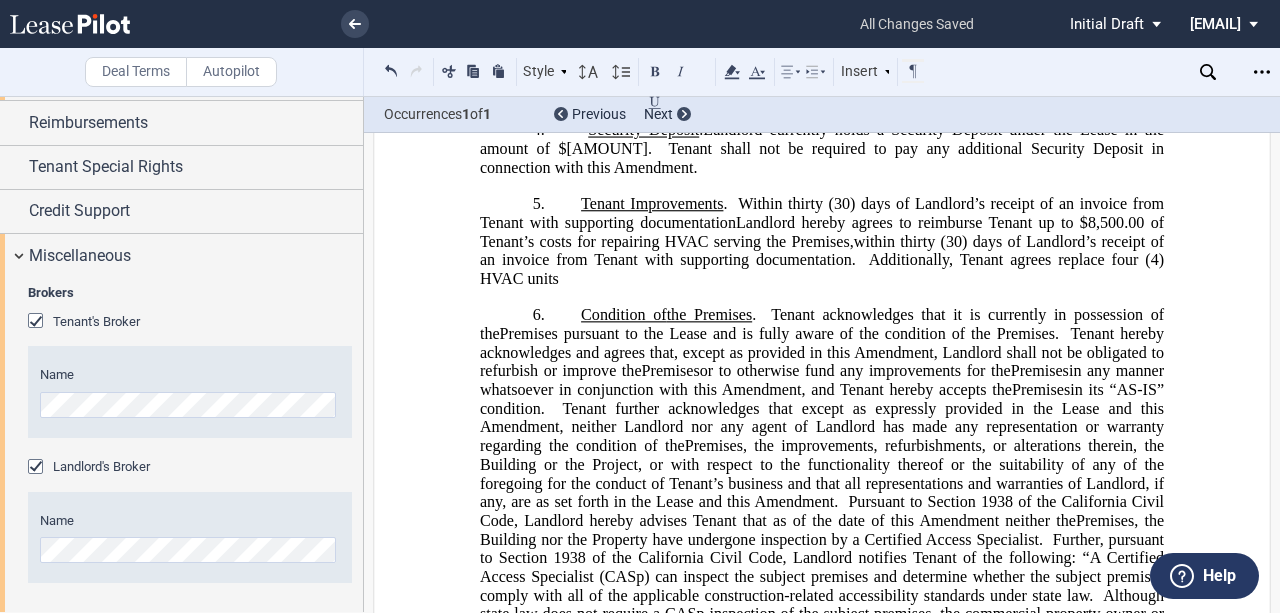 click on ".  W ithin thirty (30) days of Landlord’s receipt of an invoice from Tenant with supporting documentation Landlord hereby agrees to reimburse Tenant up to $[AMOUNT] of Tenant’s costs for repairing HVAC serving the Premises,  within thirty (30) days of Landlord’s receipt of an invoice from Tenant with supporting documentation .  Additionally, Tenant agrees replace four (4) HVAC units" 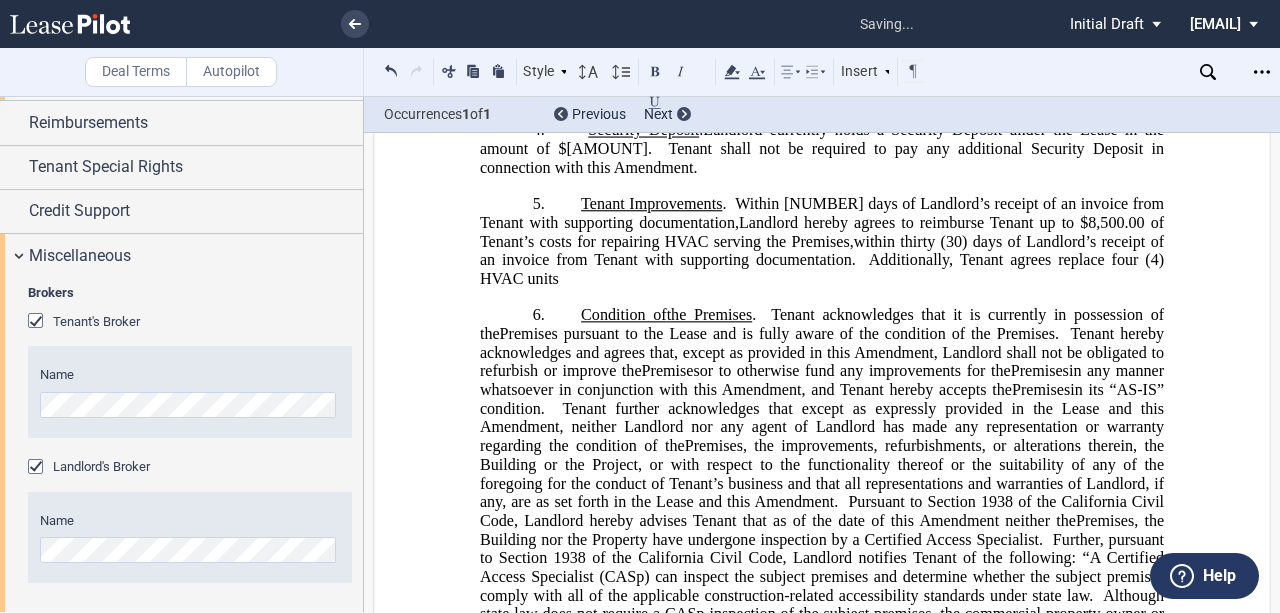 drag, startPoint x: 778, startPoint y: 368, endPoint x: 824, endPoint y: 373, distance: 46.270943 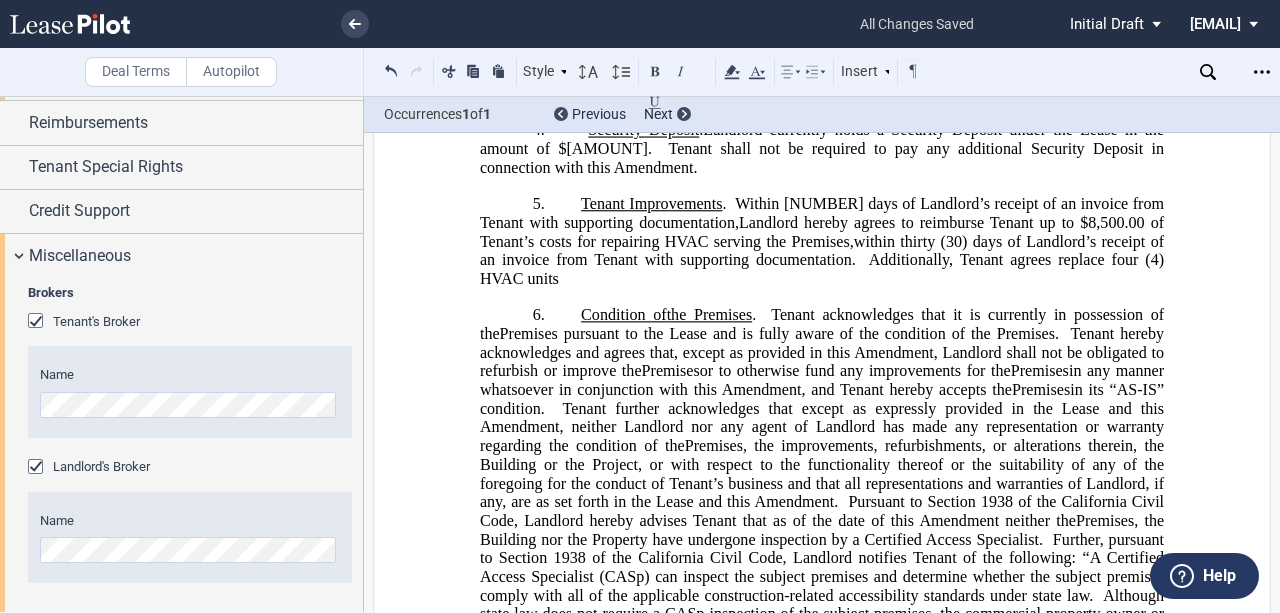 drag, startPoint x: 850, startPoint y: 382, endPoint x: 844, endPoint y: 402, distance: 20.880613 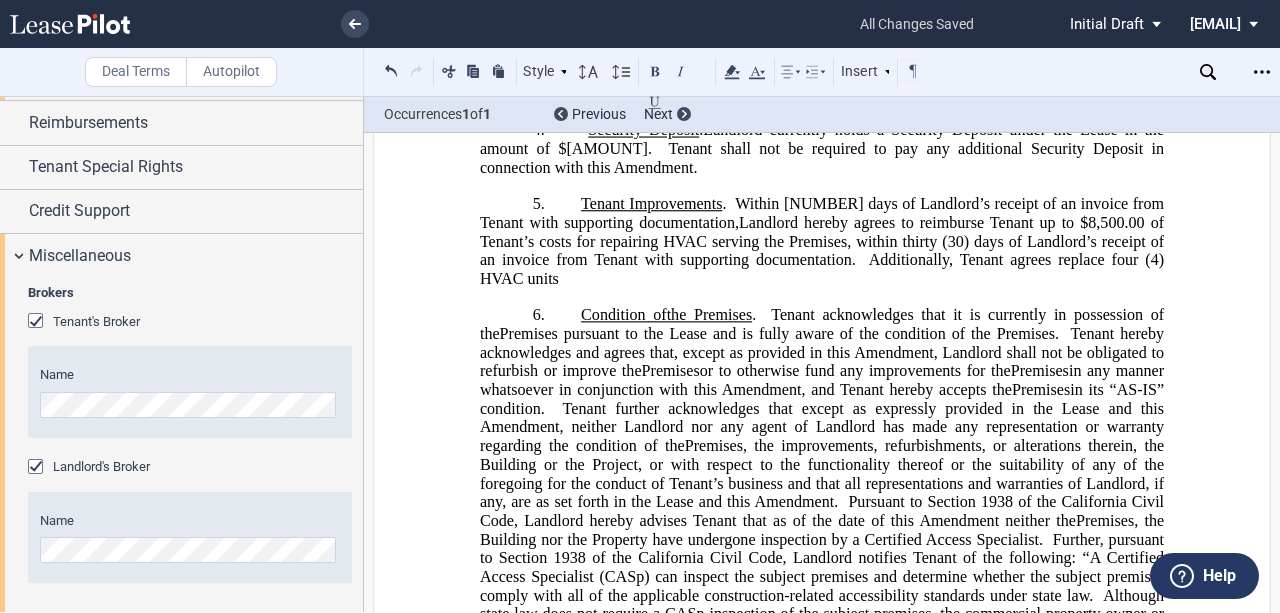 click on ".  W ithin thirty (30) days of Landlord’s receipt of an invoice from Tenant with supporting documentation,  Landlord hereby agrees to reimburse Tenant up to $8,500.00 of Tenant’s costs for repairing HVAC serving the Premises, within thirty (30) days of Landlord’s receipt of an invoice from Tenant with supporting documentation .  Additionally, Tenant agrees replace four (4) HVAC units" 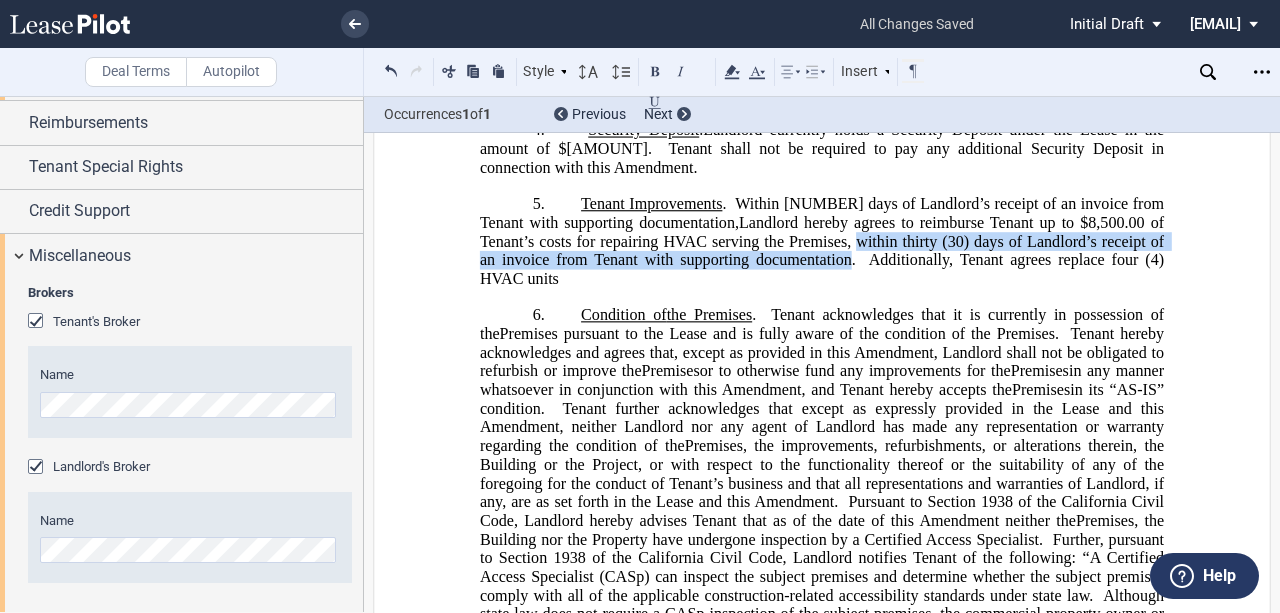 drag, startPoint x: 853, startPoint y: 384, endPoint x: 846, endPoint y: 402, distance: 19.313208 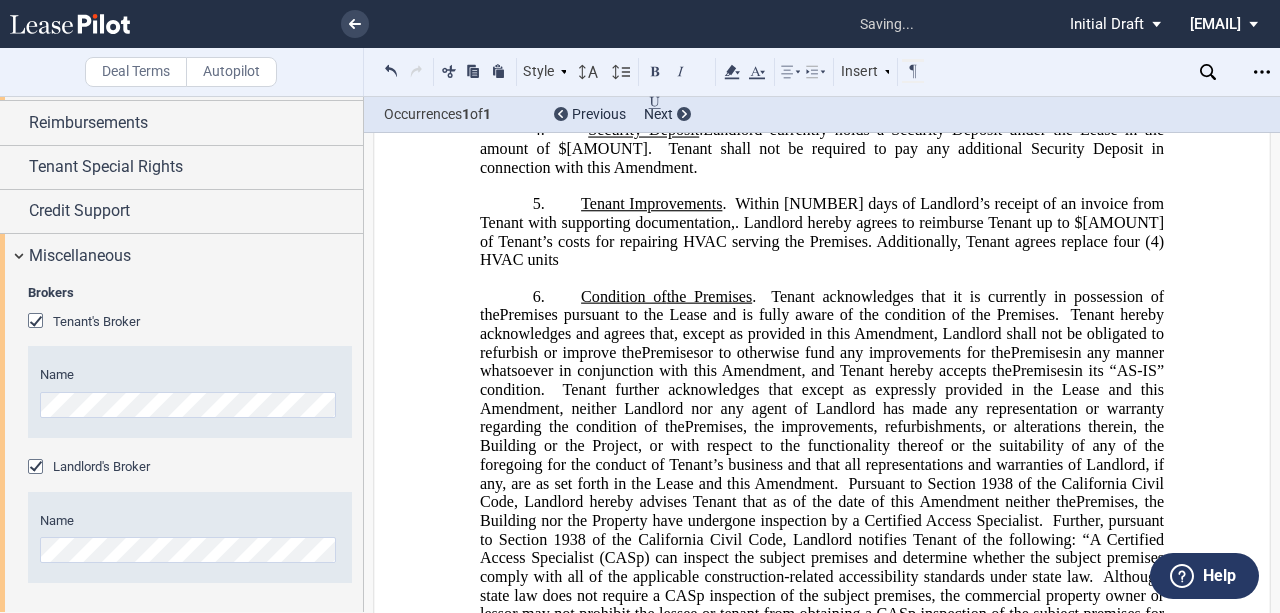 click on "Premises pursuant to the Lease and is fully aware of the condition of the Premises" 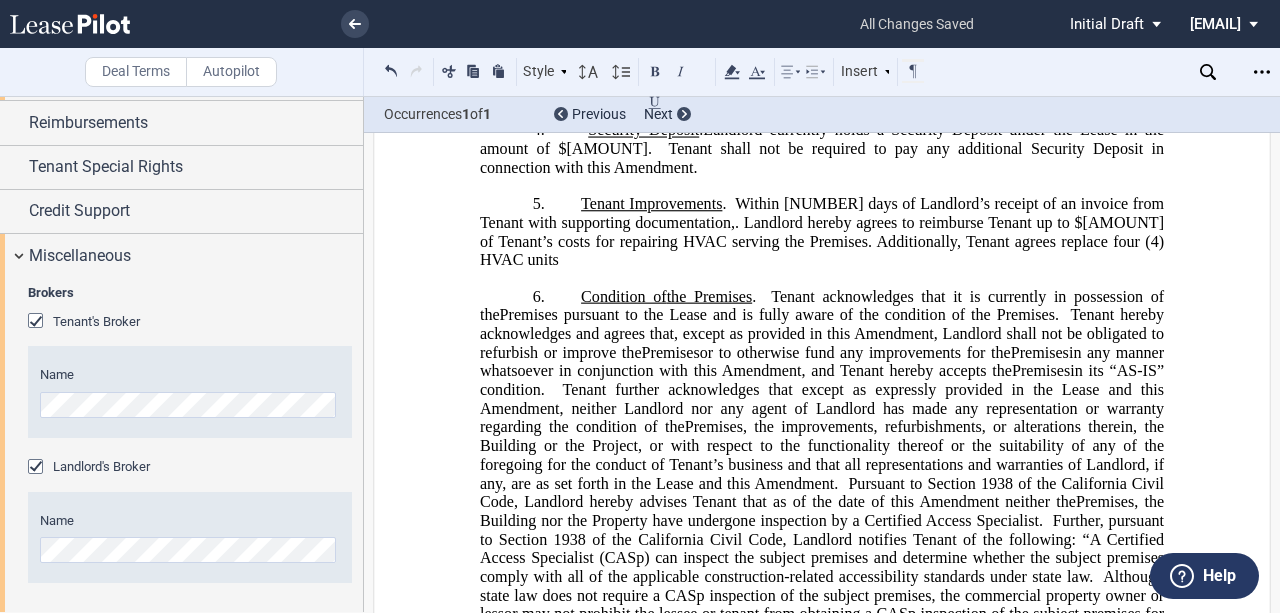 click on "5. ﻿Tenant Improvements . W ithin thirty (30) days of Landlord’s receipt of an invoice from Tenant with supporting documentation, Landlord hereby agrees to reimburse Tenant up to $8,500.00 of Tenant’s costs for repairing HVAC serving the Premises. Additionally, Tenant agrees replace four (4) HVAC units" at bounding box center [822, 232] 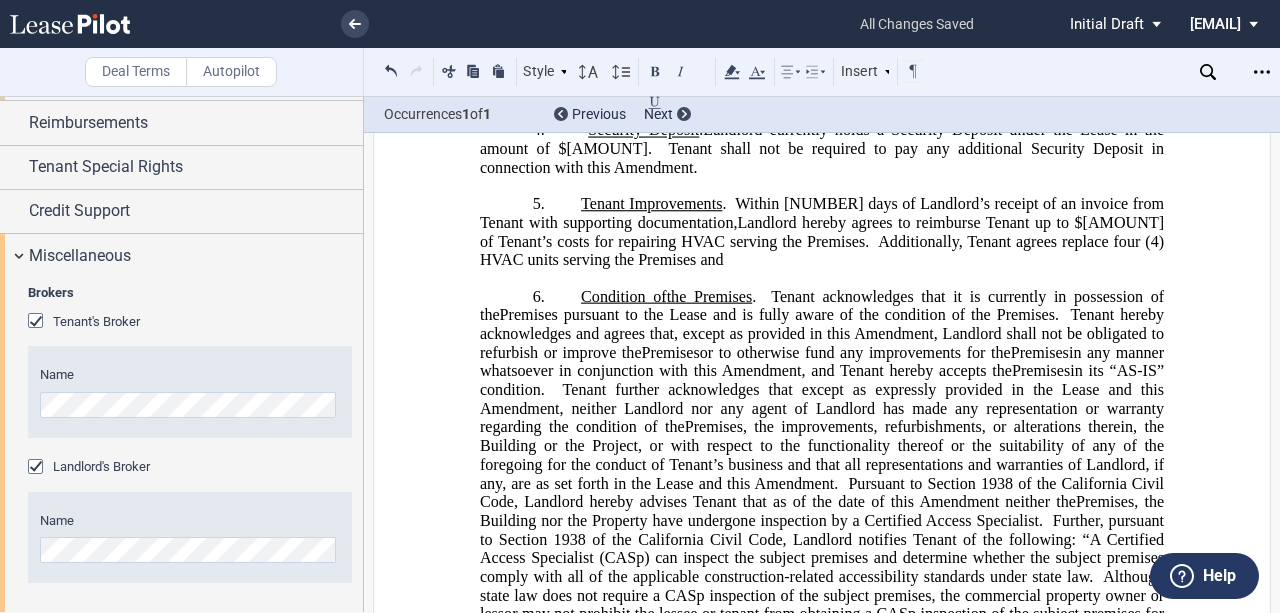 click on "5. Tenant Improvements . W ithin thirty (30) days of Landlord’s receipt of an invoice from Tenant with supporting documentation, Landlord hereby agrees to reimburse Tenant up to $[AMOUNT] of Tenant’s costs for repairing HVAC serving the Premises. Additionally, Tenant agrees replace four (4) HVAC units serving the Premises and" at bounding box center (822, 232) 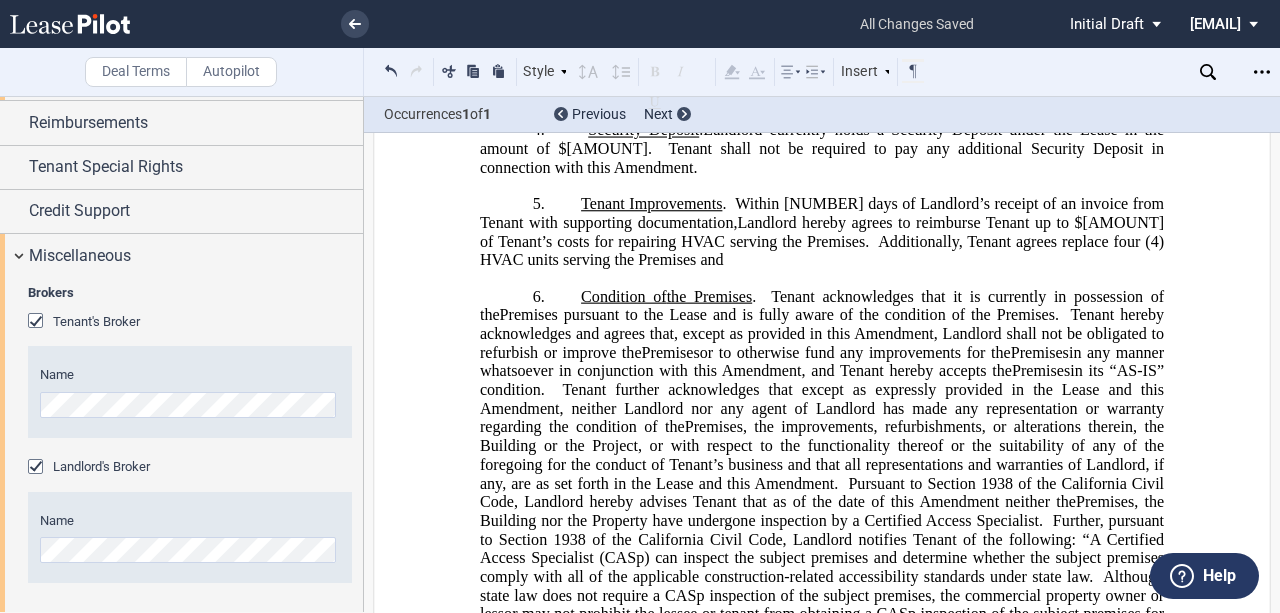 click on "5. Tenant Improvements . W ithin thirty (30) days of Landlord’s receipt of an invoice from Tenant with supporting documentation, Landlord hereby agrees to reimburse Tenant up to $[AMOUNT] of Tenant’s costs for repairing HVAC serving the Premises. Additionally, Tenant agrees replace four (4) HVAC units serving the Premises and" at bounding box center (822, 232) 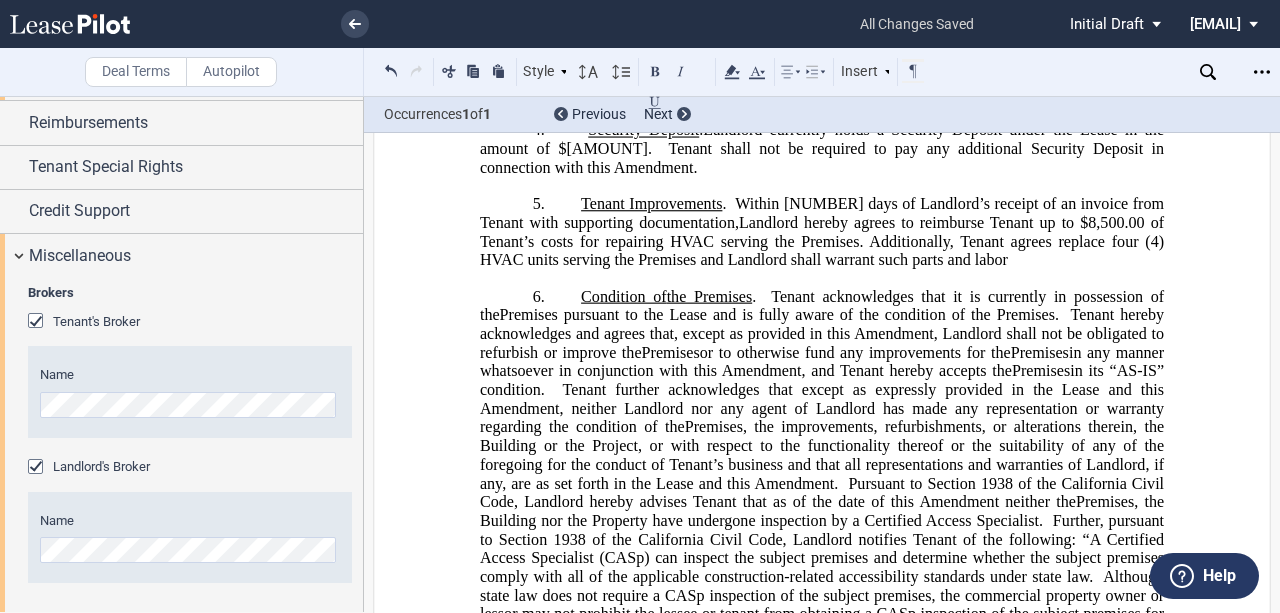 type 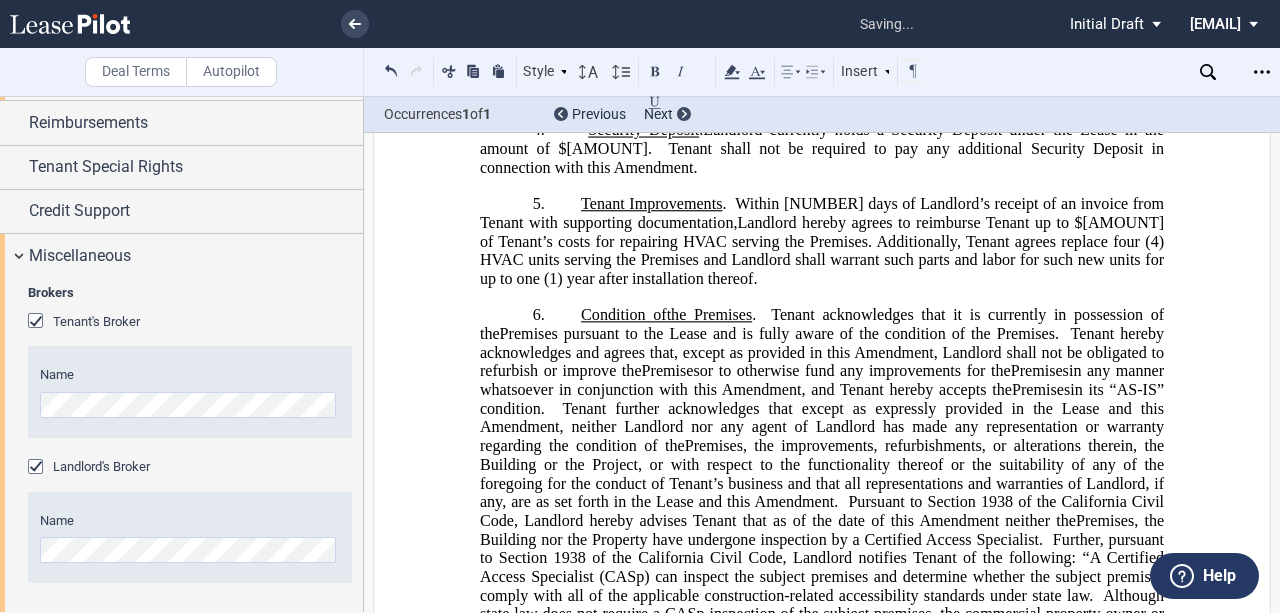 drag, startPoint x: 902, startPoint y: 345, endPoint x: 908, endPoint y: 362, distance: 18.027756 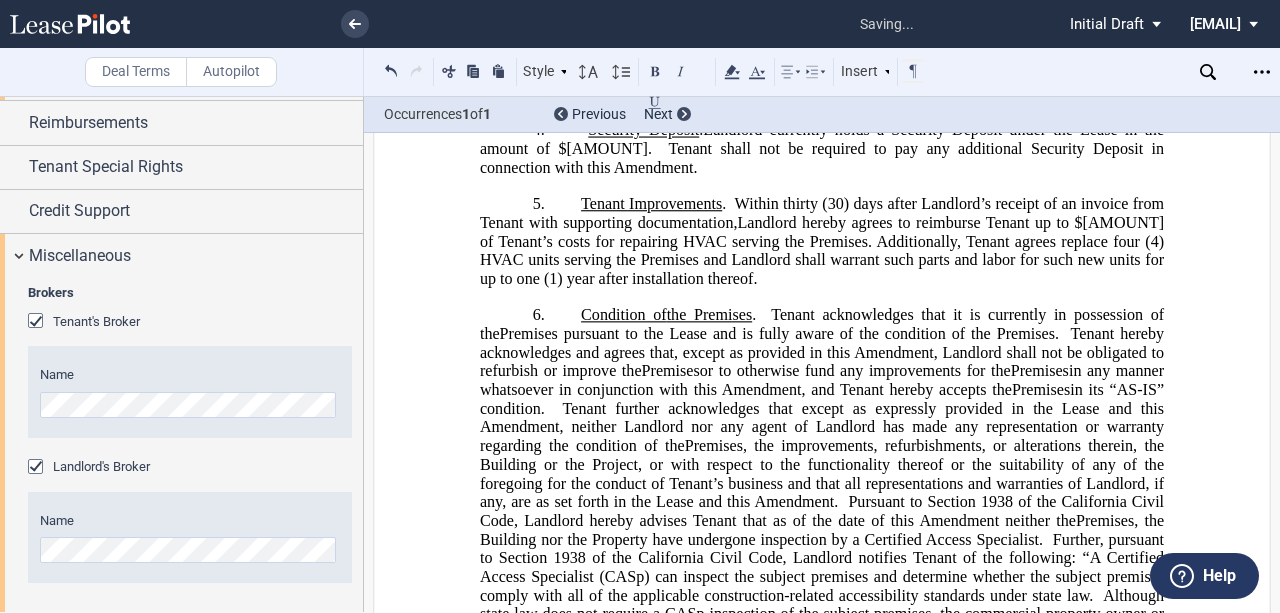 click on "5. ﻿Tenant Improvements . W ithin thirty (30) days after Landlord’s receipt of an invoice from Tenant with supporting documentation, Landlord hereby agrees to reimburse Tenant up to $8,500.00 of Tenant’s costs for repairing HVAC serving the Premises. Additionally, Tenant agrees replace four (4) HVAC units serving the Premises and Landlord shall warrant such parts and labor for such new units for up to one (1) year after installation thereof. !!SET_LEVEL_1!! !!AMD_LEVEL_2!! 6. Condition of the Current Premises the Original Premises the Premises the Retained Premises . Tenant acknowledges that it is currently in possession of the Current Premises pursuant to the Lease and is fully aware of the condition of the Current Premises, Original Premises pursuant to the Lease and is fully aware of the condition of the Original Premises, . Current Premises" at bounding box center [822, 606] 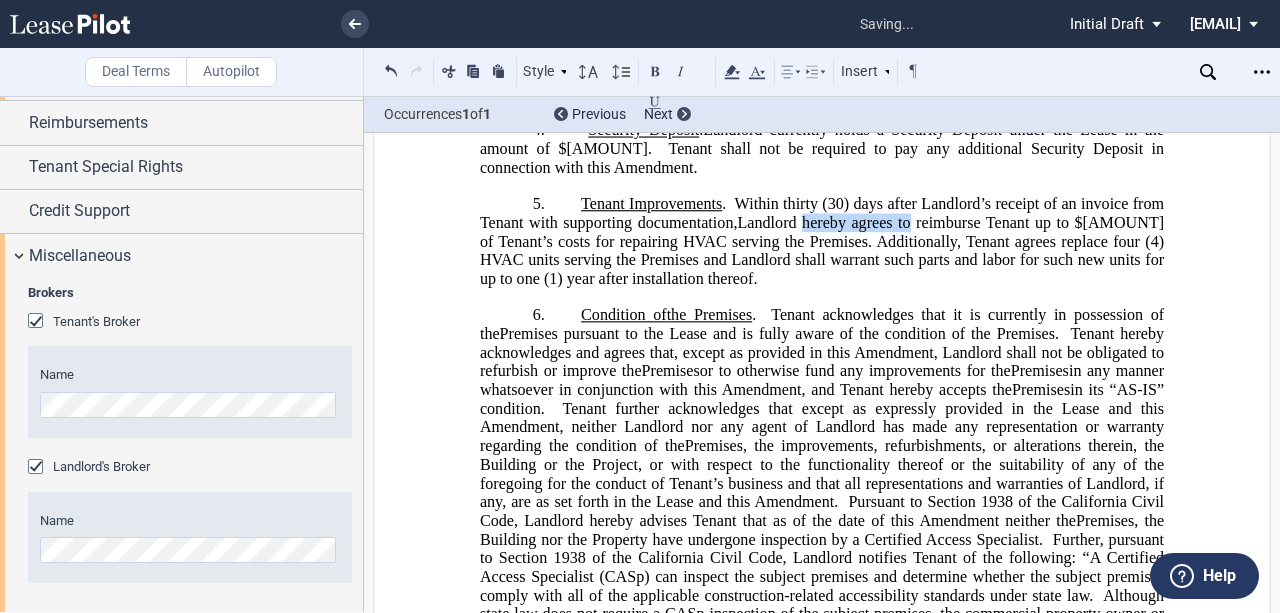 drag, startPoint x: 826, startPoint y: 366, endPoint x: 908, endPoint y: 370, distance: 82.0975 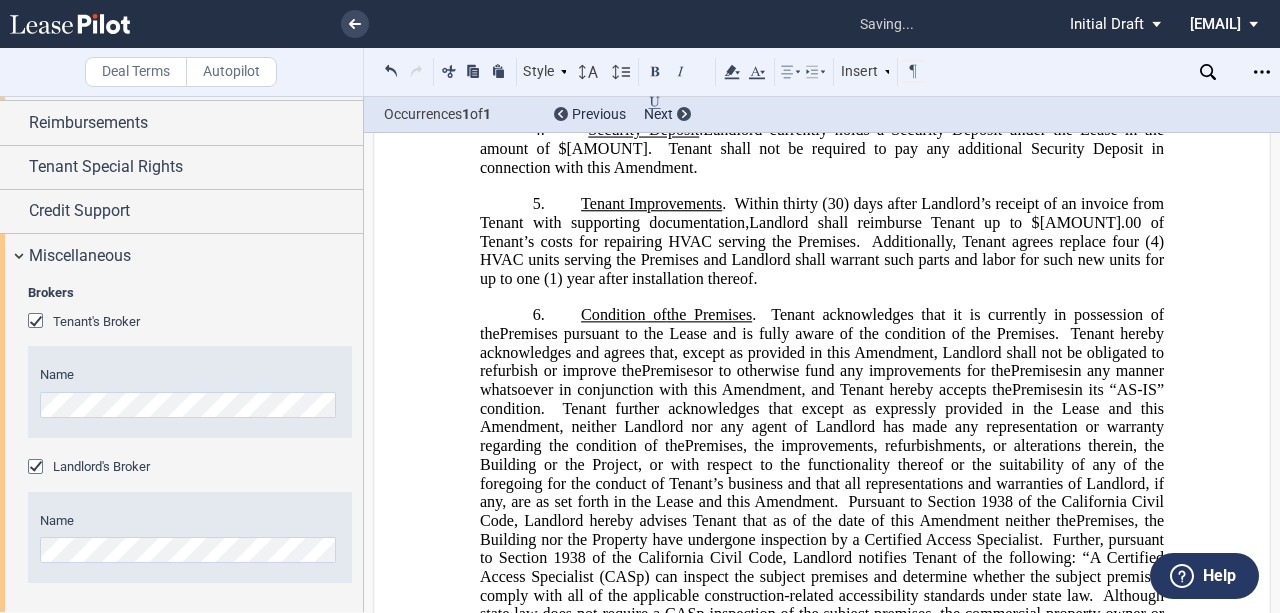 click on "!!SET_LEVEL_1!! !!AMD_LEVEL_2!!
5.                     Tenant Improvements . W ithin thirty (30) days after Landlord’s receipt of an invoice from Tenant with supporting documentation, Landlord shall reimburse Tenant up to $[AMOUNT] of Tenant’s costs for repairing HVAC serving the Premises. Additionally, Tenant agrees replace four (4) HVAC units serving the Premises and Landlord shall warrant such parts and labor for such new units for up to one (1) year after installation thereof.
!!SET_LEVEL_1!! !!AMD_LEVEL_2!!
6.                     Condition of the Current Premises the Original Premises the Premises the Retained Premises . Tenant acknowledges that it is currently in possession of the Current Premises pursuant to the Lease and is fully aware of the condition of the Current Premises, Original Premises pursuant to the Lease and is fully aware of the condition of the Original Premises, . Current Premises Premises" at bounding box center (822, 606) 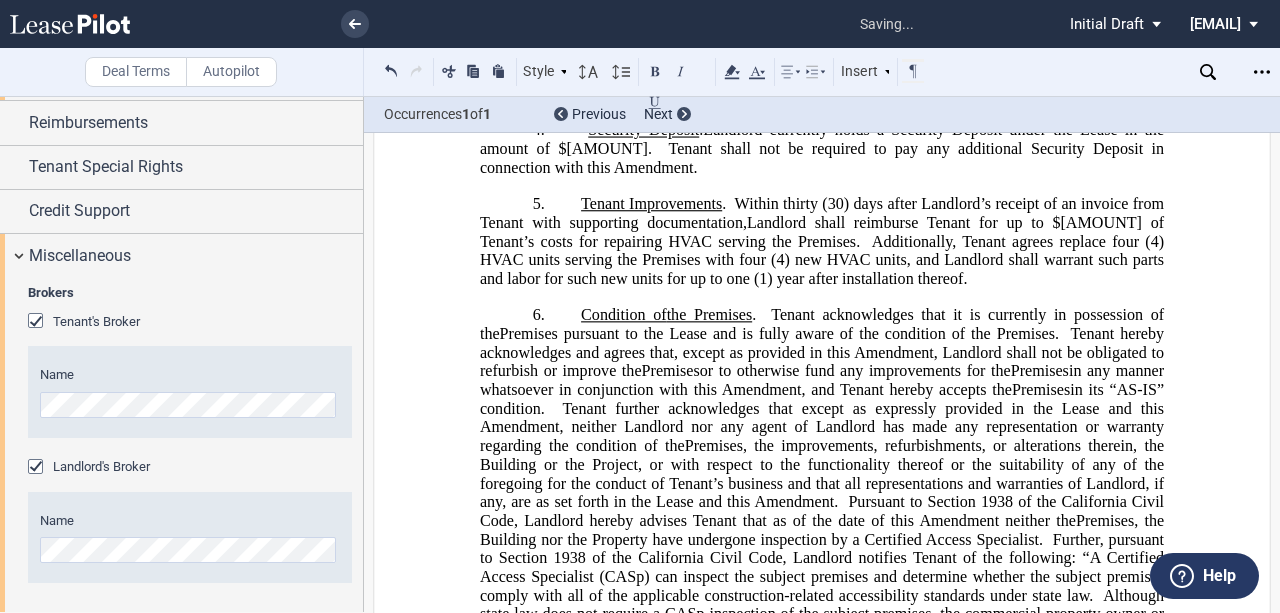 click on ". W ithin thirty (30) days after Landlord’s receipt of an invoice from Tenant with supporting documentation, Landlord shall reimburse Tenant for up to $8,500.00 of Tenant’s costs for repairing HVAC serving the Premises. Additionally, Tenant agrees replace four (4) HVAC units serving the Premises and Landlord shall warrant such parts and labor for such new units for up to one (1) year after installation thereof." 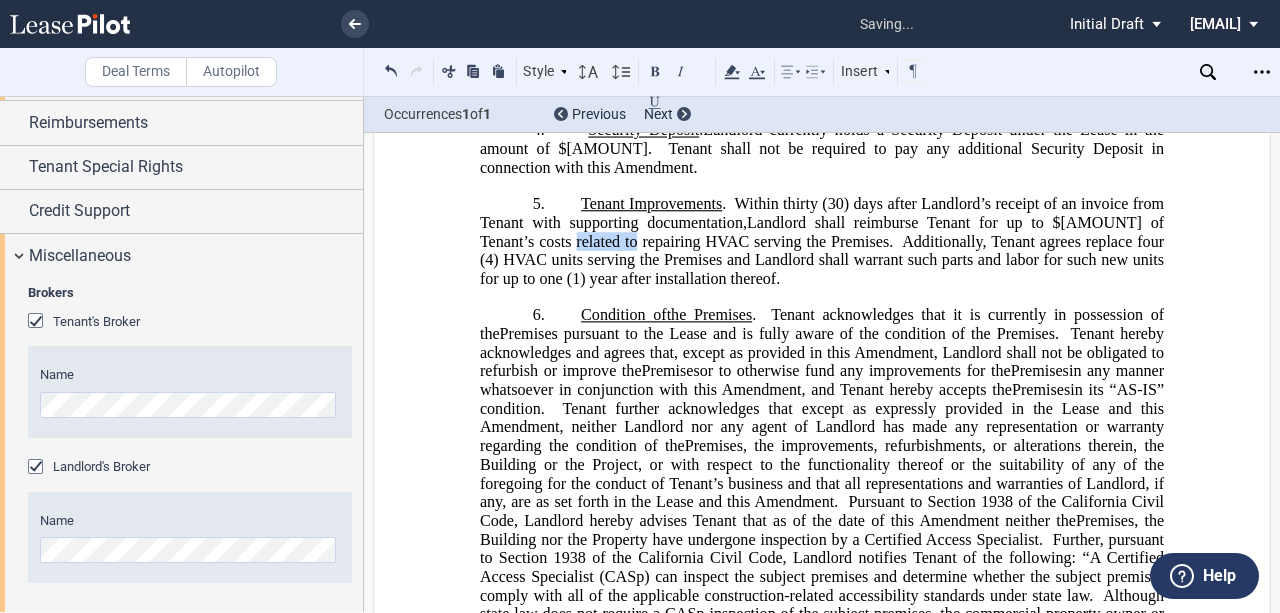 drag, startPoint x: 512, startPoint y: 385, endPoint x: 570, endPoint y: 386, distance: 58.00862 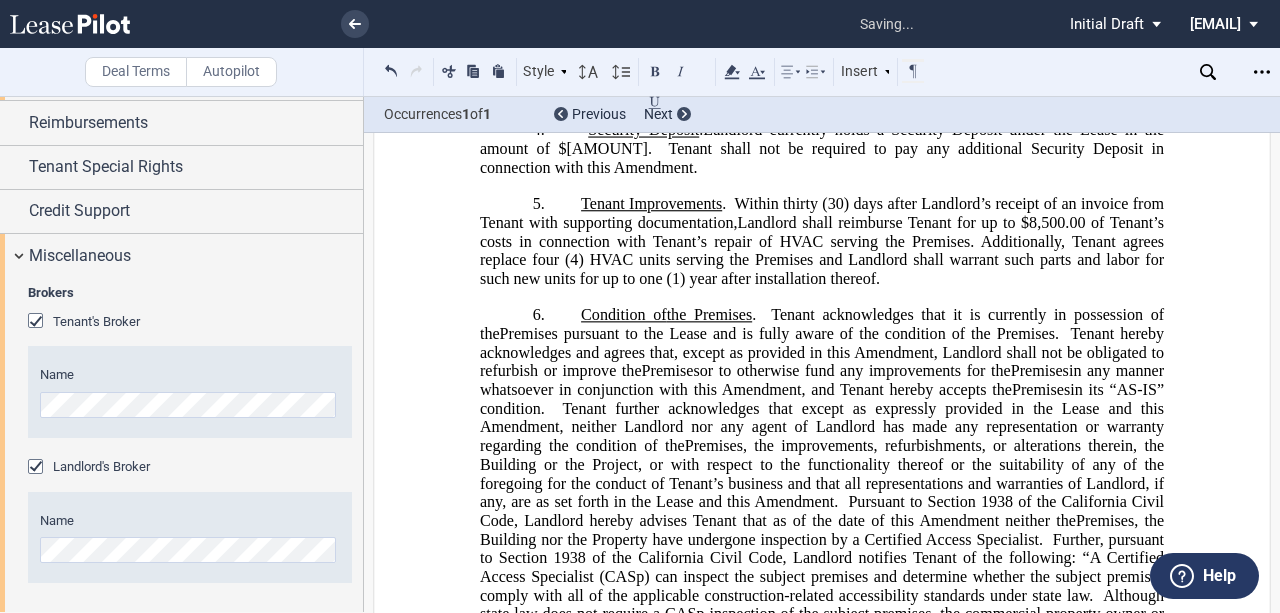 click on "Landlord shall reimburse Tenant for up to $8,500.00 of Tenant’s costs in connection with Tenant’s repair of HVAC serving the Premises. Additionally, Tenant agrees replace four (4) HVAC units serving the Premises and Landlord shall warrant such parts and labor for such new units for up to one (1) year after installation thereof." 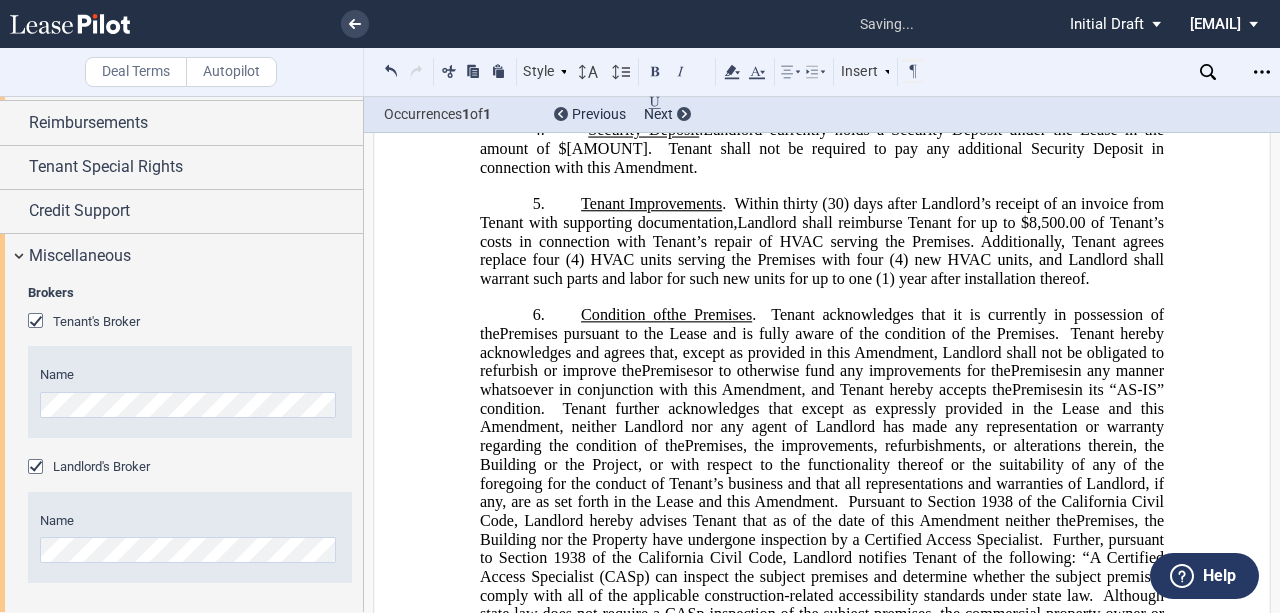 click on "﻿
﻿ ﻿ ﻿ ﻿ AMENDMENT TO LEASE (“ Amendment ”) LEASE TERMINATION AGREEMENT (“ Agreement ”) , dated for reference purposes only as of the ___ day of August , 2025 , is entered into by and between BPP PACIFIC INDUSTRIAL CA REIT OWNER 2 LLC , a Delaware limited liability company (“ Landlord ”), and ﻿ ﻿ , ﻿ ﻿ ﻿ ﻿ an individual , d/b/a Everest Labs (“ Tenant ”).
﻿
R E C I T A L S :
A. Landlord and Tenant (as successor-in-interest to ﻿ ﻿ ) are parties to that certain Multi-Tenant Commercial/Industrial Lease dated ﻿ ﻿ (the “ Original Lease" at bounding box center (822, 569) 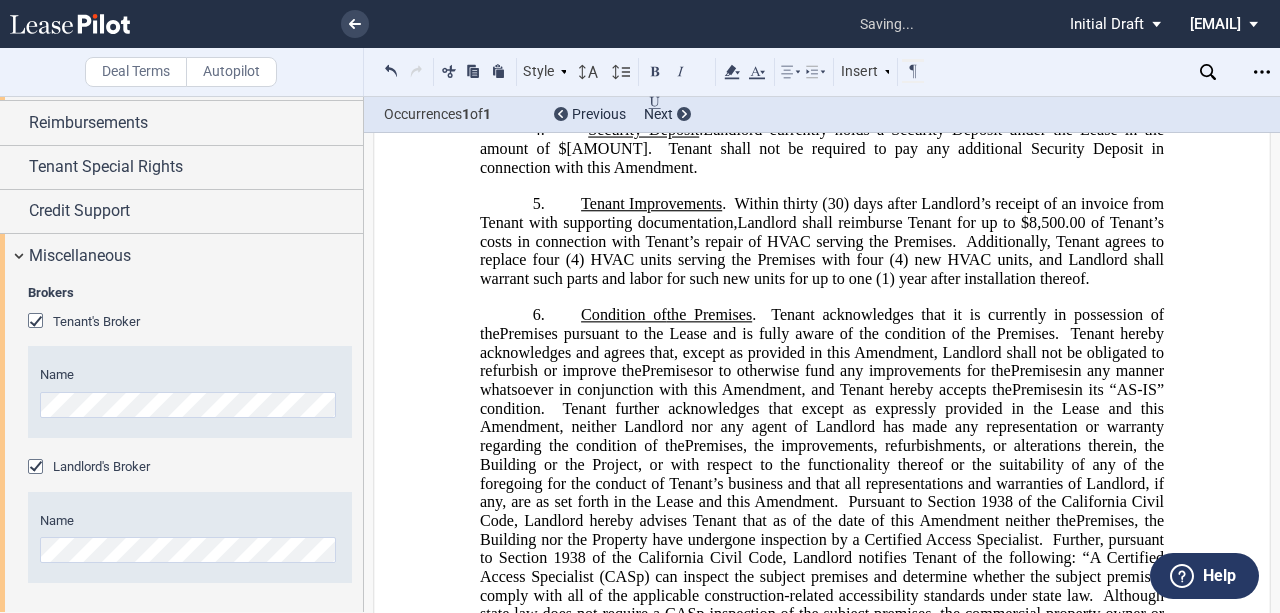 click on "Landlord shall reimburse Tenant for up to $8,500.00 of Tenant’s costs in connection with Tenant’s repair of HVAC serving the Premises.  Additionally, Tenant agrees to replace four (4) HVAC units serving the Premises with four (4) new HVAC units, and Landlord shall warrant such parts and labor for such new units for up to one (1) year after installation thereof." 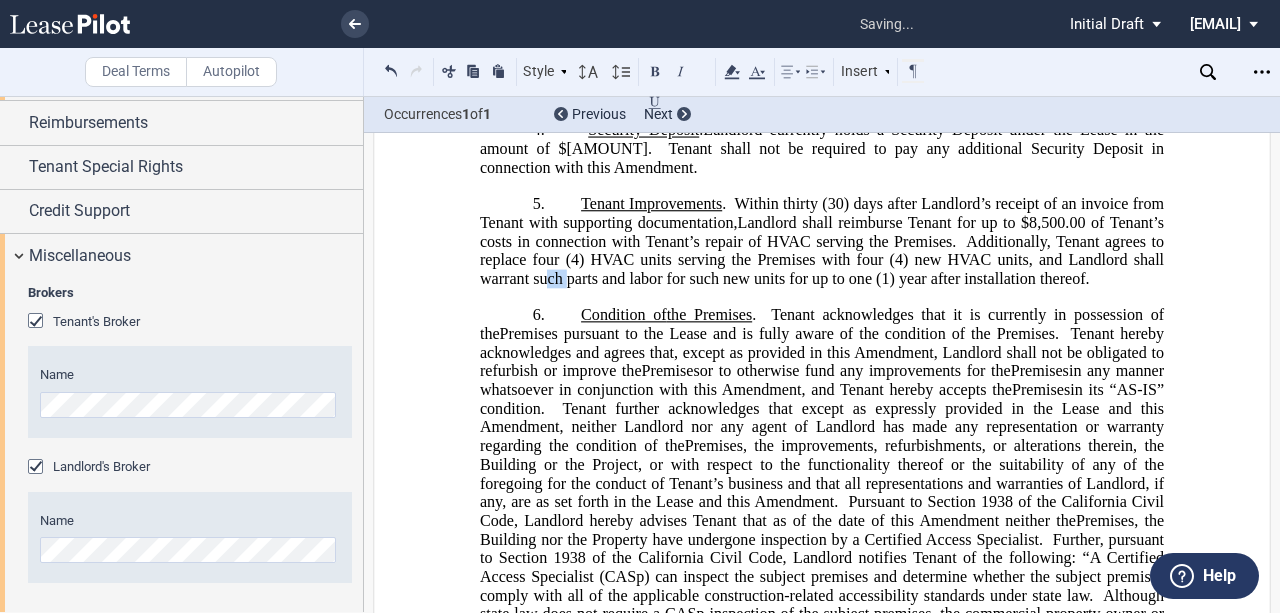 drag, startPoint x: 563, startPoint y: 423, endPoint x: 540, endPoint y: 423, distance: 23 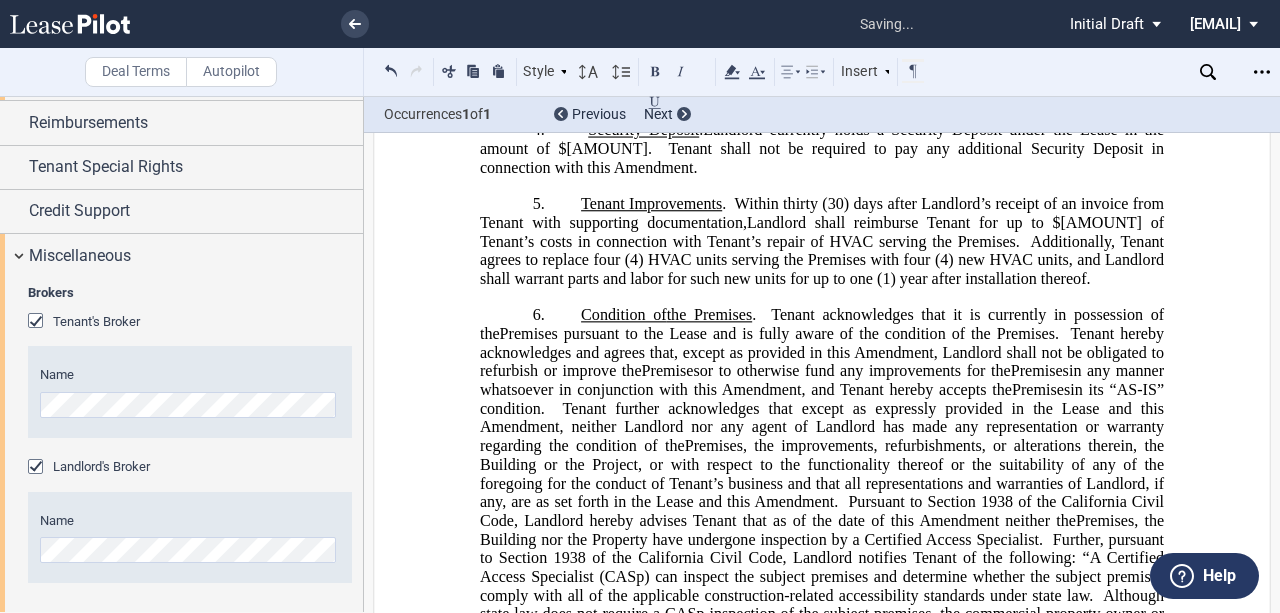 click on "Landlord shall reimburse Tenant for up to $[AMOUNT] of Tenant’s costs in connection with Tenant’s repair of HVAC serving the Premises.  Additionally, Tenant agrees to replace four (4) HVAC units serving the Premises with four (4) new HVAC units, and Landlord shall warrant parts and labor for such new units for up to one (1) year after installation thereof." 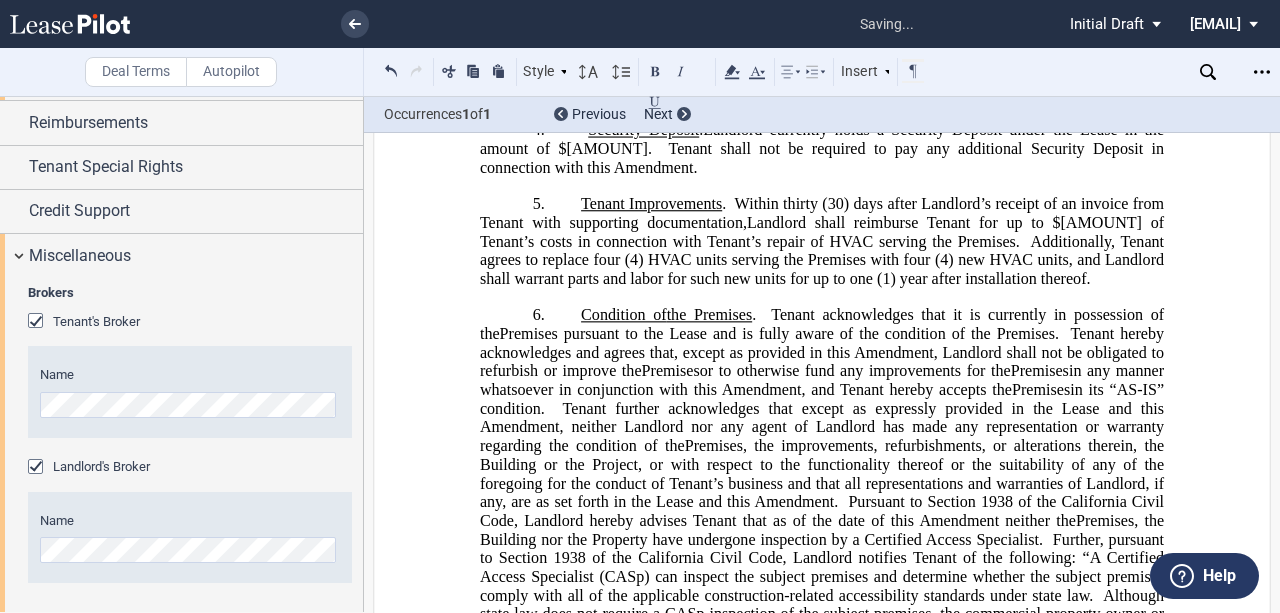 drag, startPoint x: 744, startPoint y: 414, endPoint x: 708, endPoint y: 426, distance: 37.94733 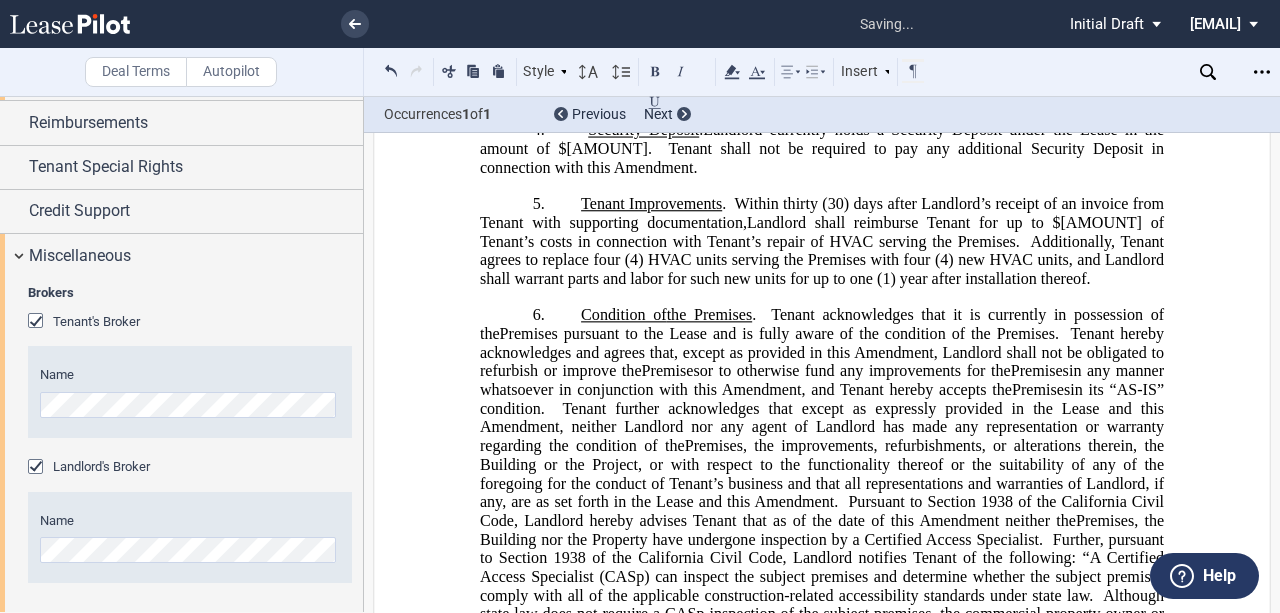click on "Landlord shall reimburse Tenant for up to $[AMOUNT] of Tenant’s costs in connection with Tenant’s repair of HVAC serving the Premises.  Additionally, Tenant agrees to replace four (4) HVAC units serving the Premises with four (4) new HVAC units, and Landlord shall warrant parts and labor for such new units for up to one (1) year after installation thereof." 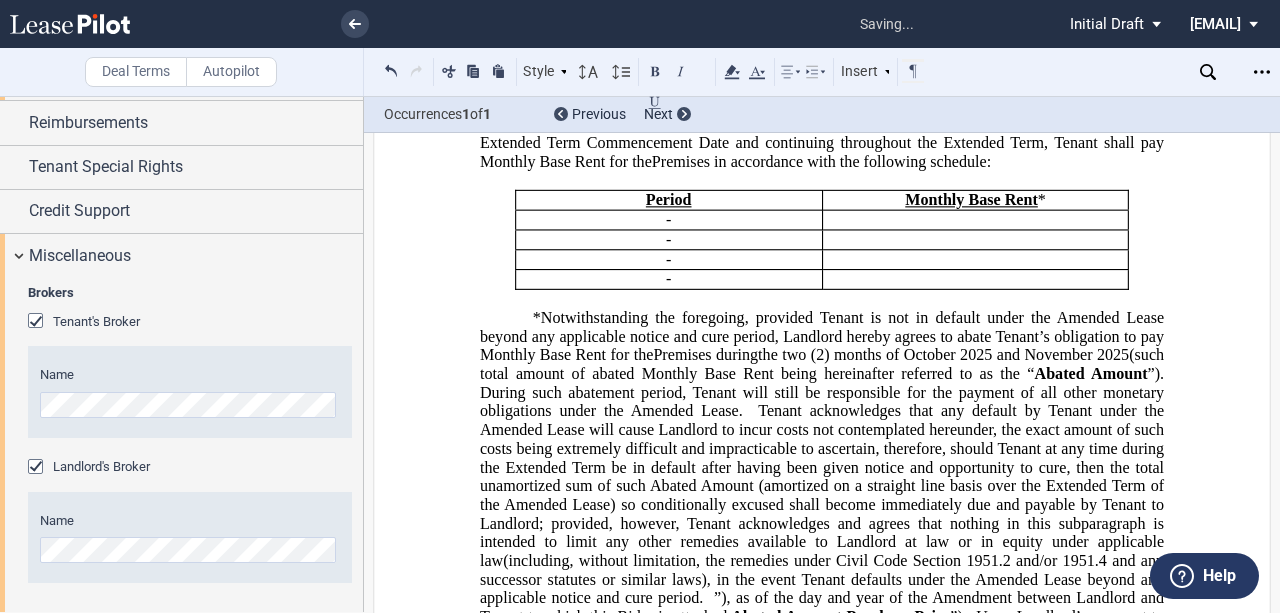 scroll, scrollTop: 933, scrollLeft: 0, axis: vertical 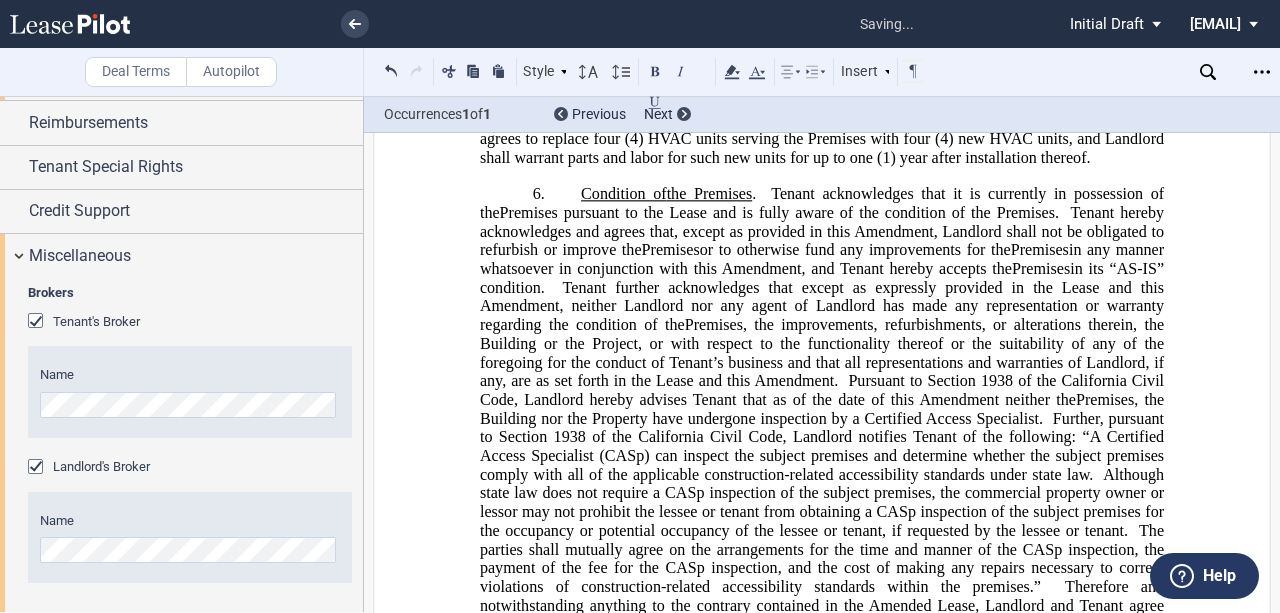 click on "Tenant hereby acknowledges and agrees that, except as provided in this Amendment, Landlord shall not be obligated to refurbish or improve the" 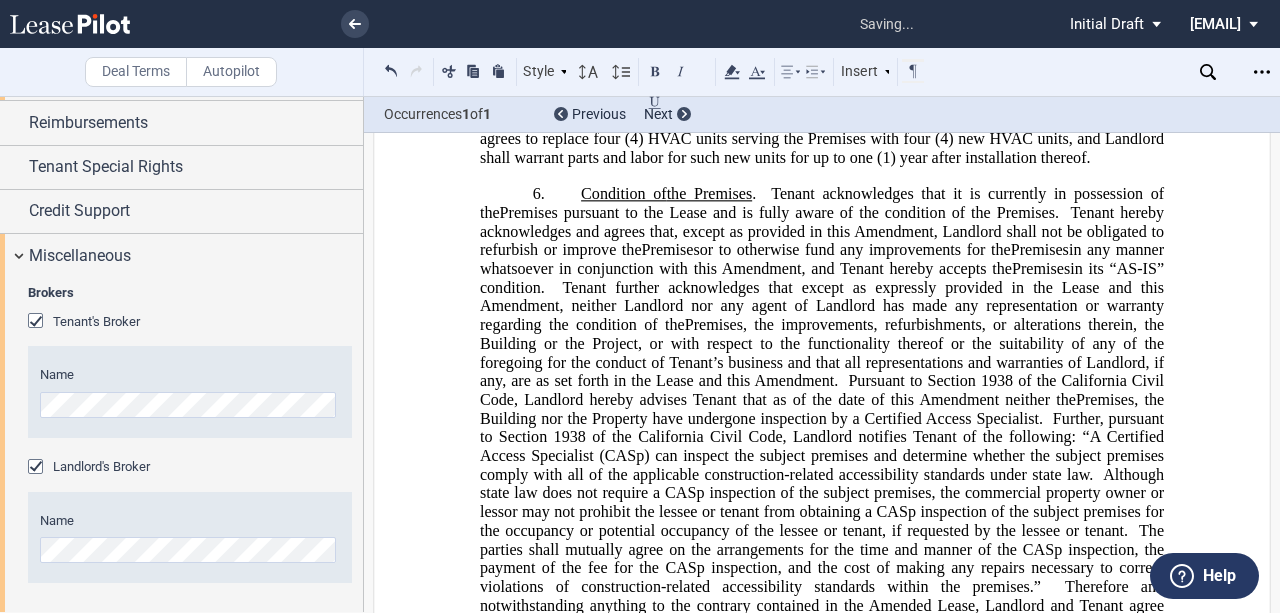 type 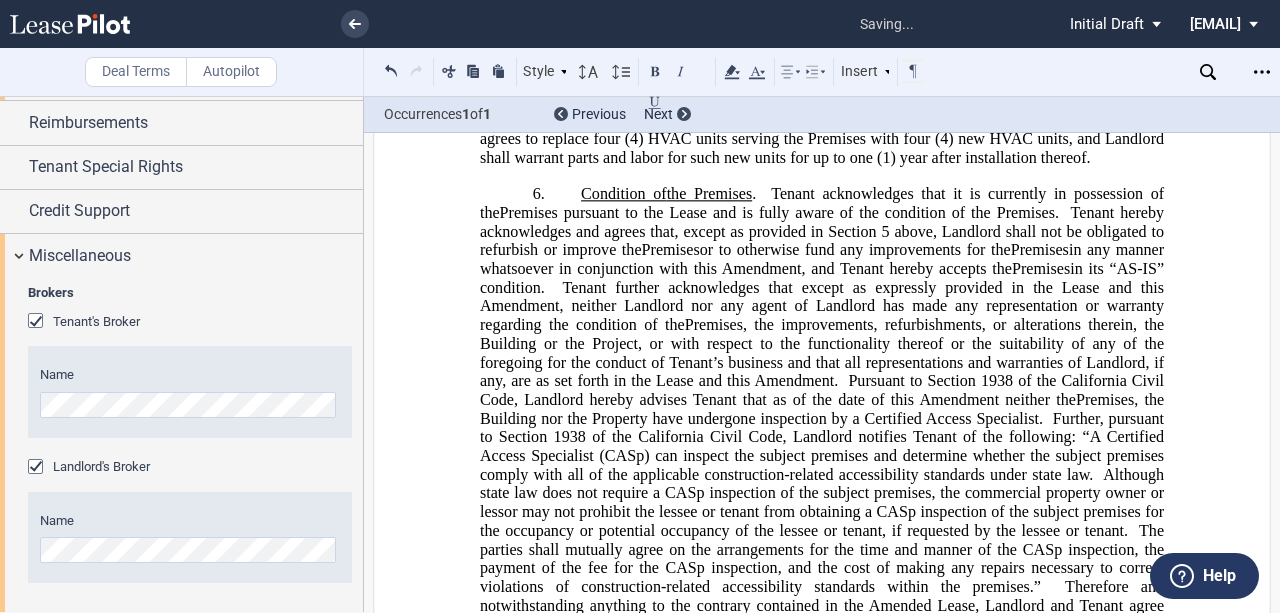 click on "in any manner whatsoever in conjunction with this Amendment, and Tenant hereby accepts the" 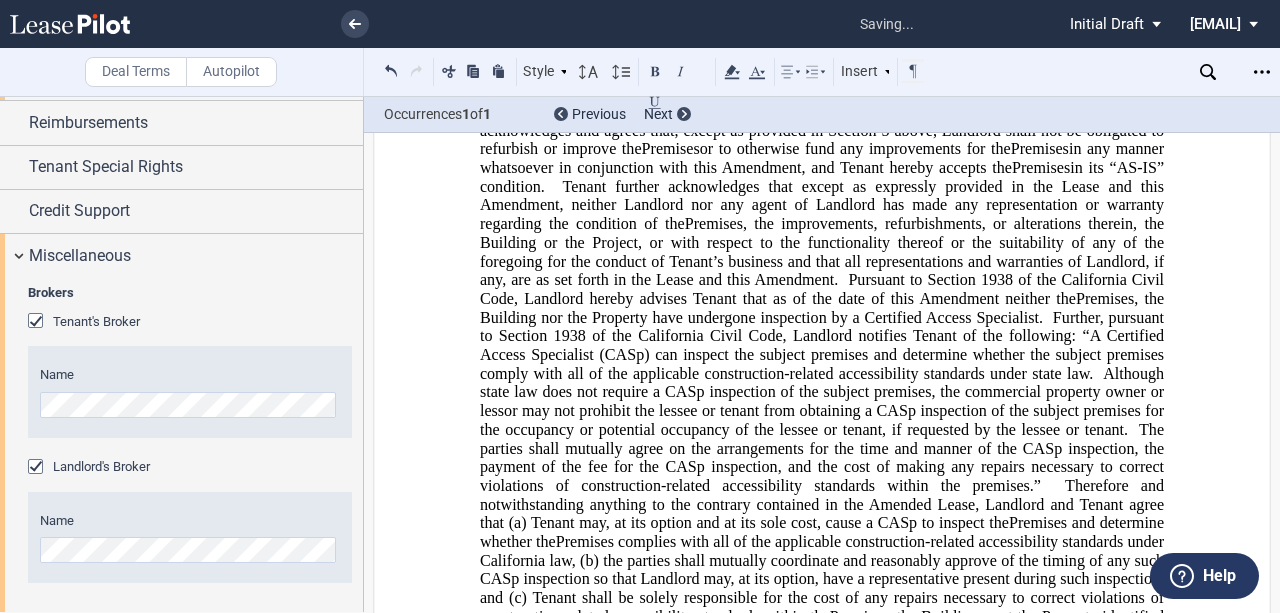 scroll, scrollTop: 1933, scrollLeft: 0, axis: vertical 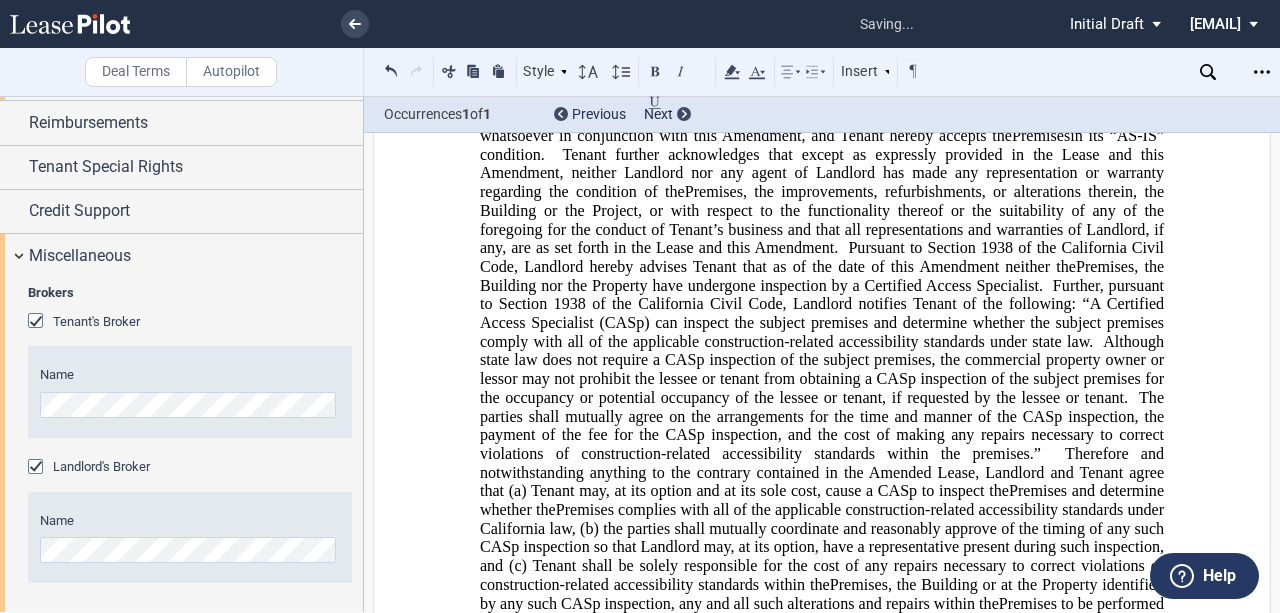 click on "1938 of the California Civil Code, Landlord notifies Tenant of the following: “" 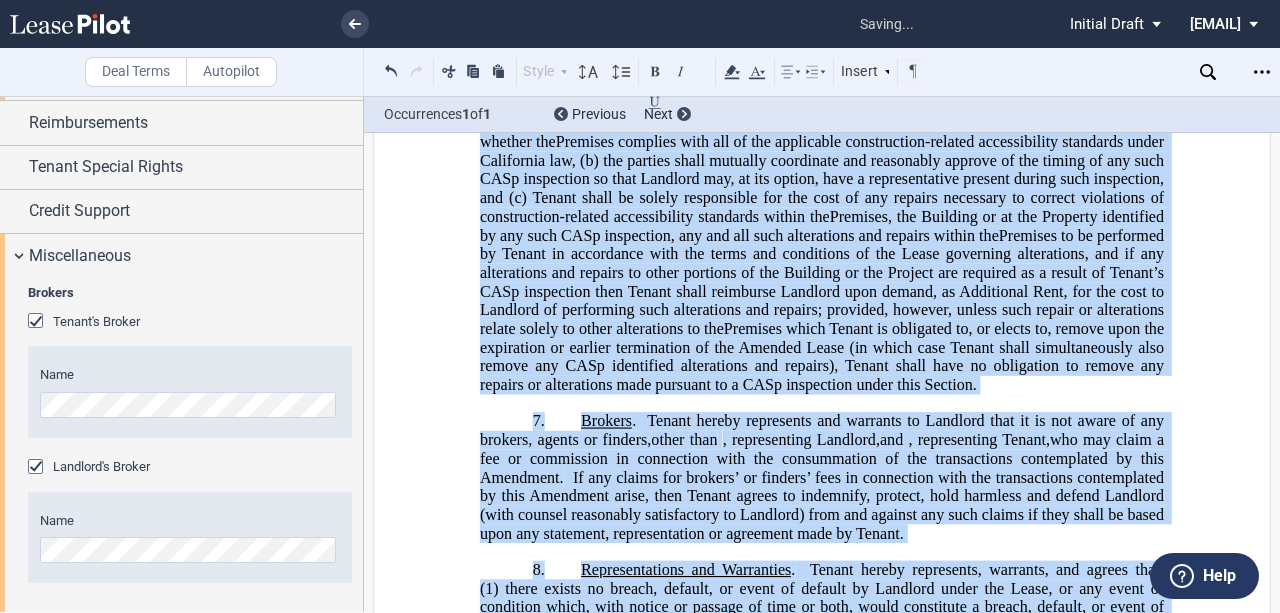 scroll, scrollTop: 2537, scrollLeft: 0, axis: vertical 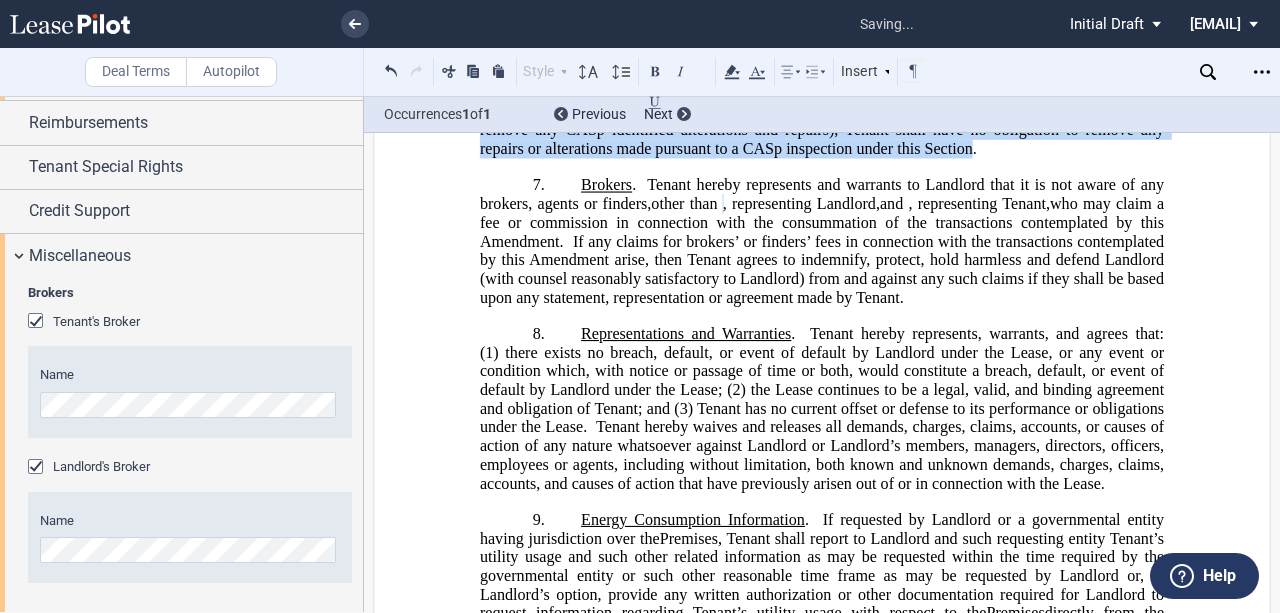 drag, startPoint x: 851, startPoint y: 426, endPoint x: 1052, endPoint y: 308, distance: 233.07724 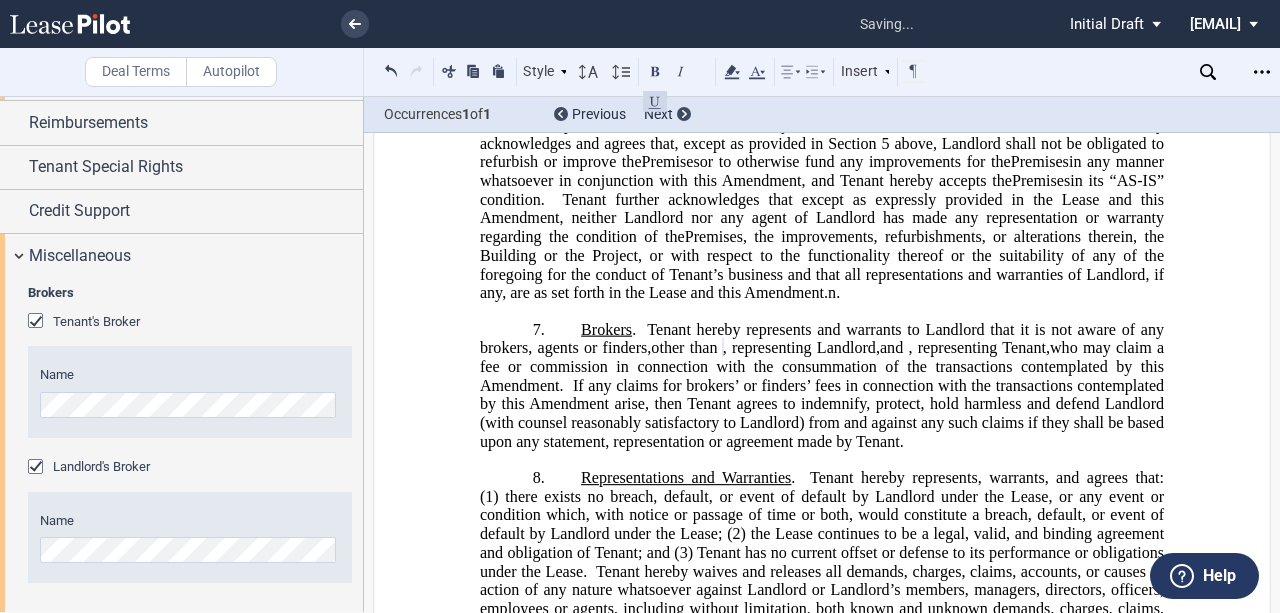 scroll, scrollTop: 1888, scrollLeft: 0, axis: vertical 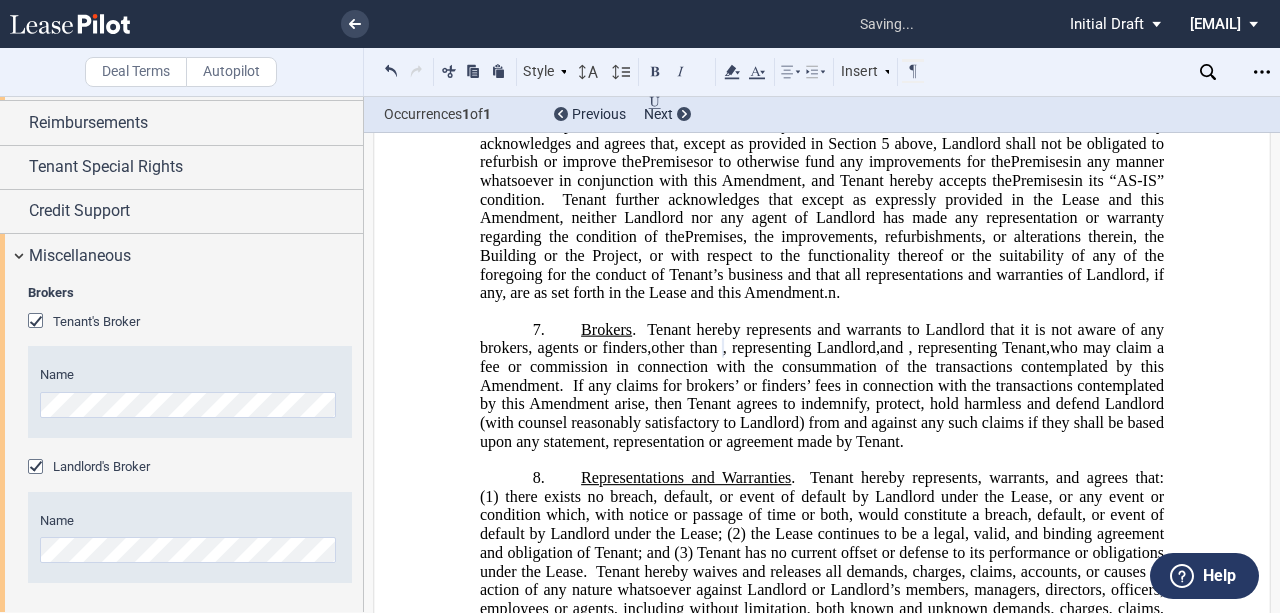 click on "6. Condition of the Current Premises the Original Premises the Premises the Retained Premises . Tenant acknowledges that it is currently in possession of the Current Premises pursuant to the Lease and is fully aware of the condition of the Current Premises, Original Premises pursuant to the Lease and is fully aware of the condition of the Original Premises, Premises pursuant to the Lease and is fully aware of the condition of the Premises Retained Premises pursuant to the Lease and is fully aware of the condition of the Retained Premises . Tenant hereby acknowledges and agrees that, except as provided in Section 5 above, Landlord shall not be obligated to refurbish or improve the Current Premises Original Premises Premises Retained Premises or to otherwise fund any improvements for the Current Premises Original Premises Premises Retained Premises in any manner whatsoever in conjunction with this Amendment, and Tenant hereby accepts the" at bounding box center (822, 200) 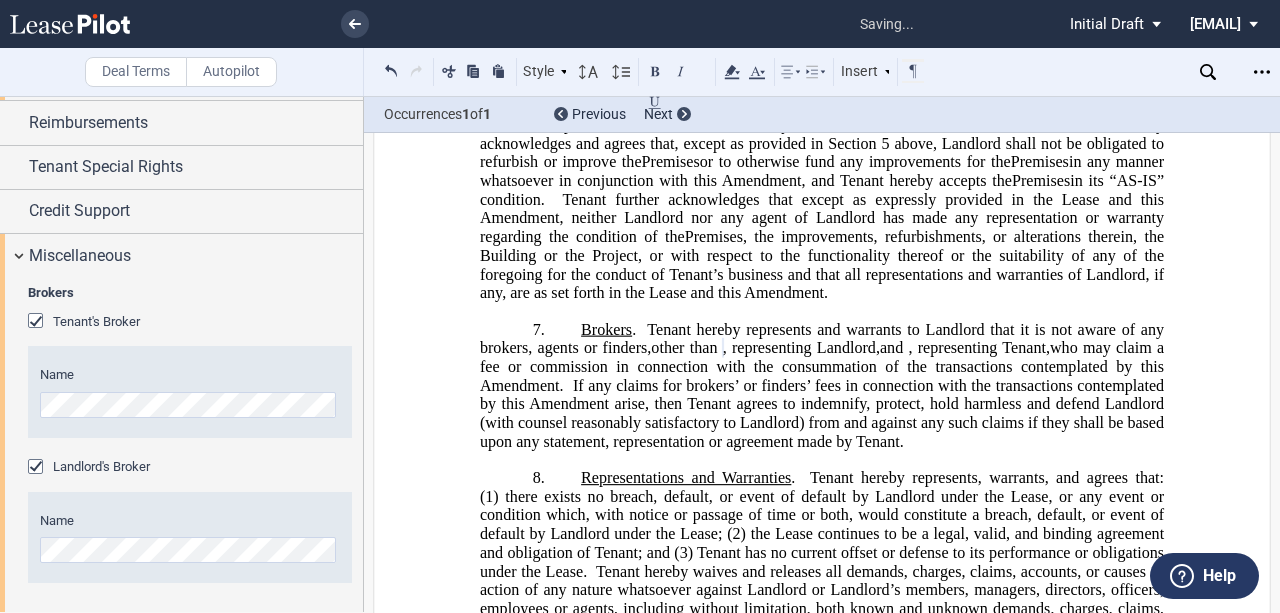 click on "Tenant further acknowledges that except as expressly provided in the Lease and this Amendment, neither Landlord nor any agent of Landlord has made any representation or warranty regarding the condition of the" 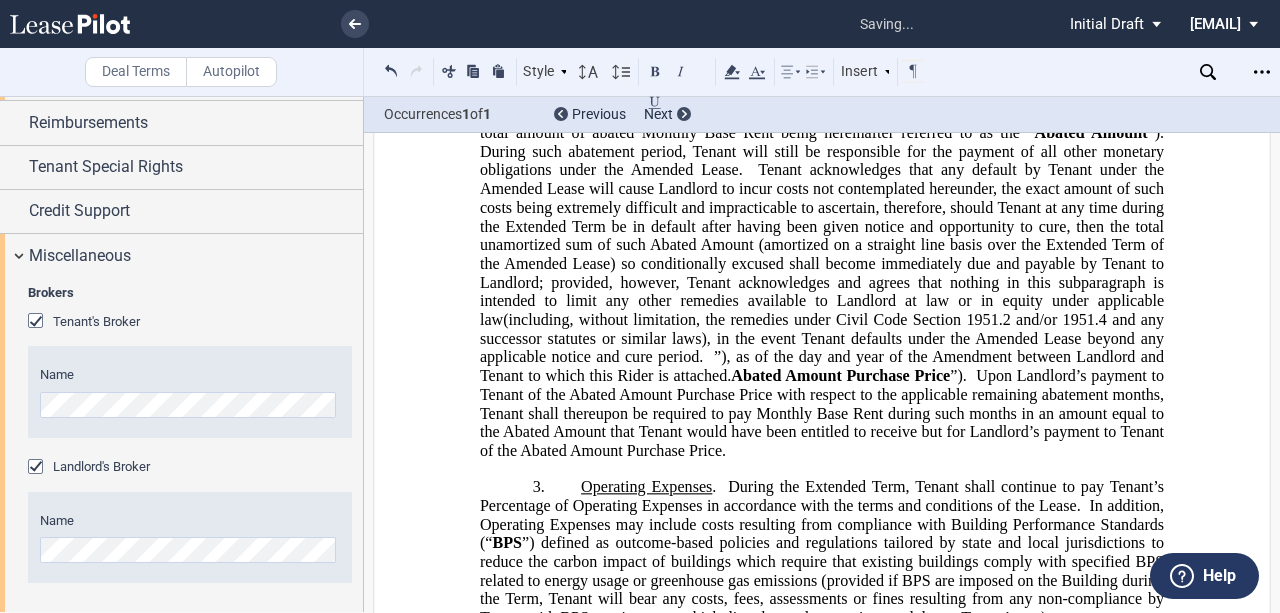 scroll, scrollTop: 1422, scrollLeft: 0, axis: vertical 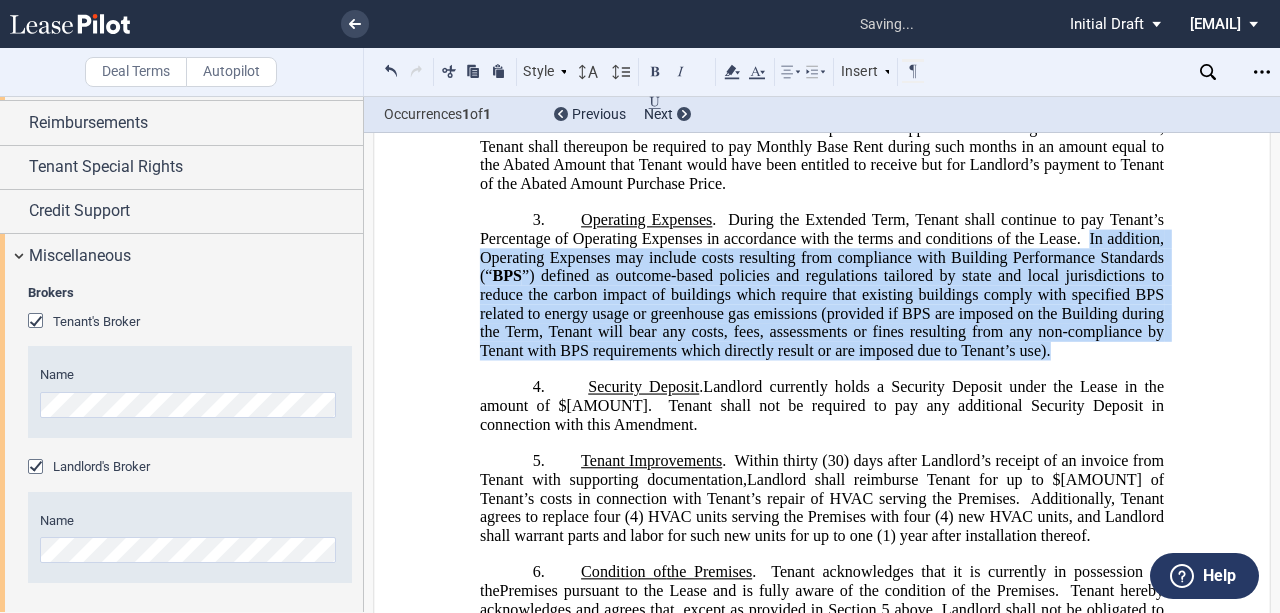 drag, startPoint x: 1086, startPoint y: 381, endPoint x: 1058, endPoint y: 493, distance: 115.44696 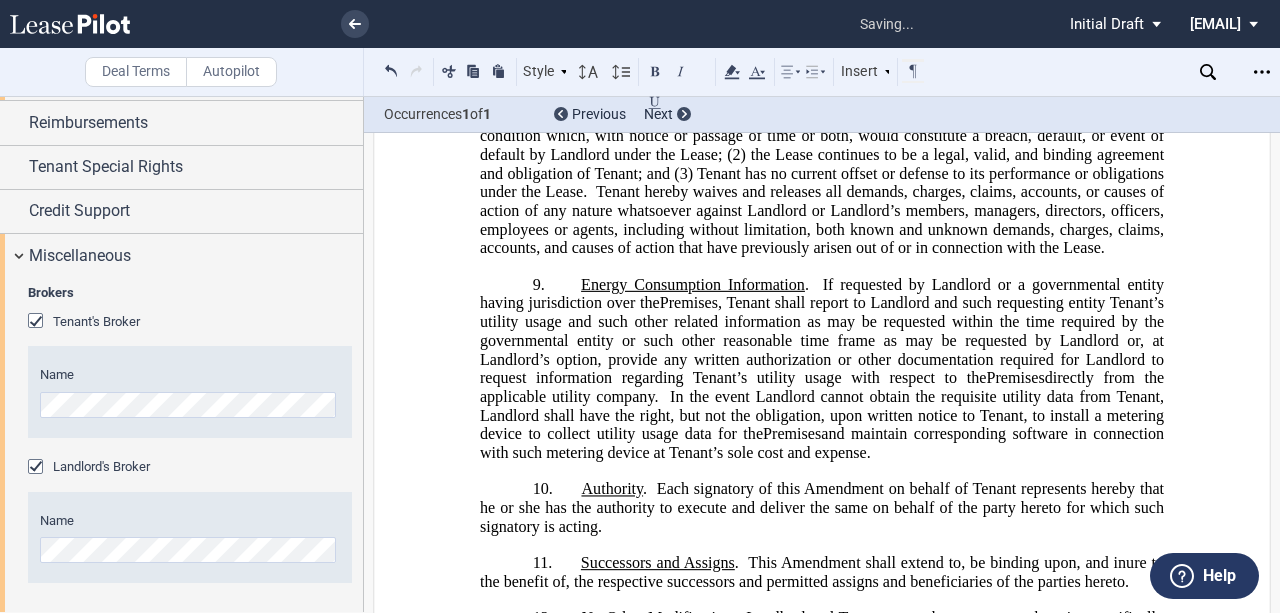 scroll, scrollTop: 2355, scrollLeft: 0, axis: vertical 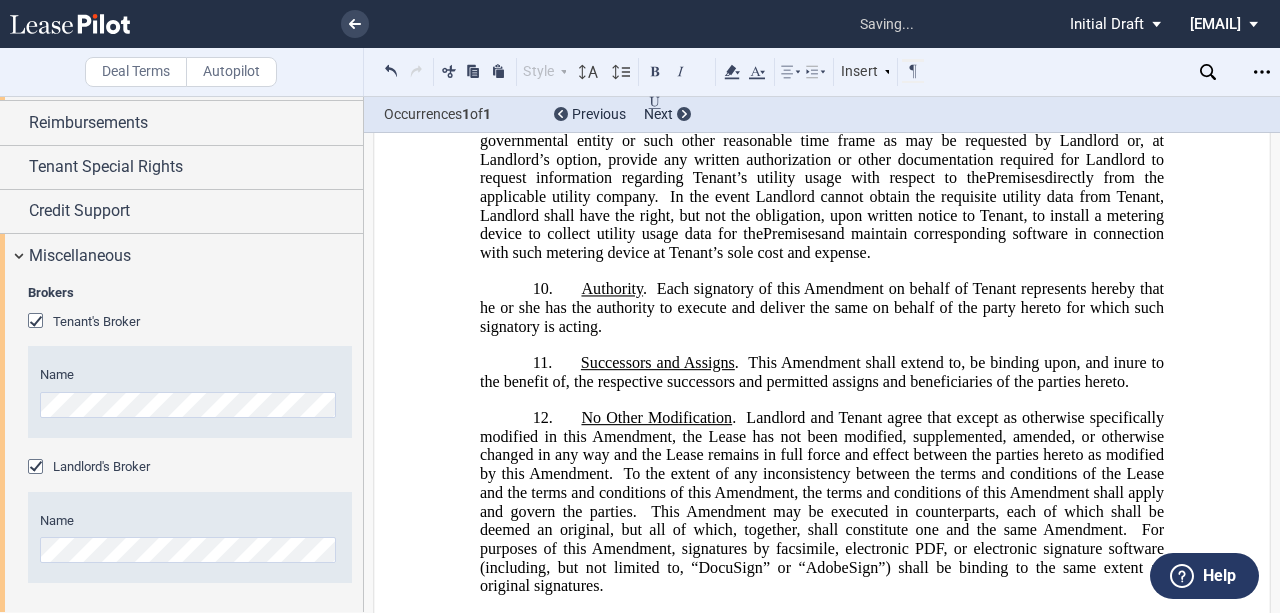 drag, startPoint x: 886, startPoint y: 427, endPoint x: 562, endPoint y: 259, distance: 364.96576 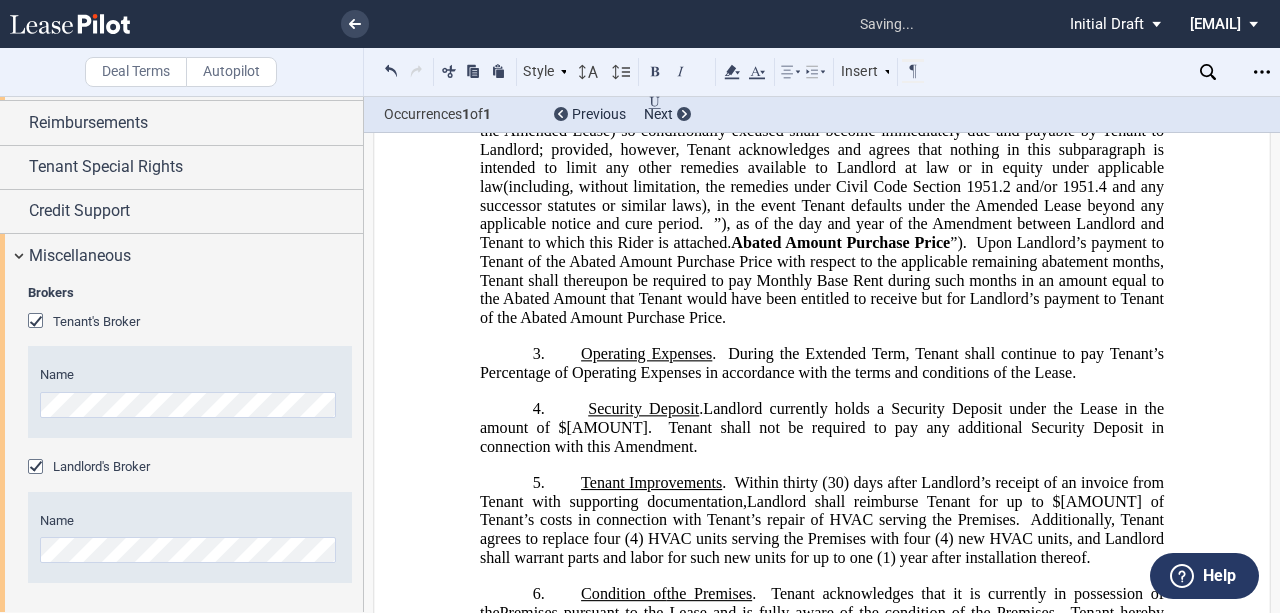 scroll, scrollTop: 1422, scrollLeft: 0, axis: vertical 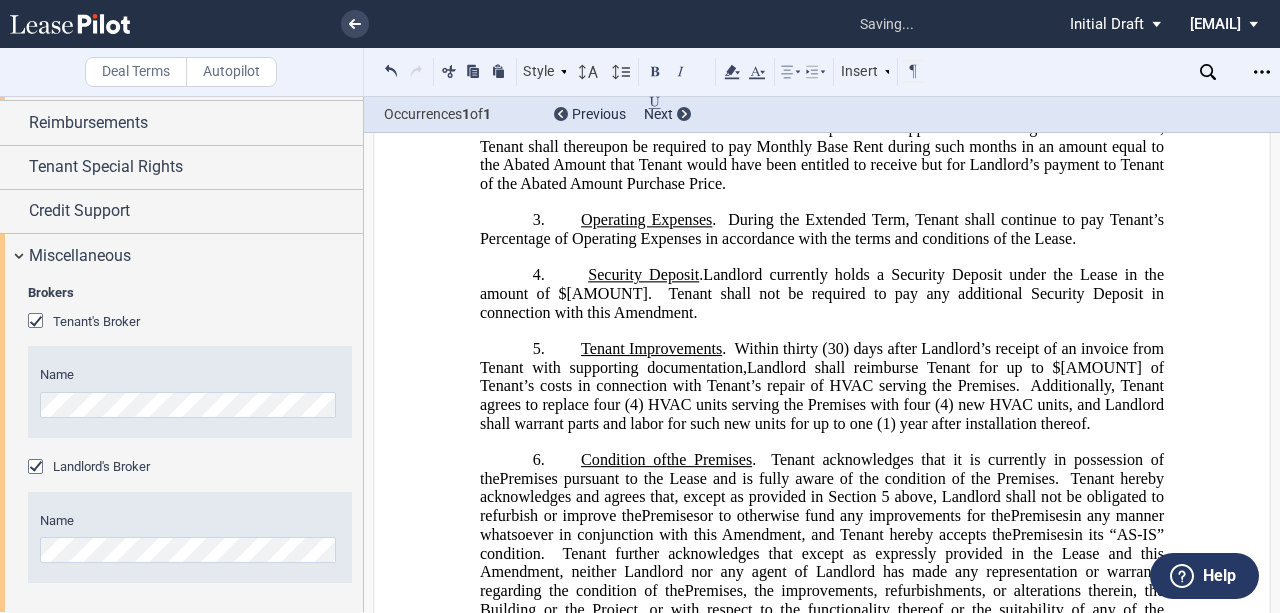 click on "Landlord currently holds a Security Deposit under the Lease in the amount of $[AMOUNT]." 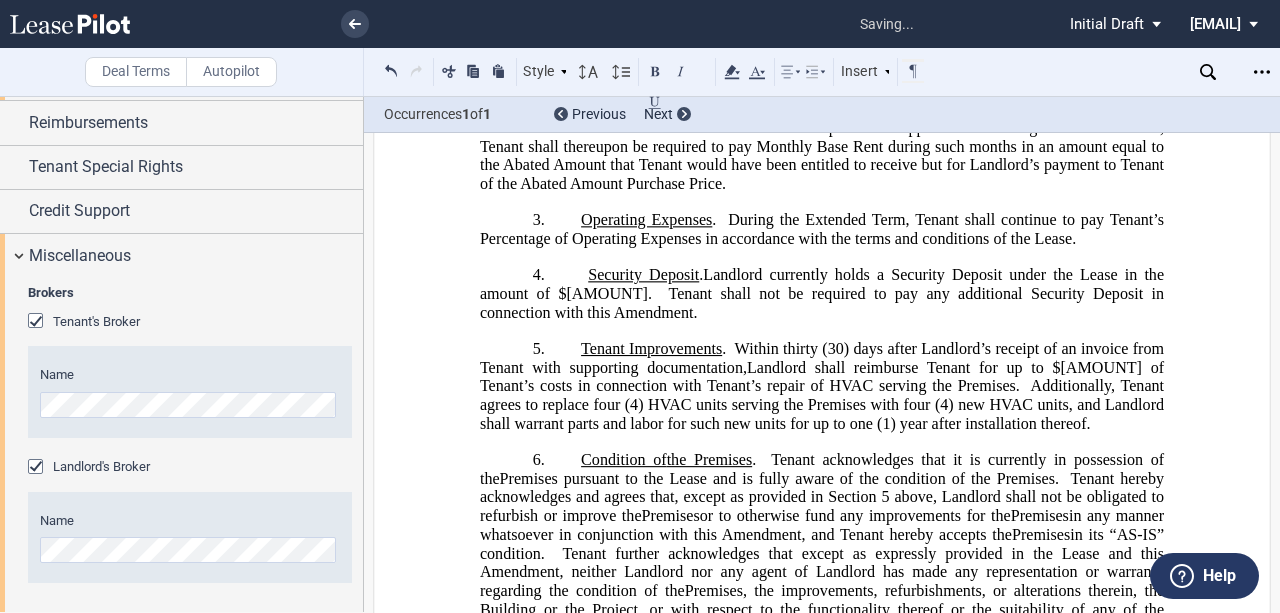 click on "Landlord shall reimburse Tenant for up to $[AMOUNT] of Tenant’s costs in connection with Tenant’s repair of HVAC serving the Premises.  Additionally, Tenant agrees to replace four (4) HVAC units serving the Premises with four (4) new HVAC units, and Landlord shall warrant parts and labor for such new units for up to one (1) year after installation thereof." 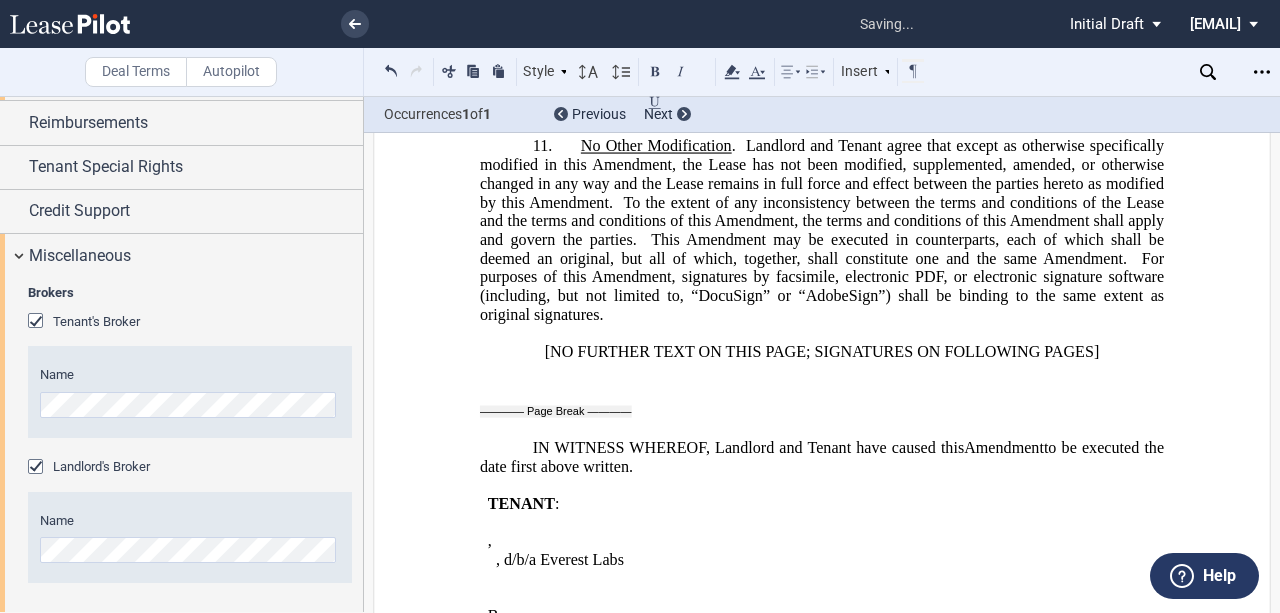 scroll, scrollTop: 2088, scrollLeft: 0, axis: vertical 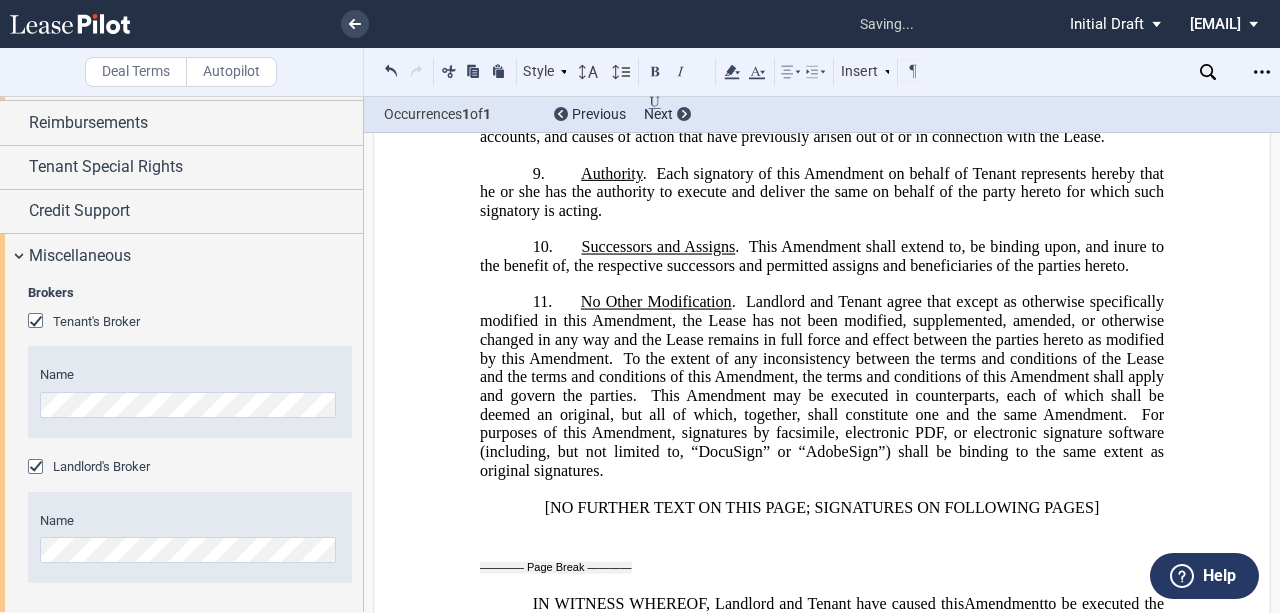 click on "Tenant hereby waives and releases all demands, charges, claims, accounts, or causes of action of any nature whatsoever against Landlord or Landlord’s members, managers, directors, officers, employees or agents, including without limitation, both known and unknown demands, charges, claims, accounts, and causes of action that have previously arisen out of or in connection with the Lease." 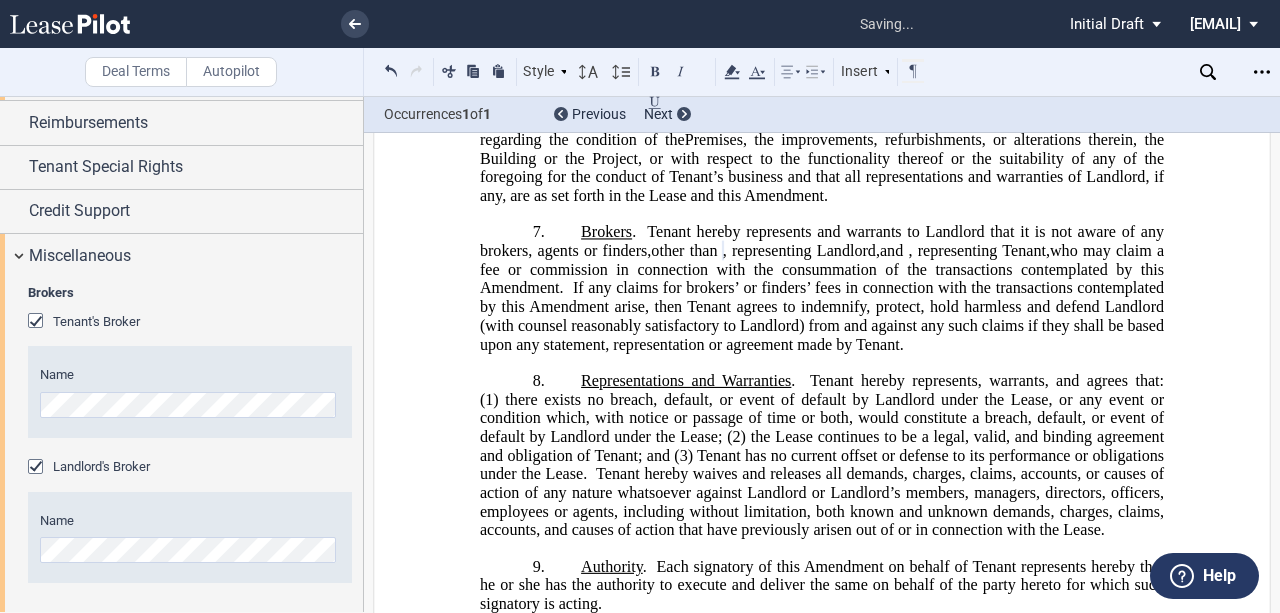 scroll, scrollTop: 1933, scrollLeft: 0, axis: vertical 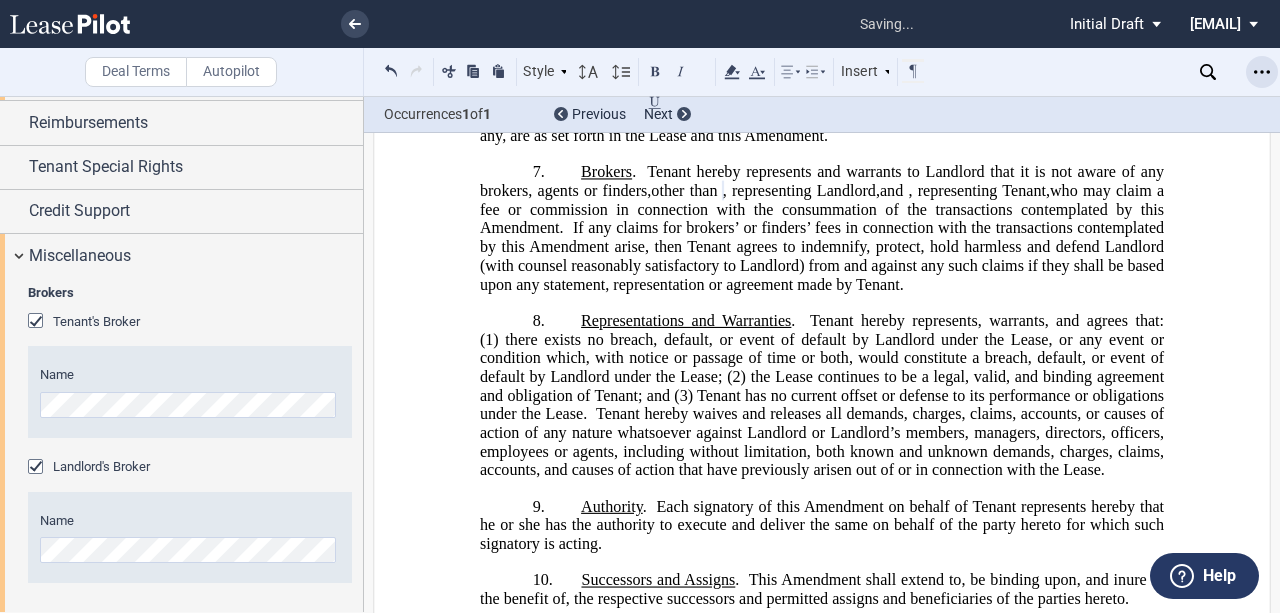 click 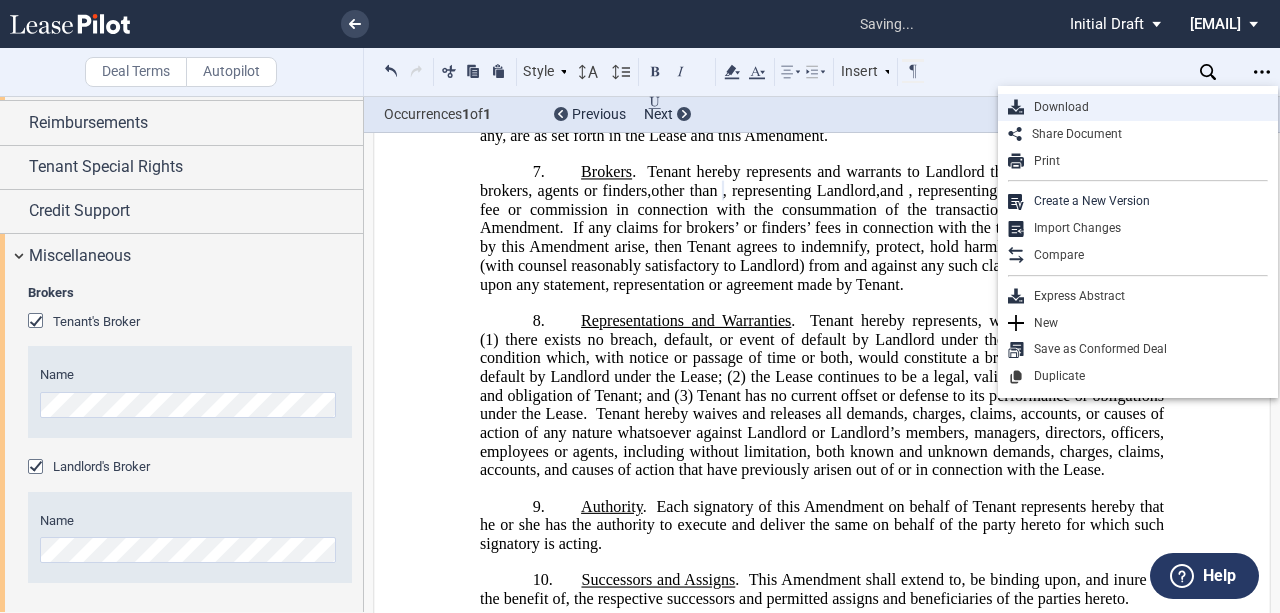 click on "Download" at bounding box center [1146, 107] 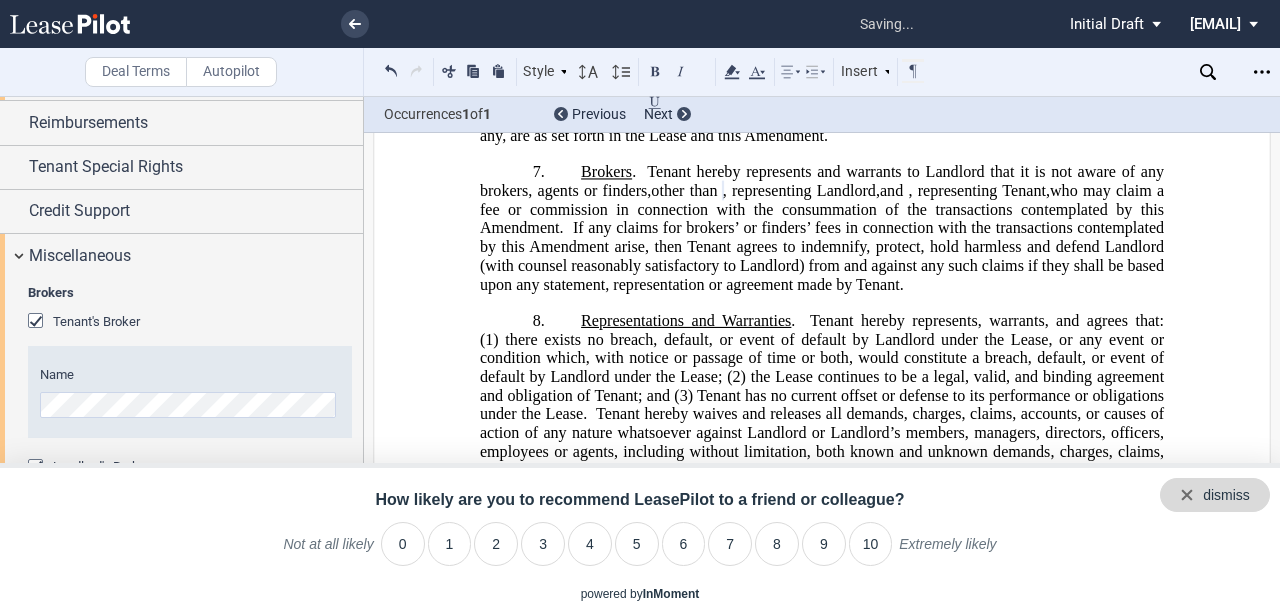 drag, startPoint x: 1250, startPoint y: 502, endPoint x: 1082, endPoint y: 481, distance: 169.30742 